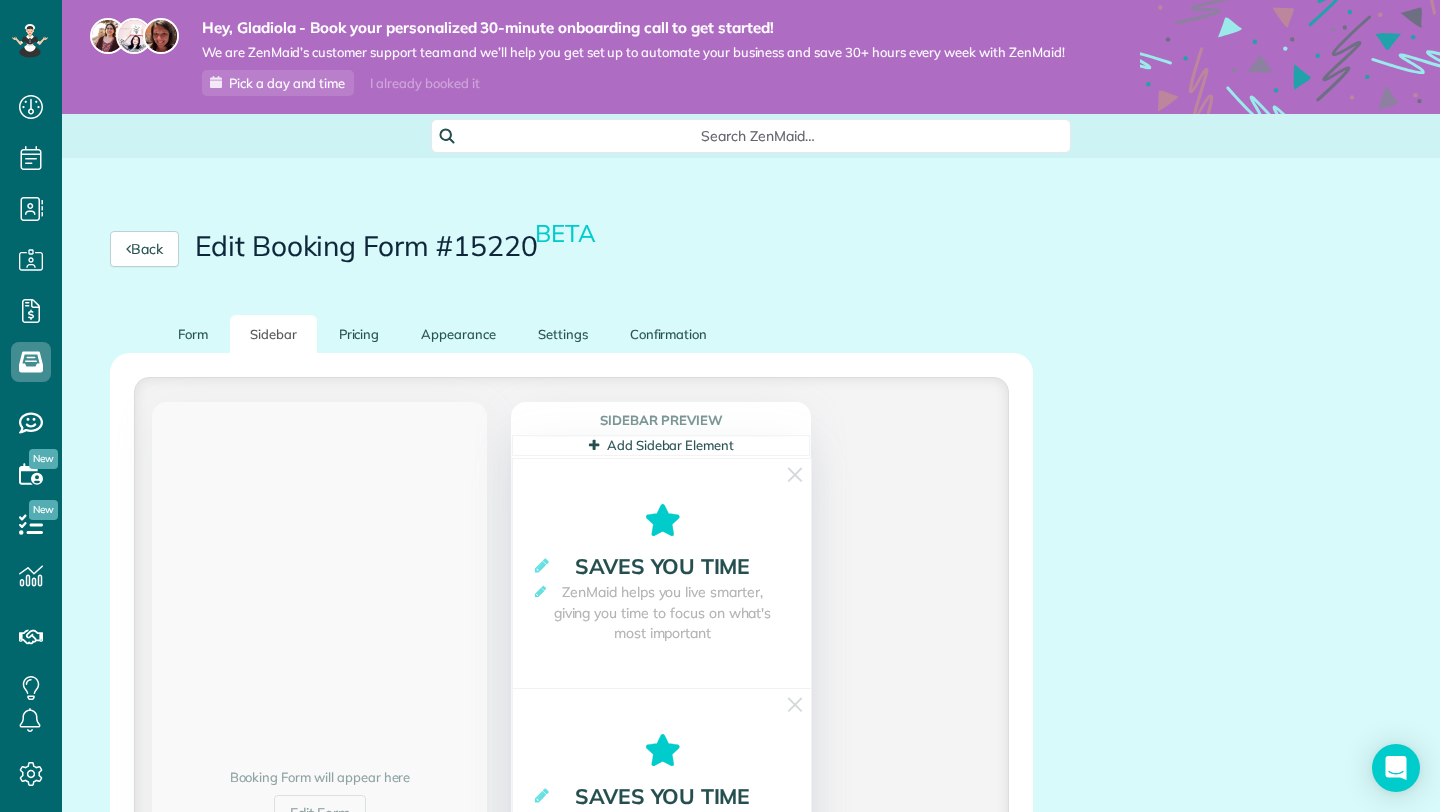scroll, scrollTop: 0, scrollLeft: 0, axis: both 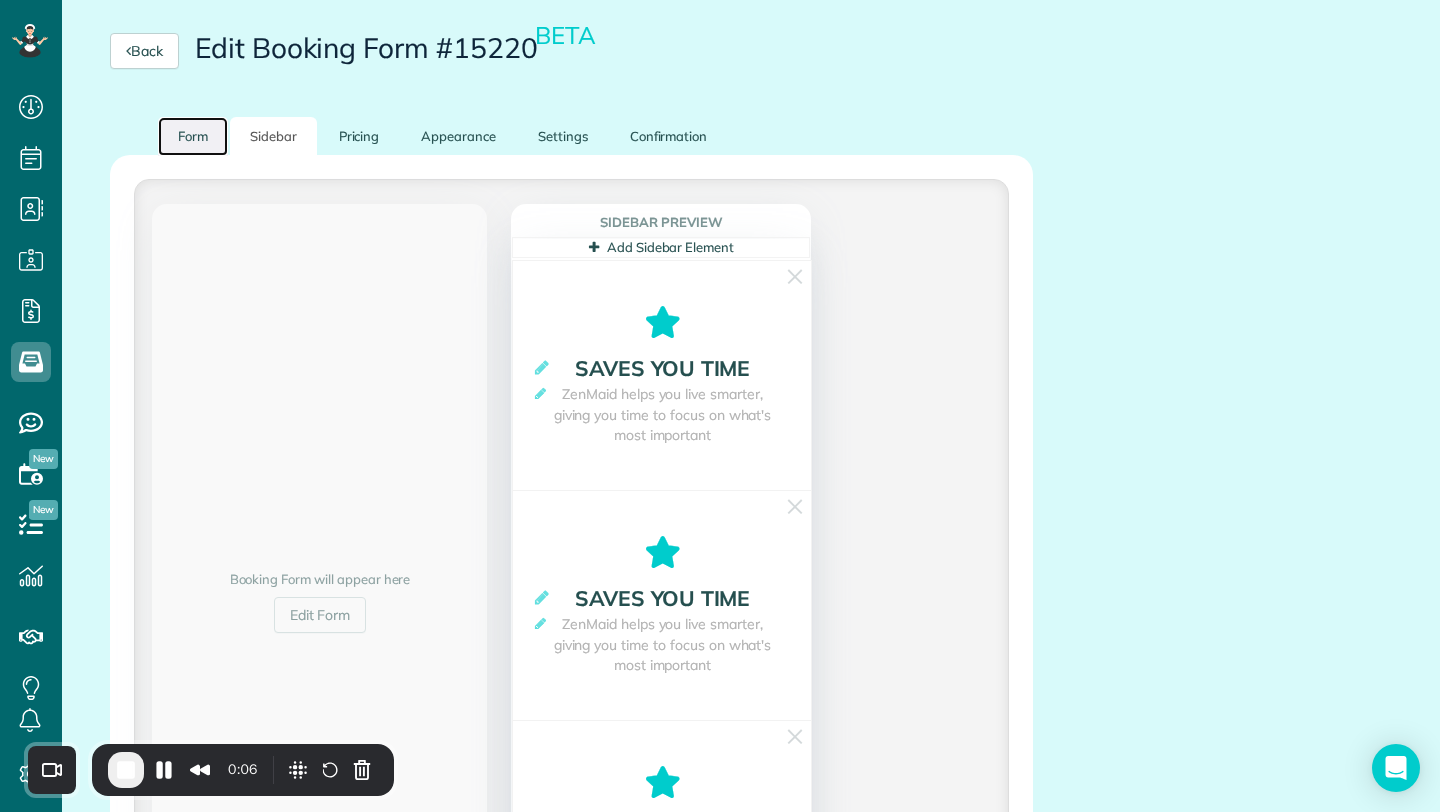 click on "Form" at bounding box center [193, 136] 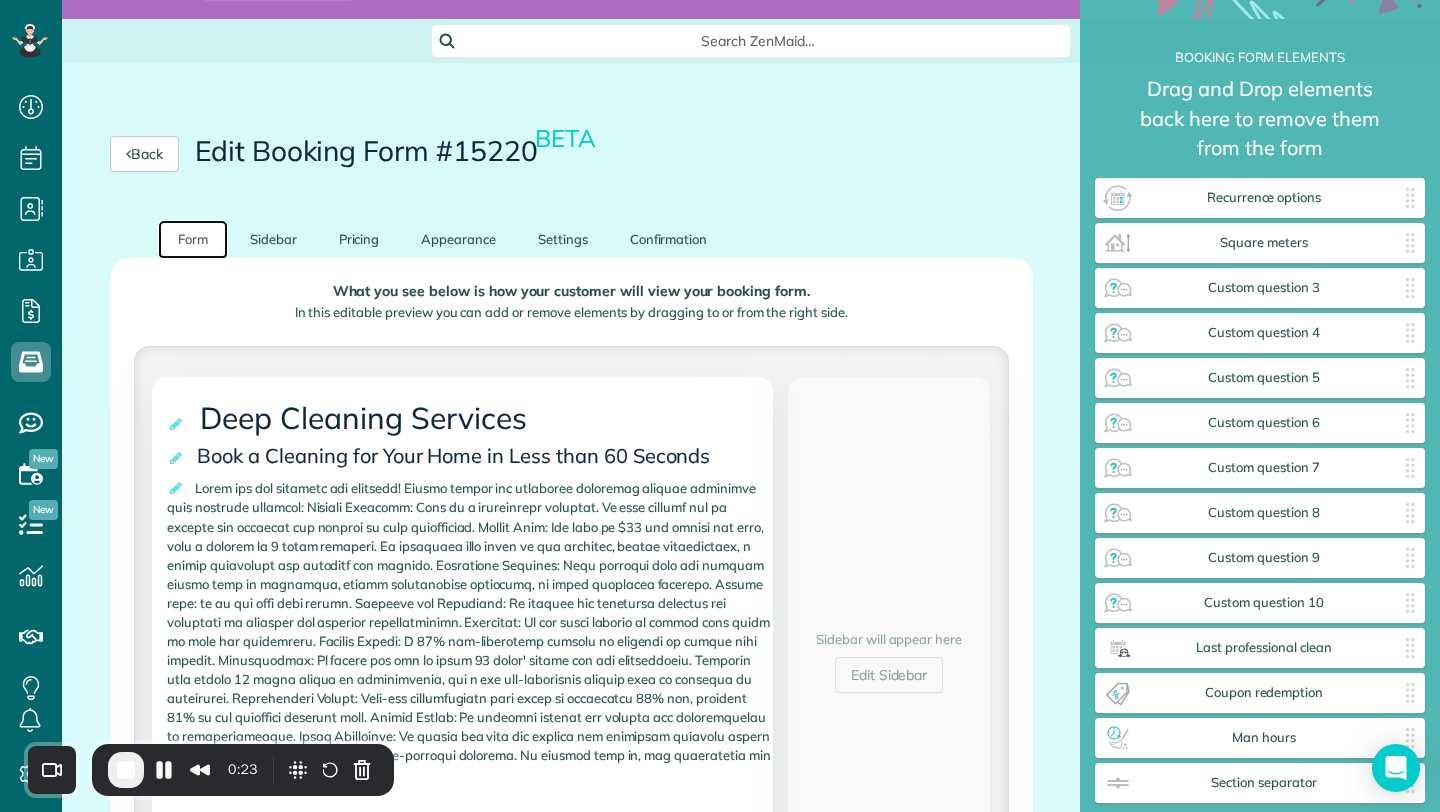 scroll, scrollTop: 98, scrollLeft: 0, axis: vertical 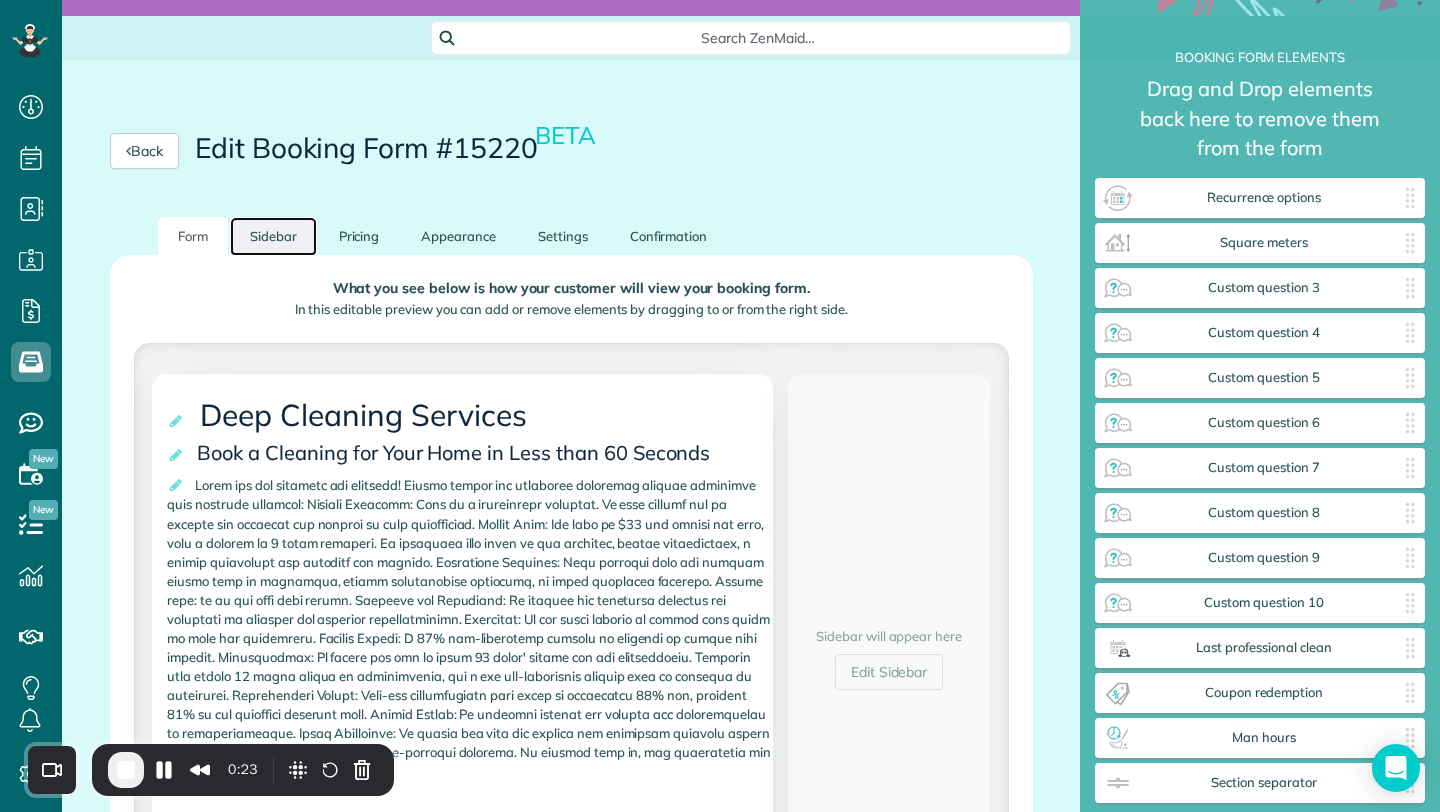 click on "Sidebar" at bounding box center [273, 236] 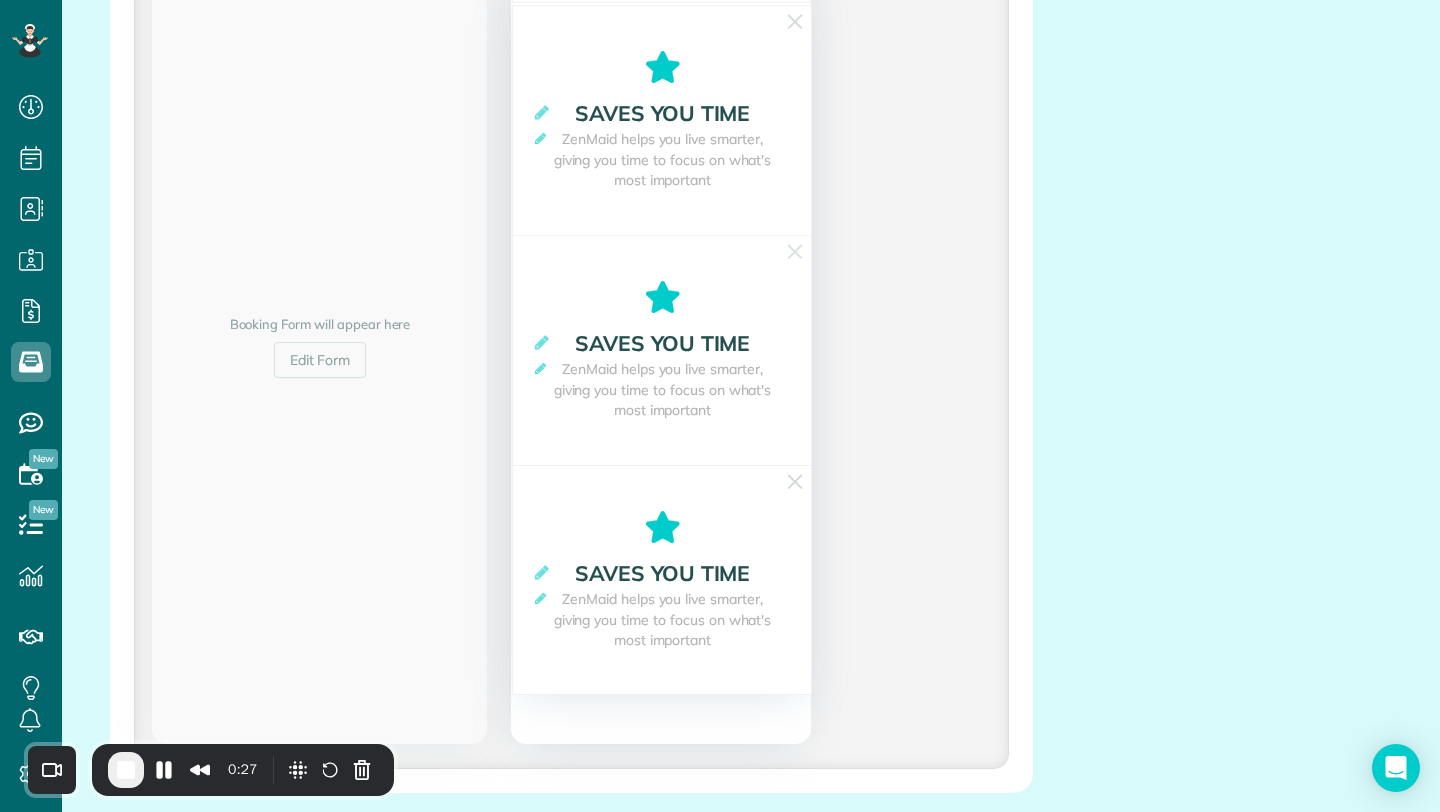 scroll, scrollTop: 452, scrollLeft: 0, axis: vertical 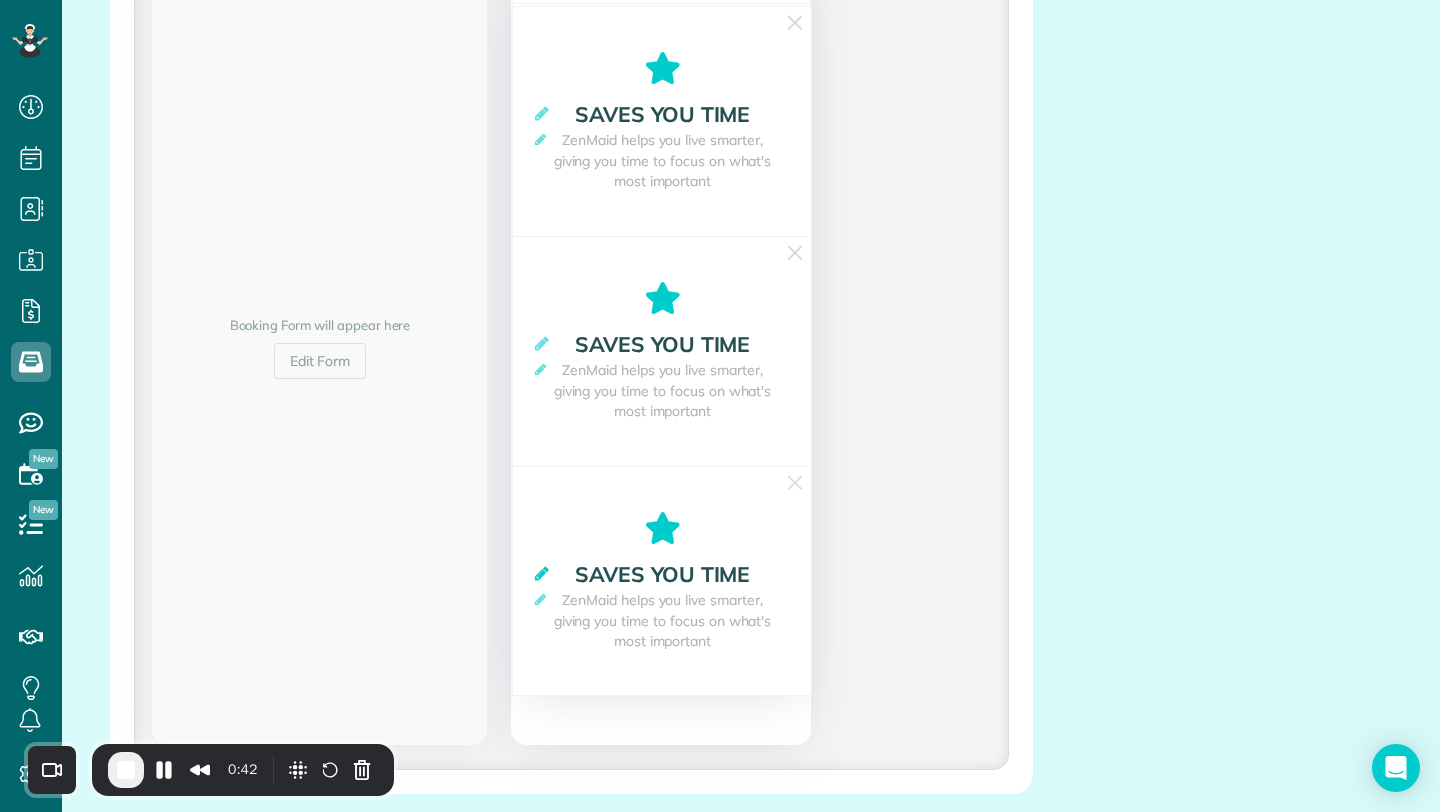 click at bounding box center (542, 573) 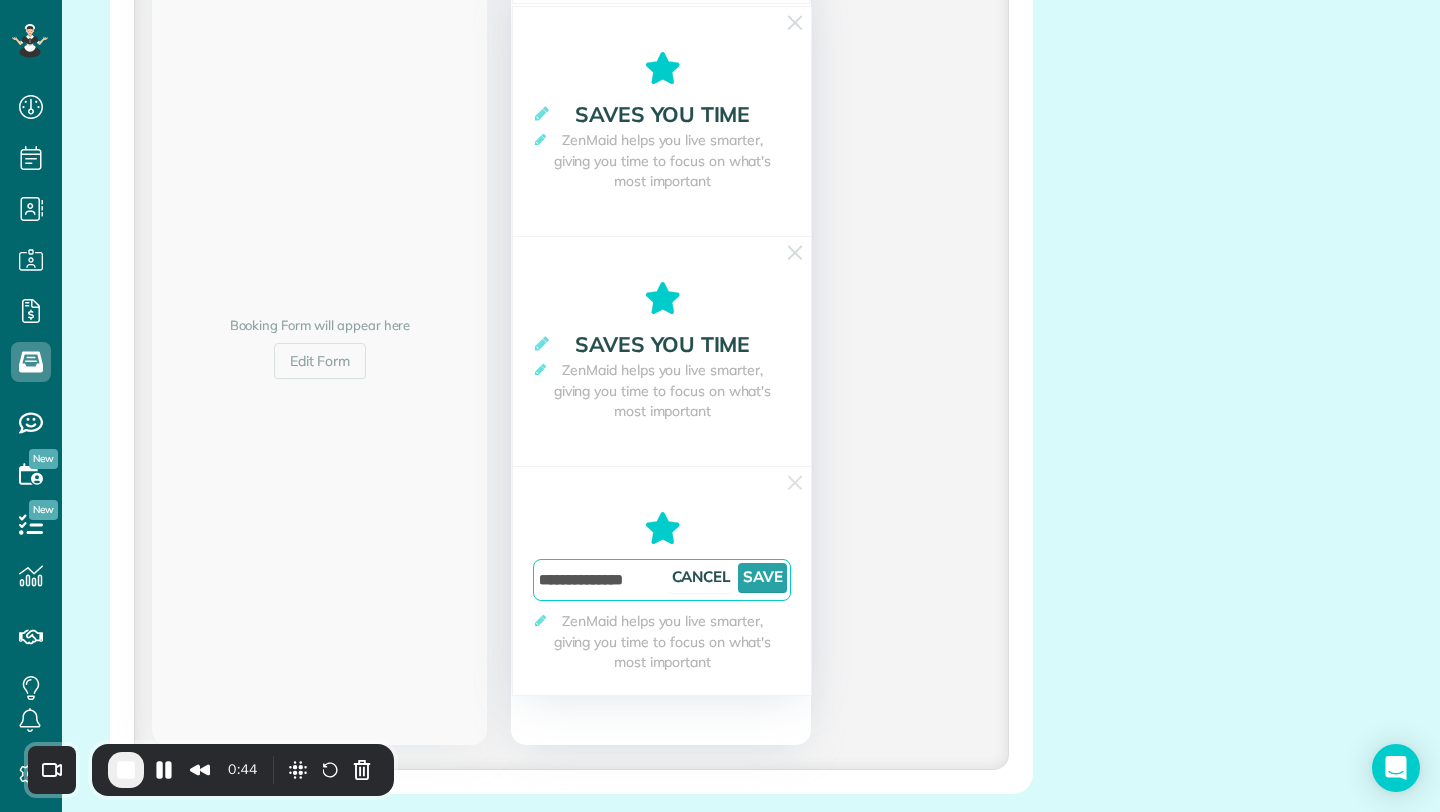 drag, startPoint x: 642, startPoint y: 581, endPoint x: 618, endPoint y: 579, distance: 24.083189 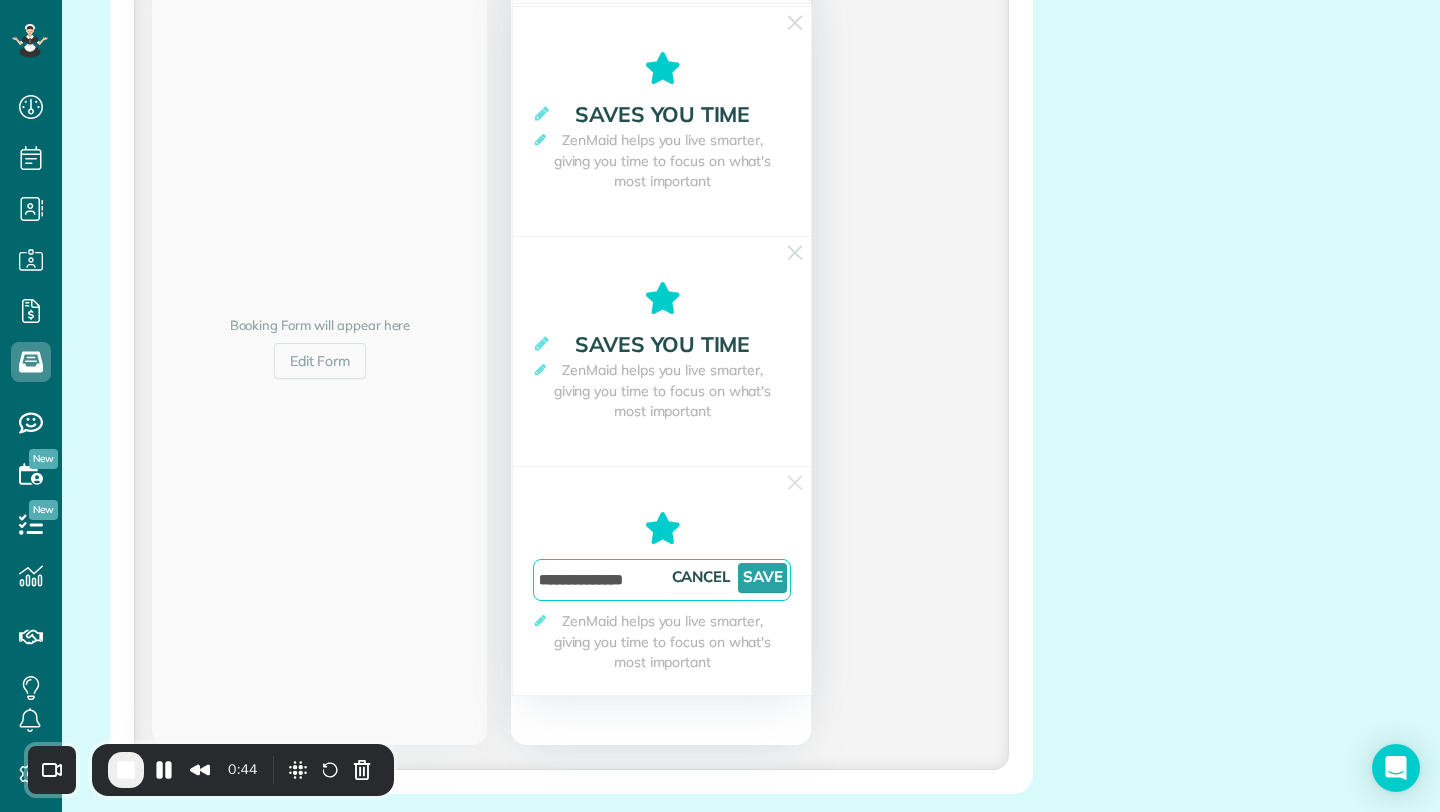 click on "**********" at bounding box center [662, 580] 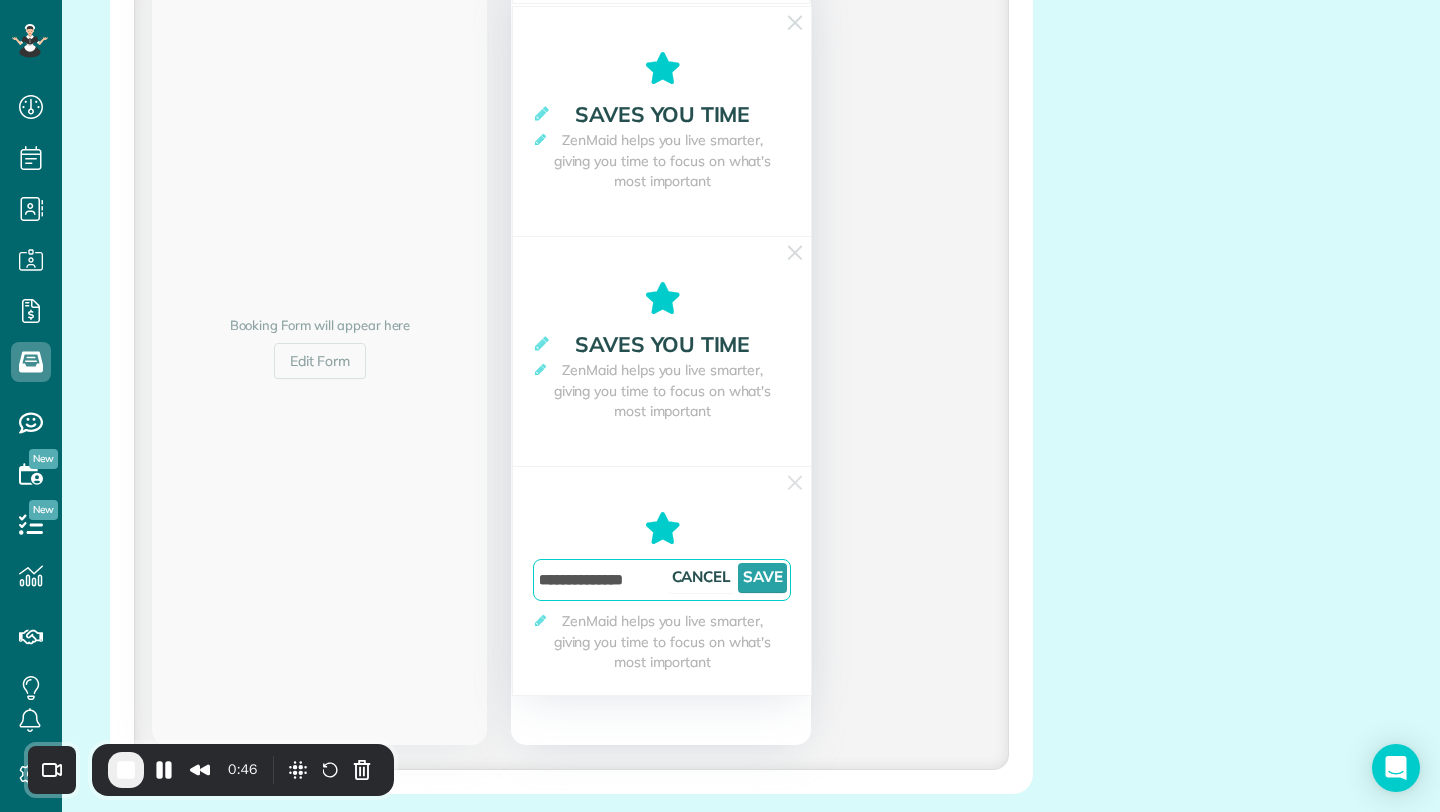 drag, startPoint x: 656, startPoint y: 583, endPoint x: 532, endPoint y: 578, distance: 124.10077 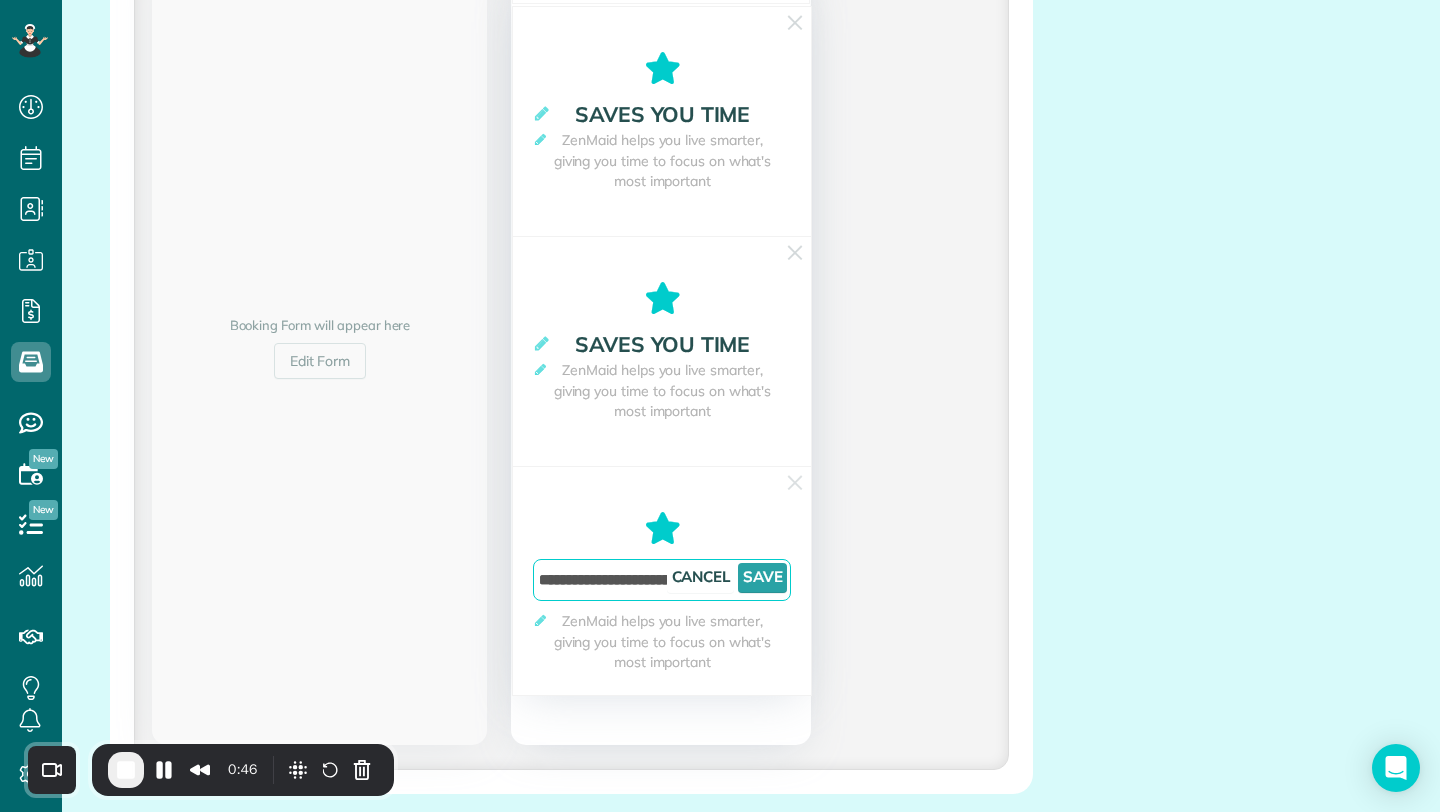 scroll, scrollTop: 0, scrollLeft: 9, axis: horizontal 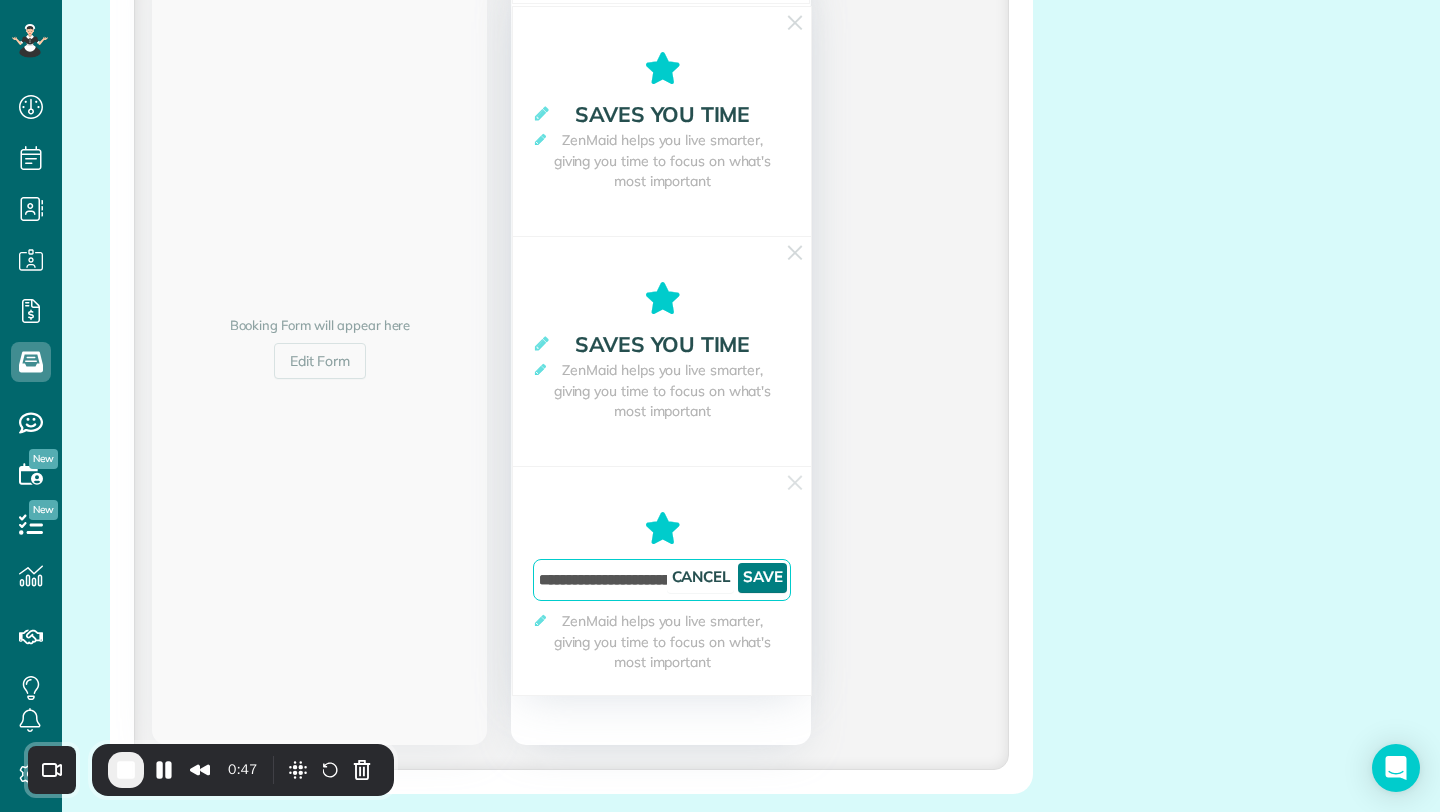click on "Save" at bounding box center (762, 578) 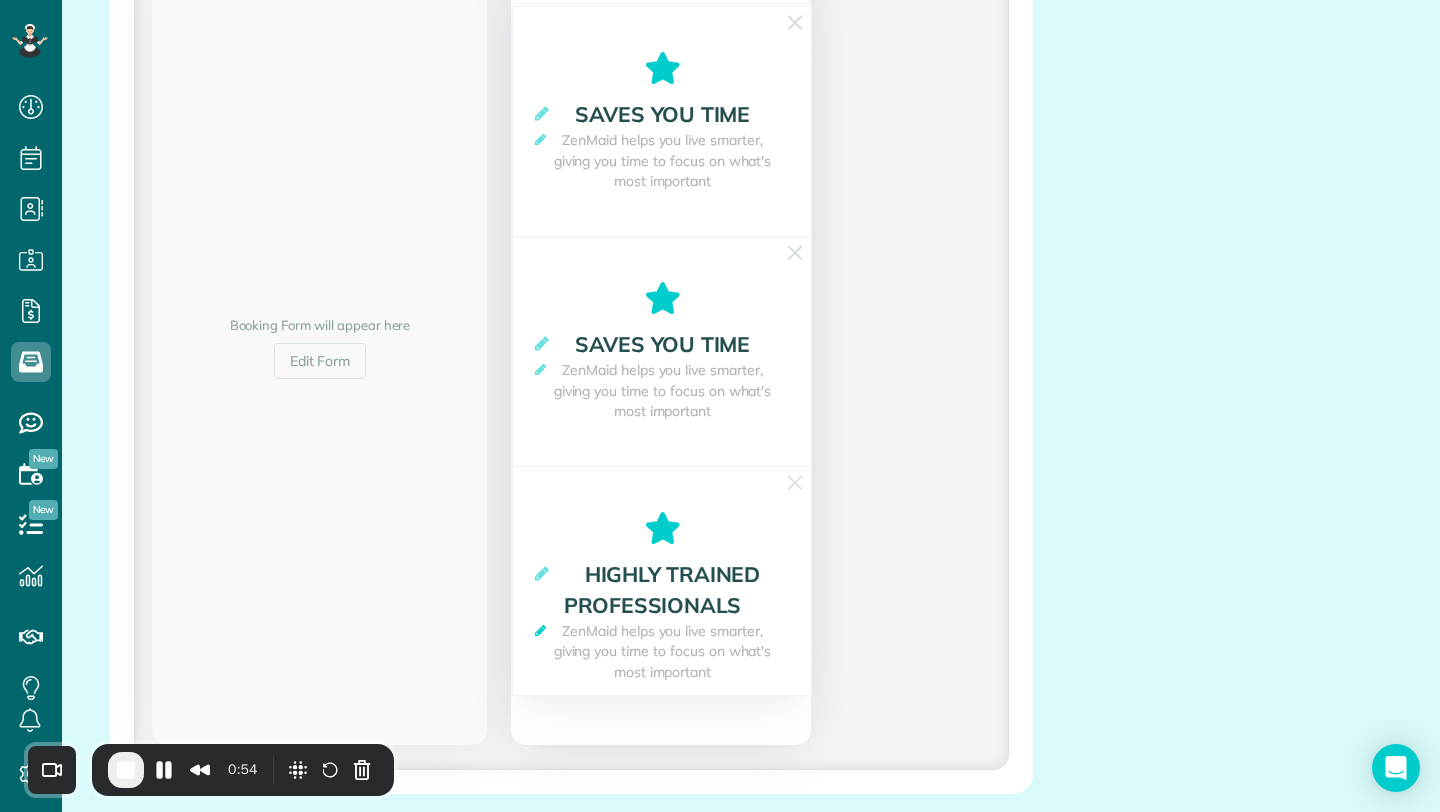 click at bounding box center [540, 630] 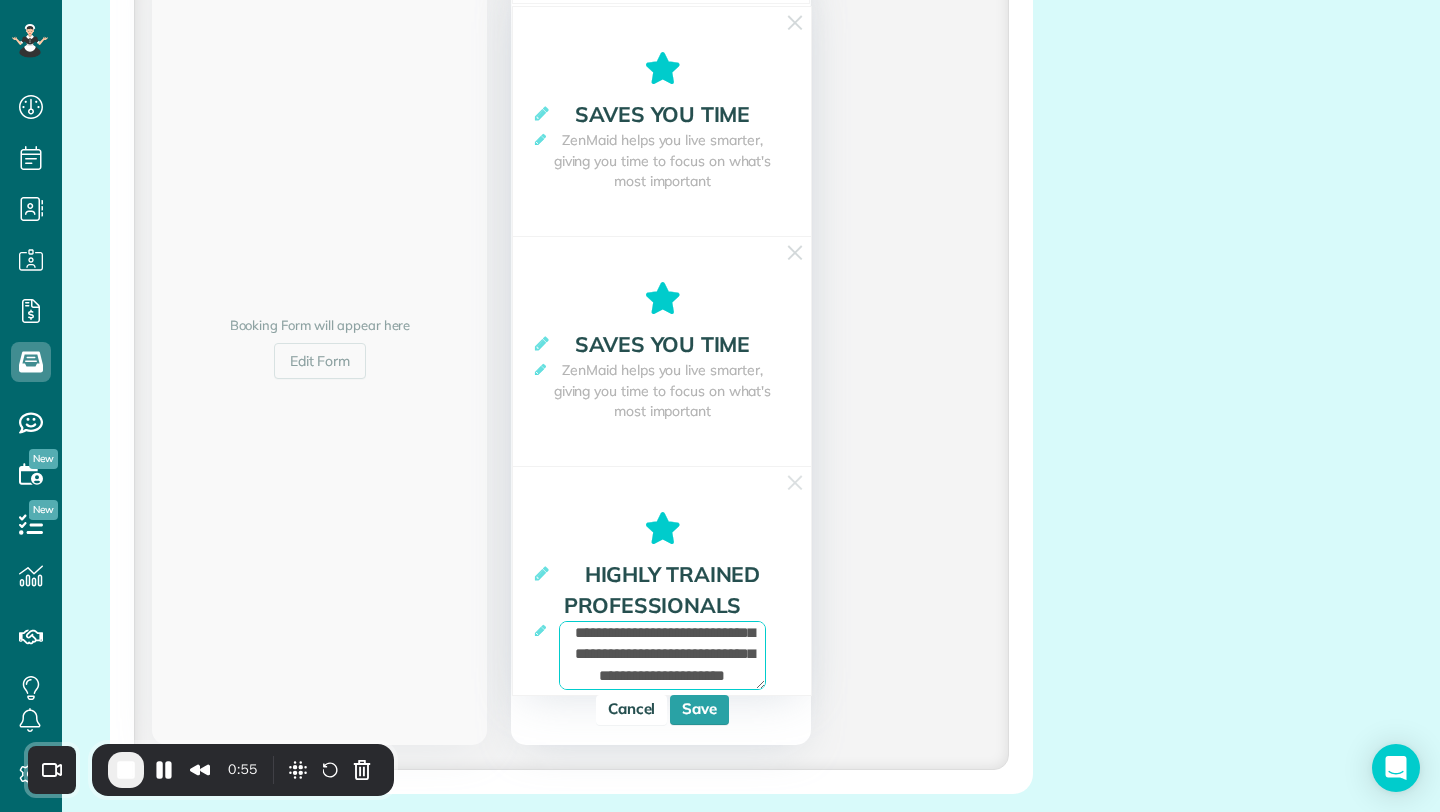 scroll, scrollTop: 0, scrollLeft: 0, axis: both 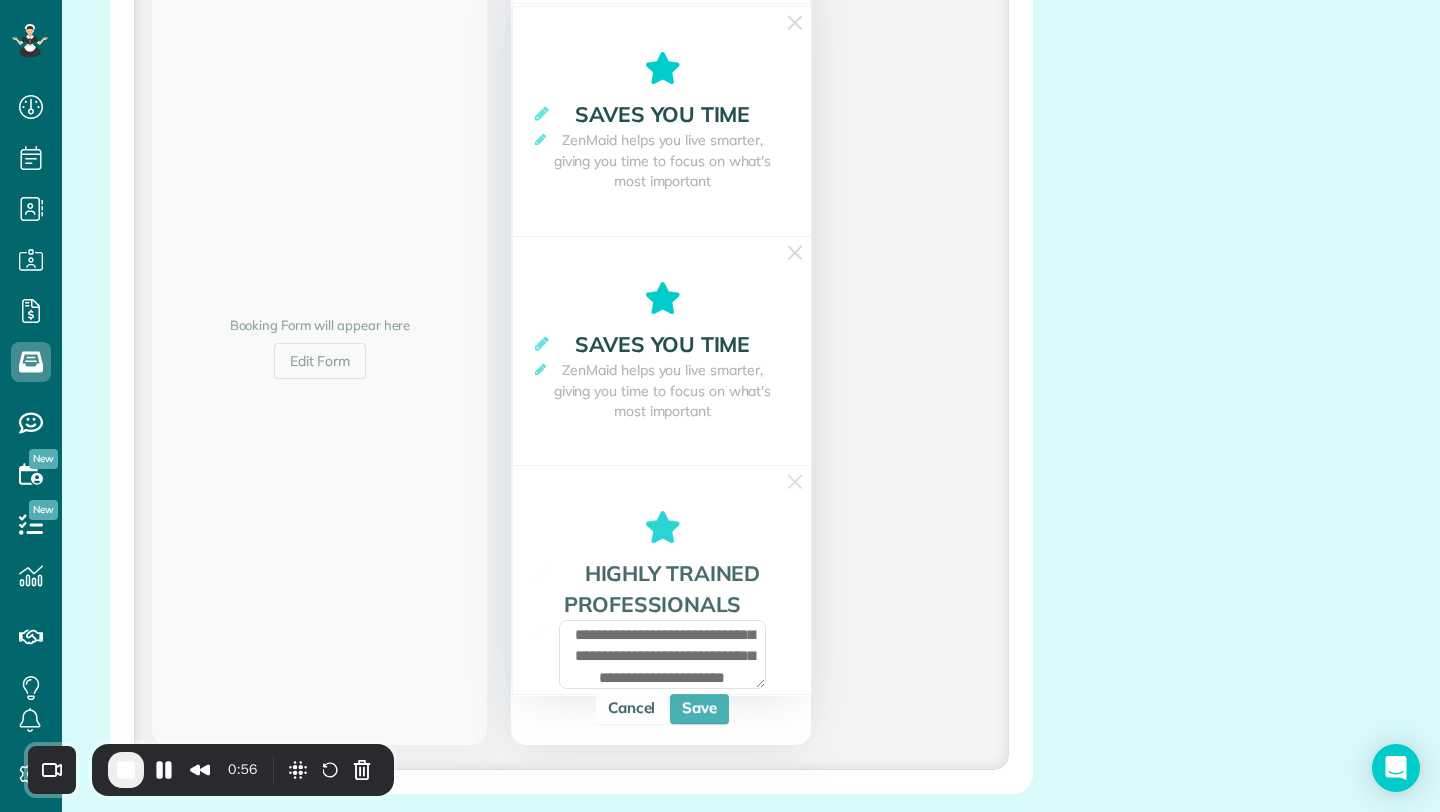 drag, startPoint x: 741, startPoint y: 681, endPoint x: 568, endPoint y: 620, distance: 183.43936 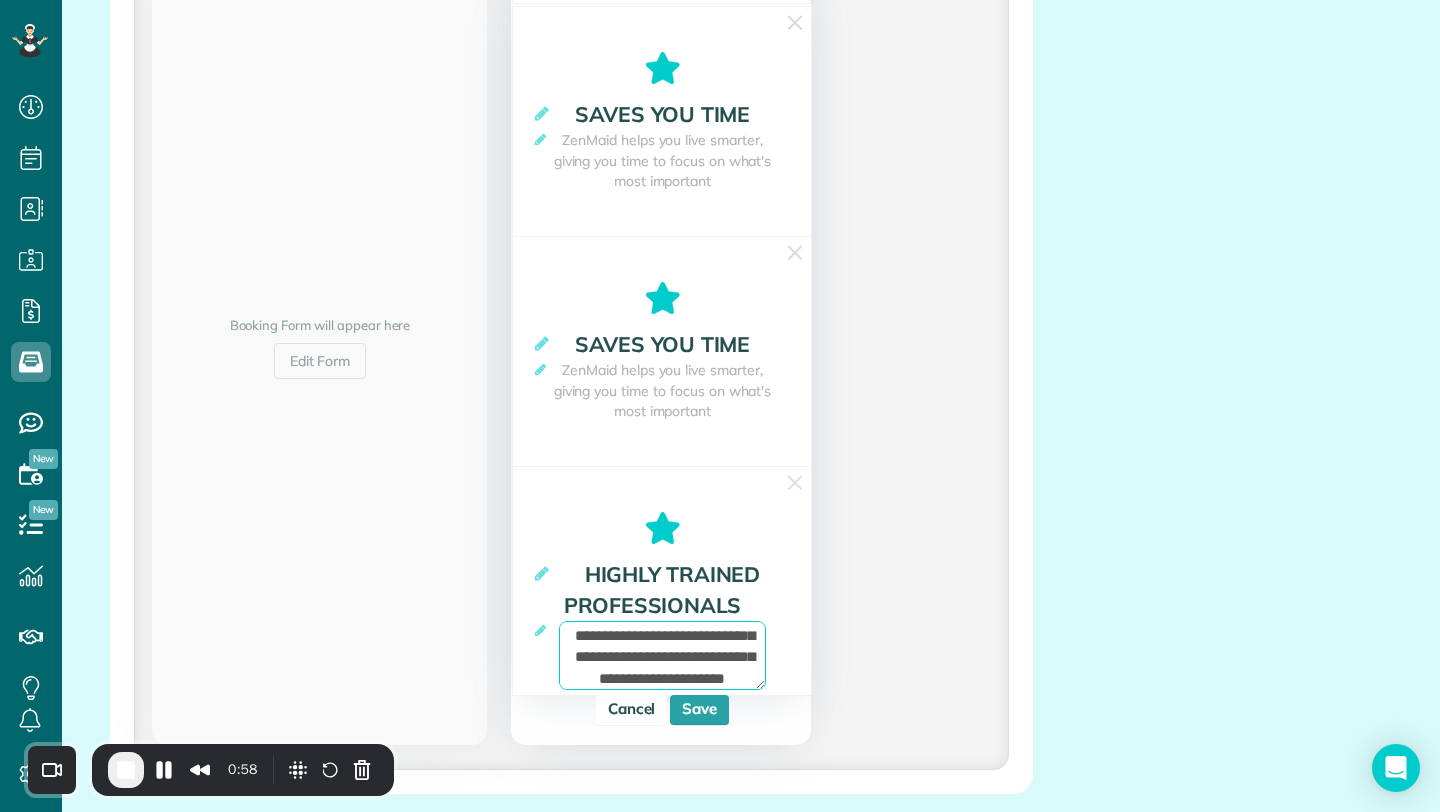 scroll, scrollTop: 24, scrollLeft: 0, axis: vertical 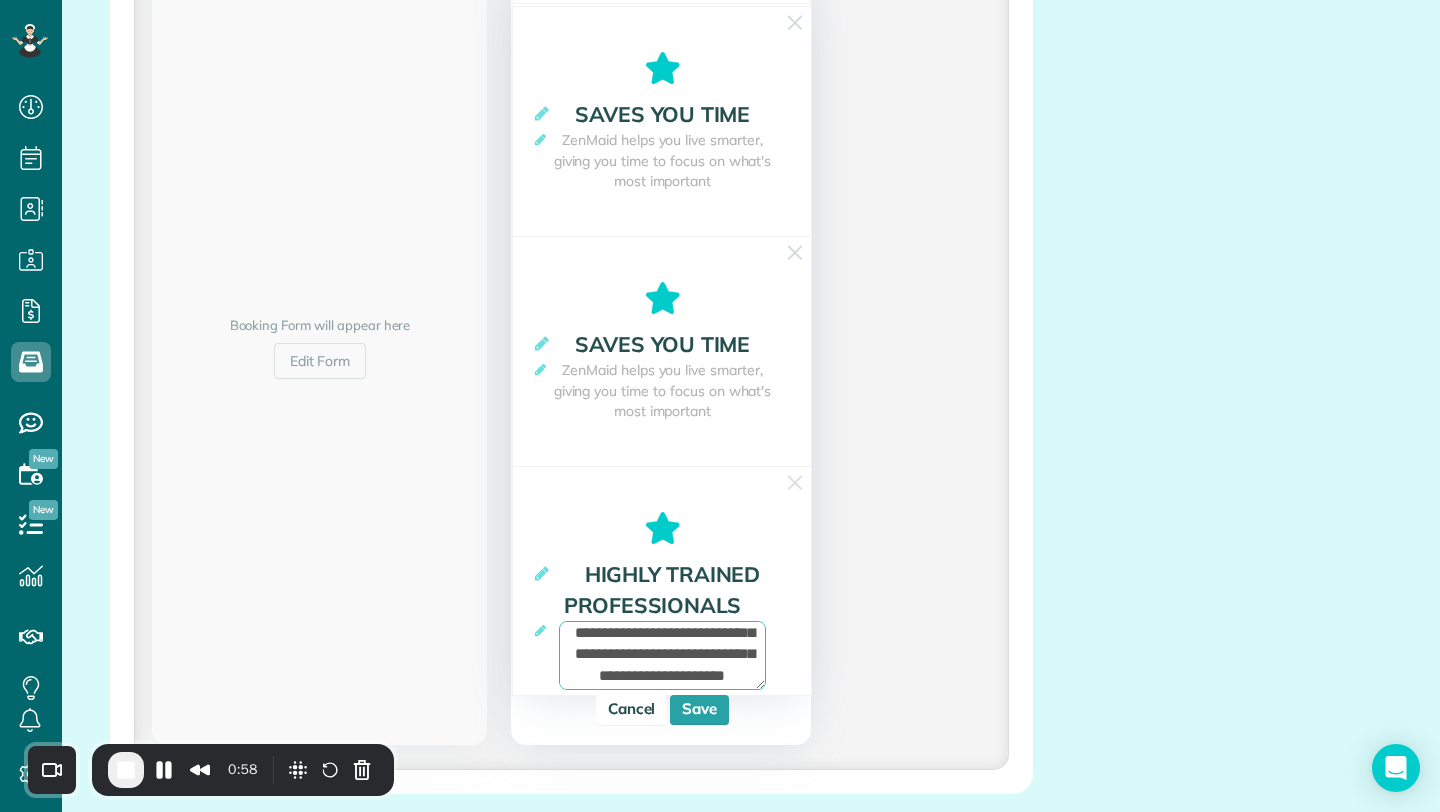 drag, startPoint x: 580, startPoint y: 631, endPoint x: 704, endPoint y: 682, distance: 134.07834 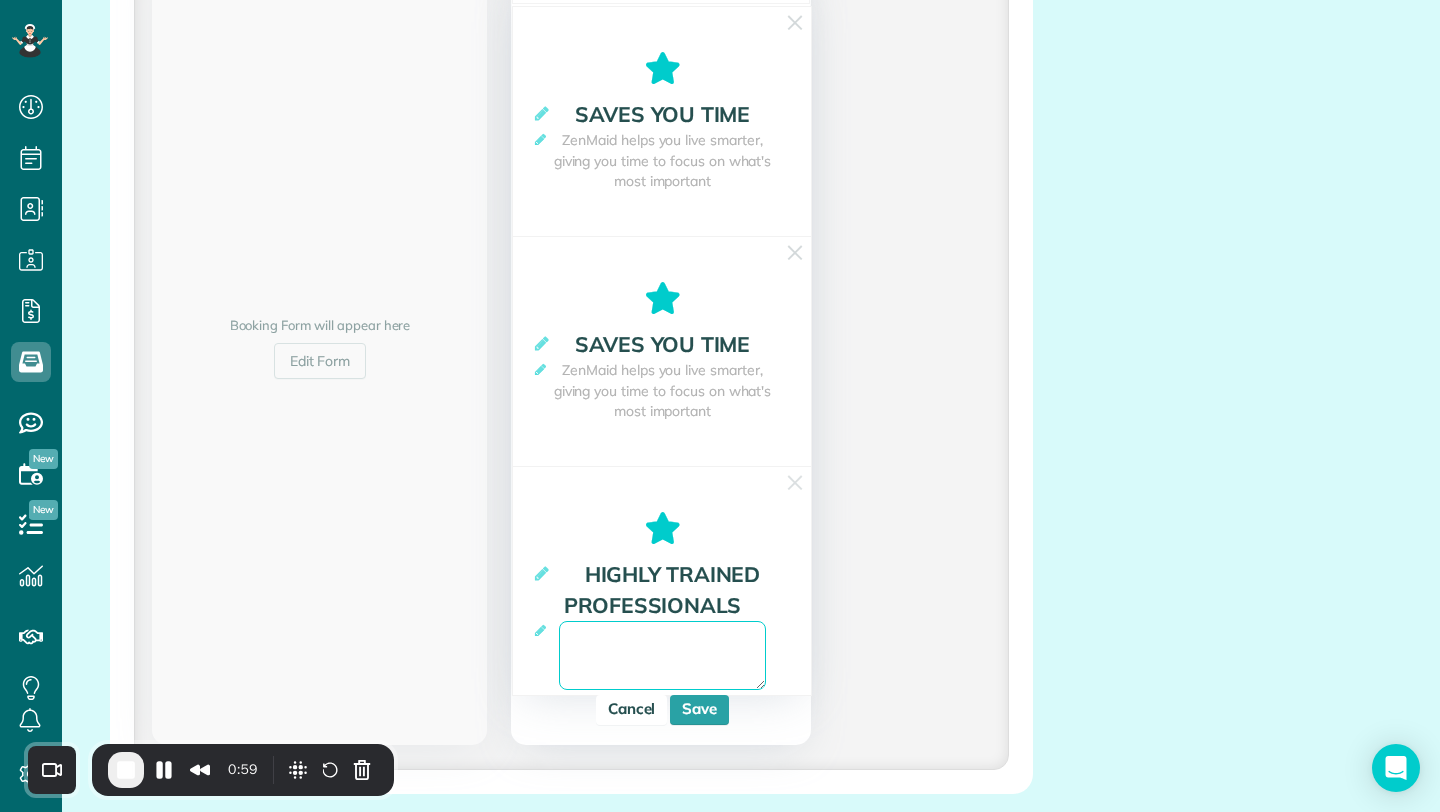scroll, scrollTop: 0, scrollLeft: 0, axis: both 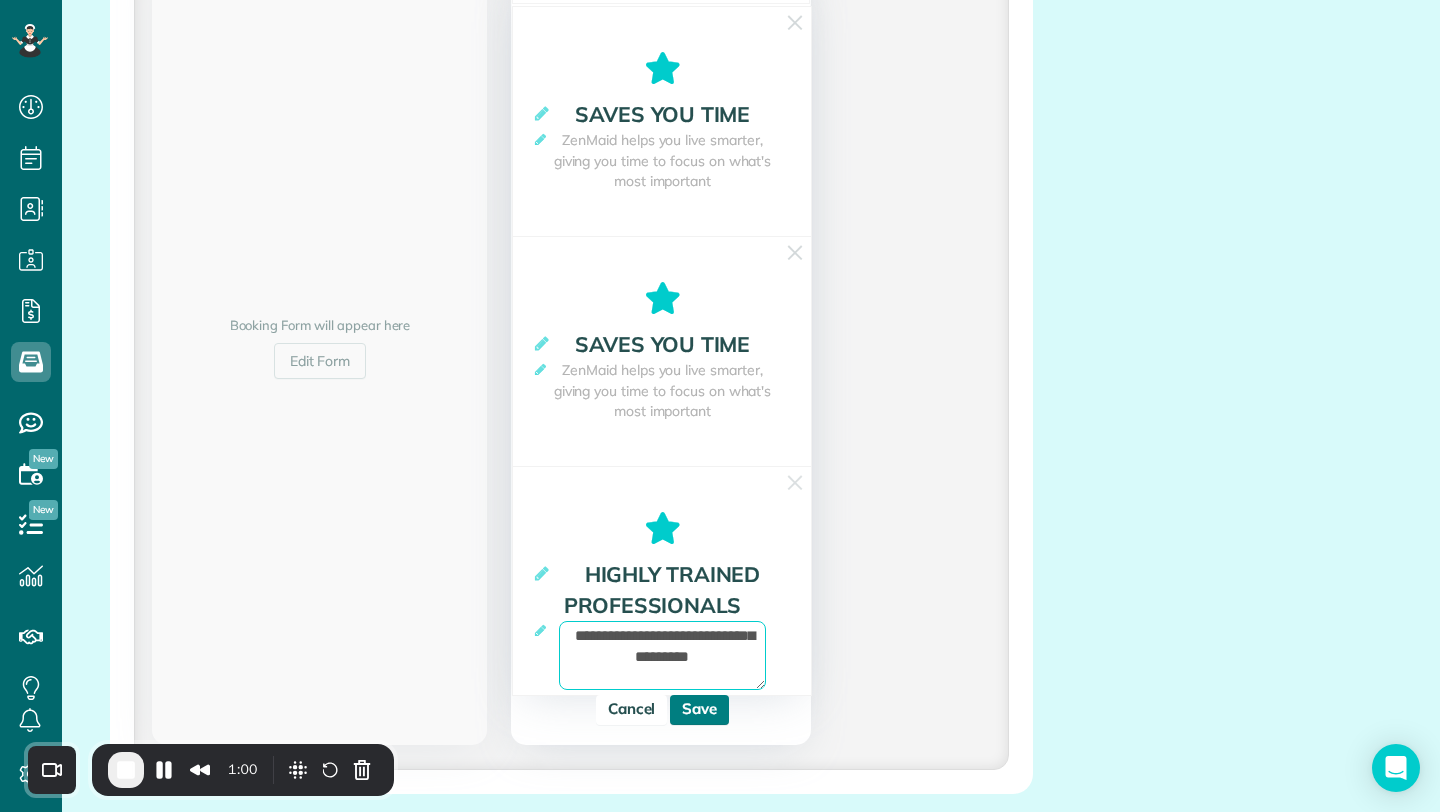 click on "Save" at bounding box center (699, 710) 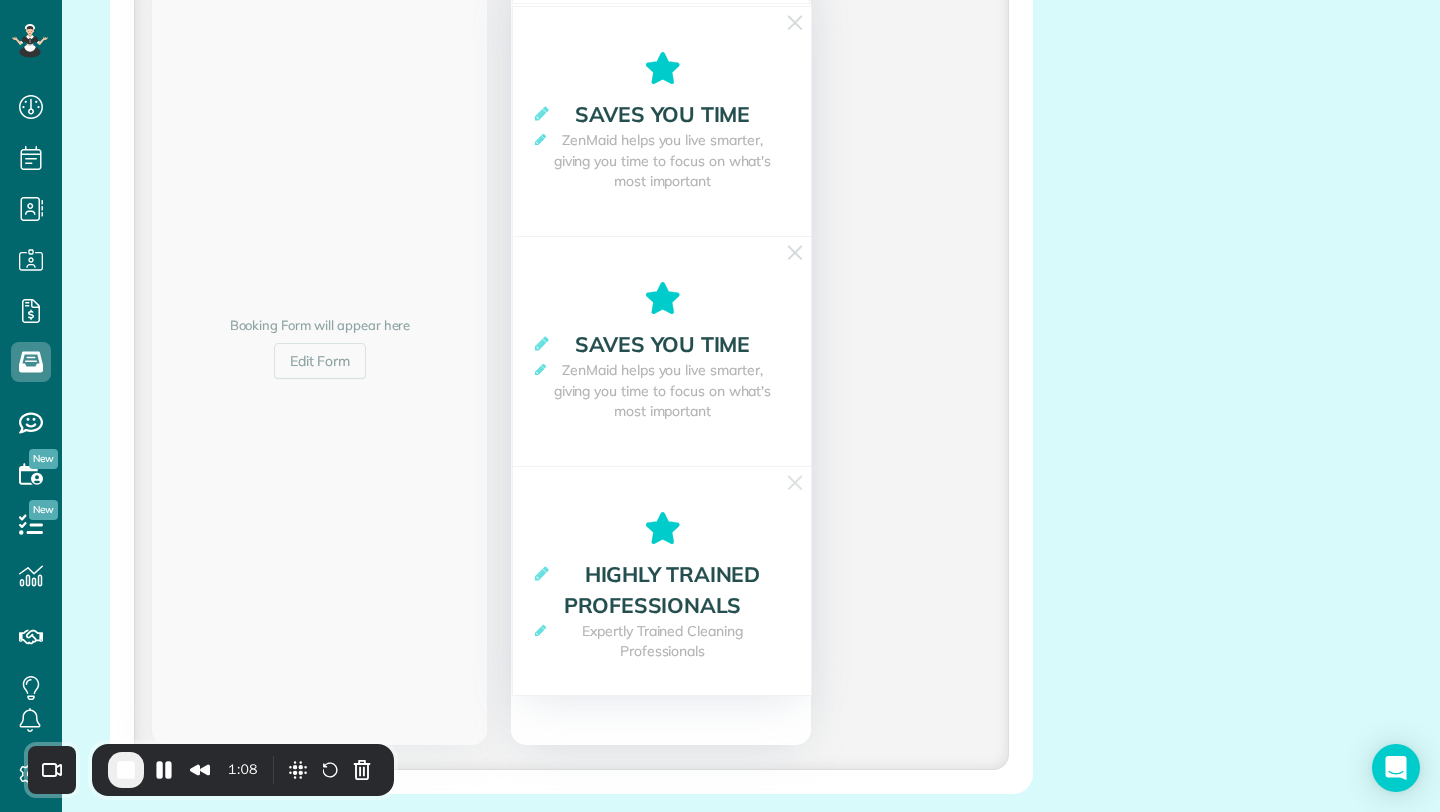 click at bounding box center [542, 573] 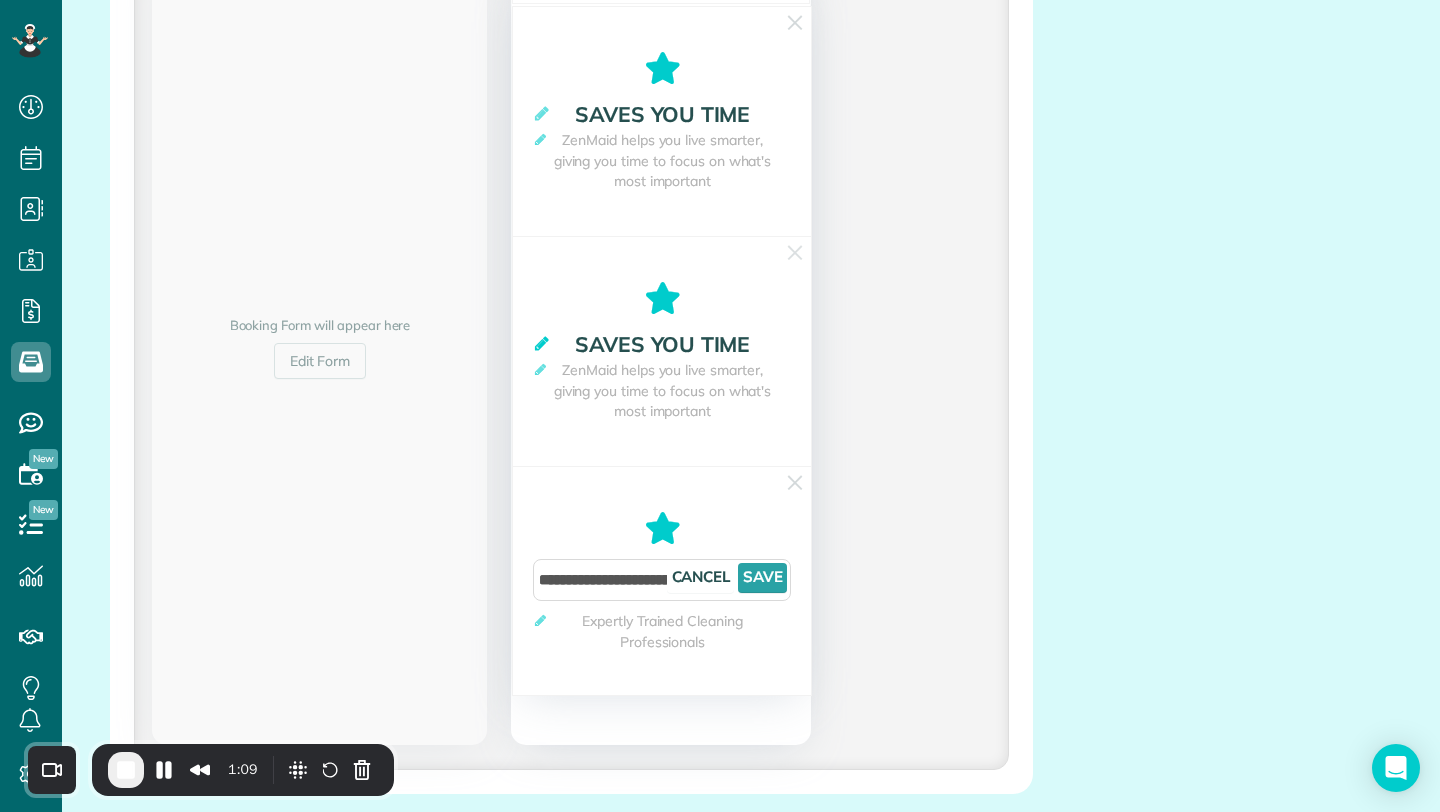 click at bounding box center [542, 343] 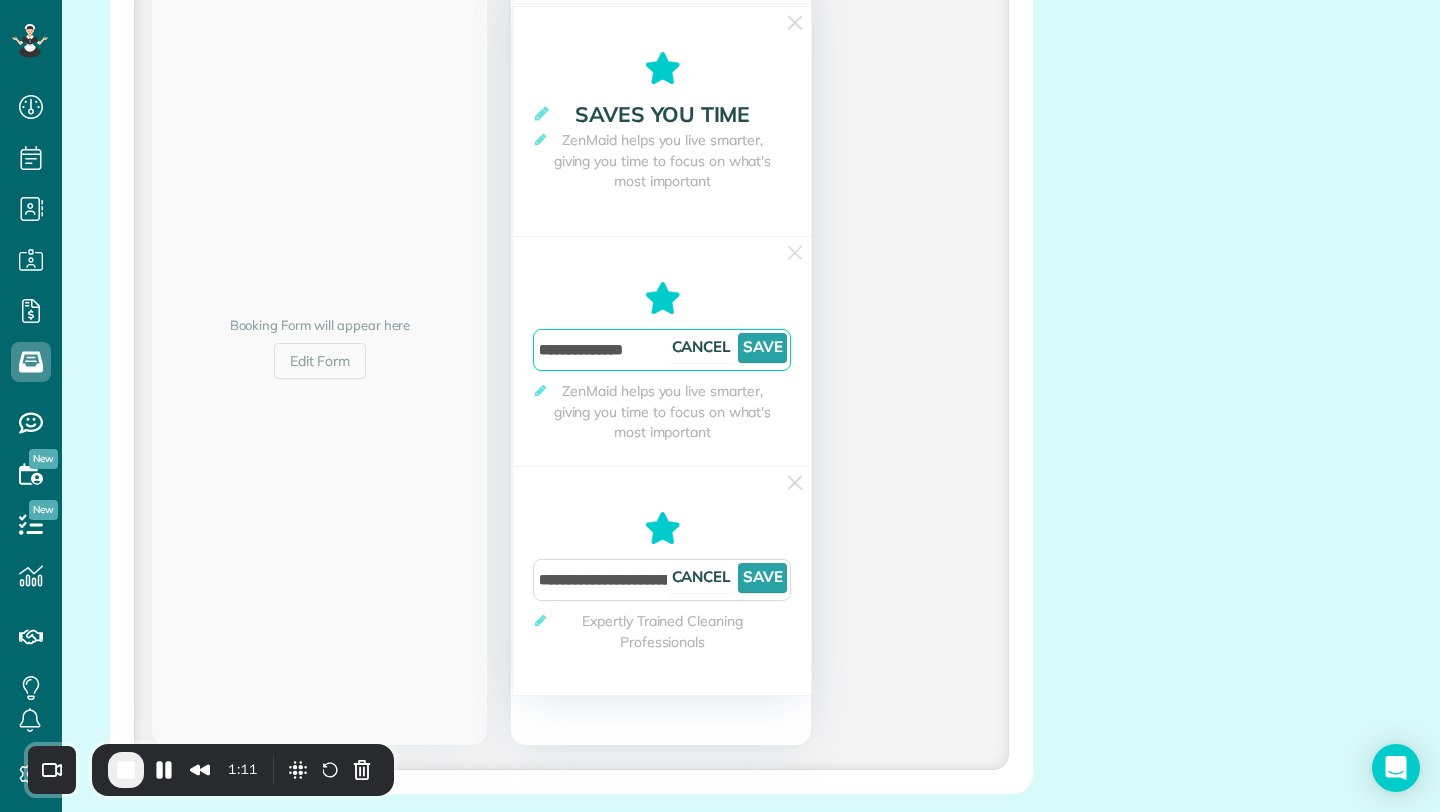 drag, startPoint x: 542, startPoint y: 348, endPoint x: 655, endPoint y: 345, distance: 113.03982 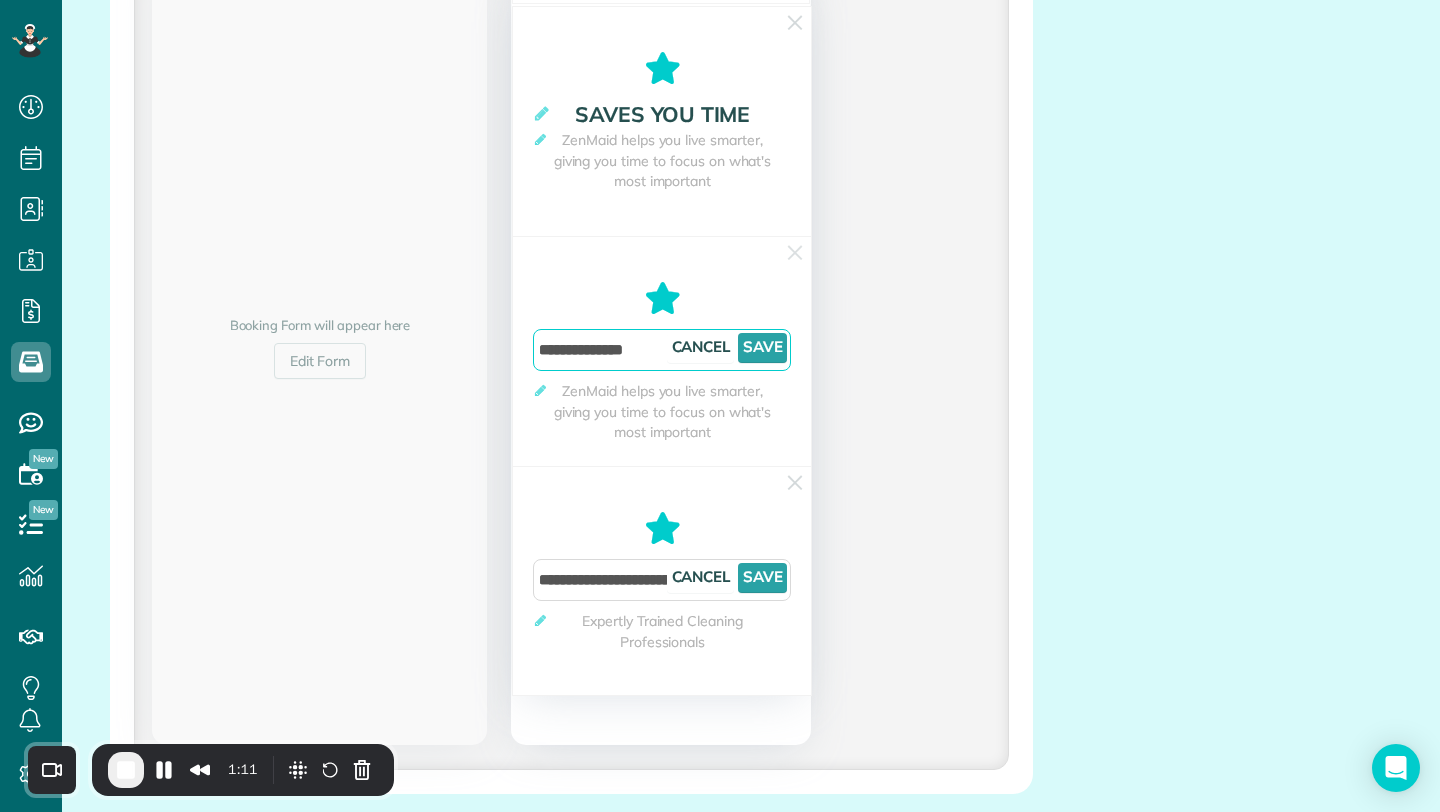 click on "**********" at bounding box center [662, 350] 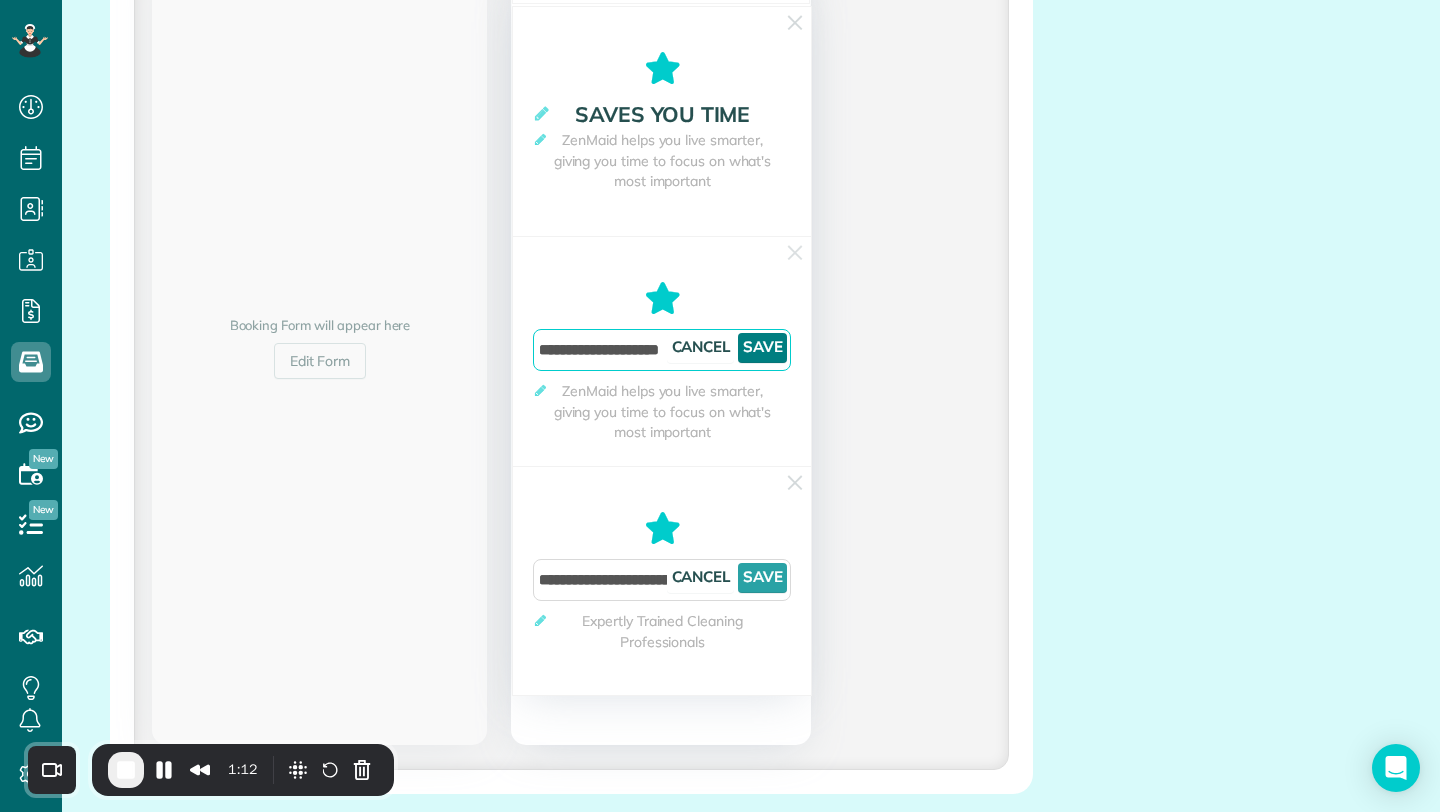 click on "Save" at bounding box center [762, 348] 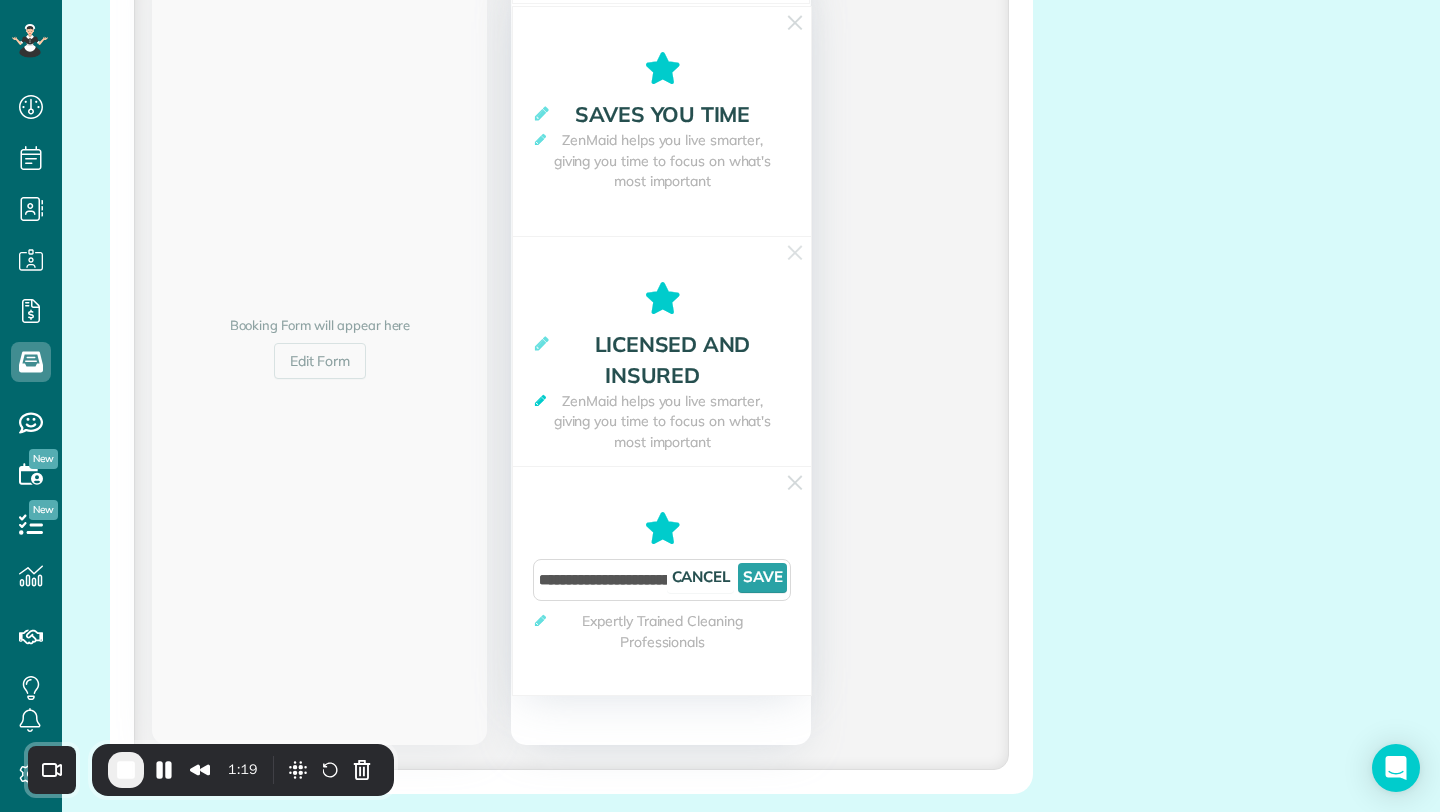 click at bounding box center [540, 400] 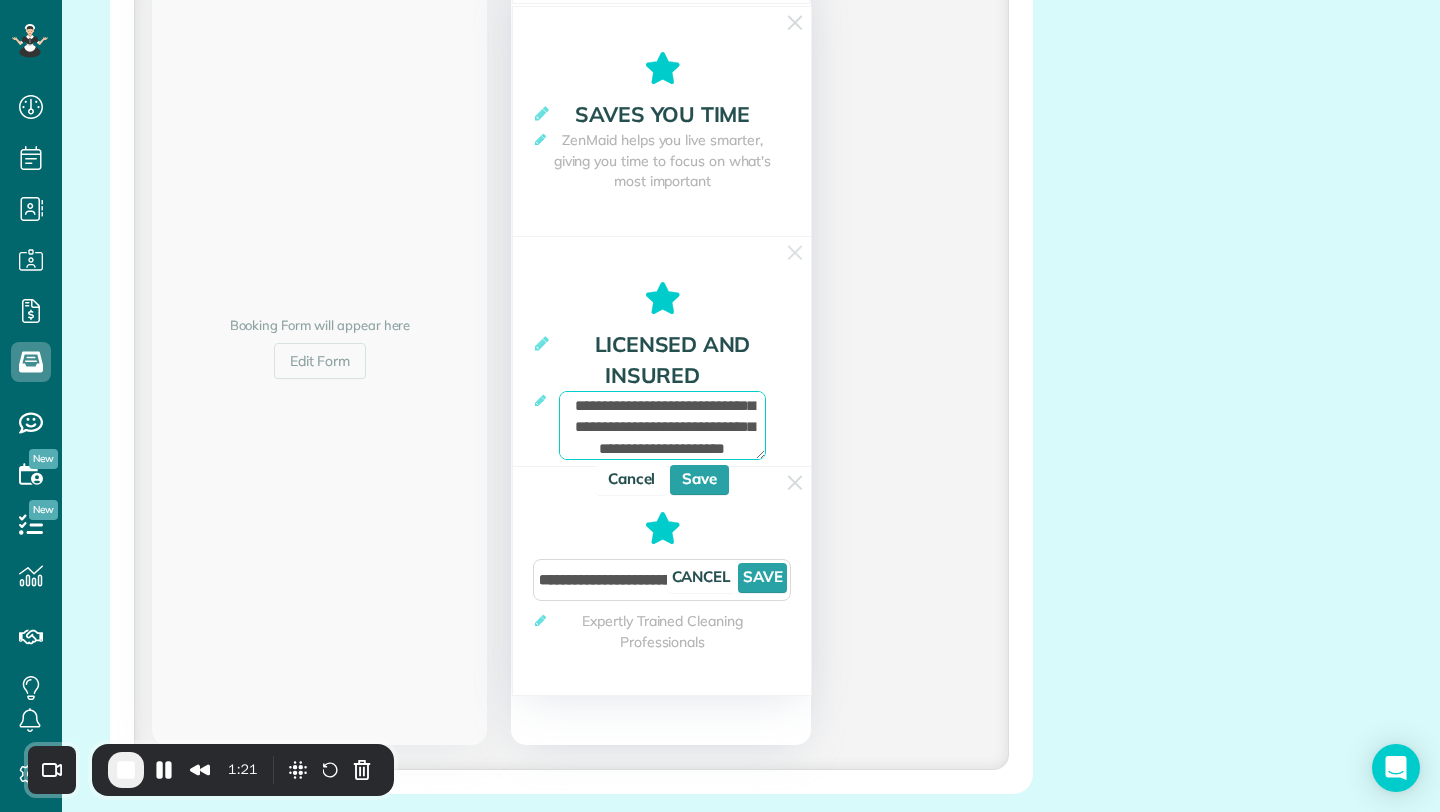 scroll, scrollTop: 24, scrollLeft: 0, axis: vertical 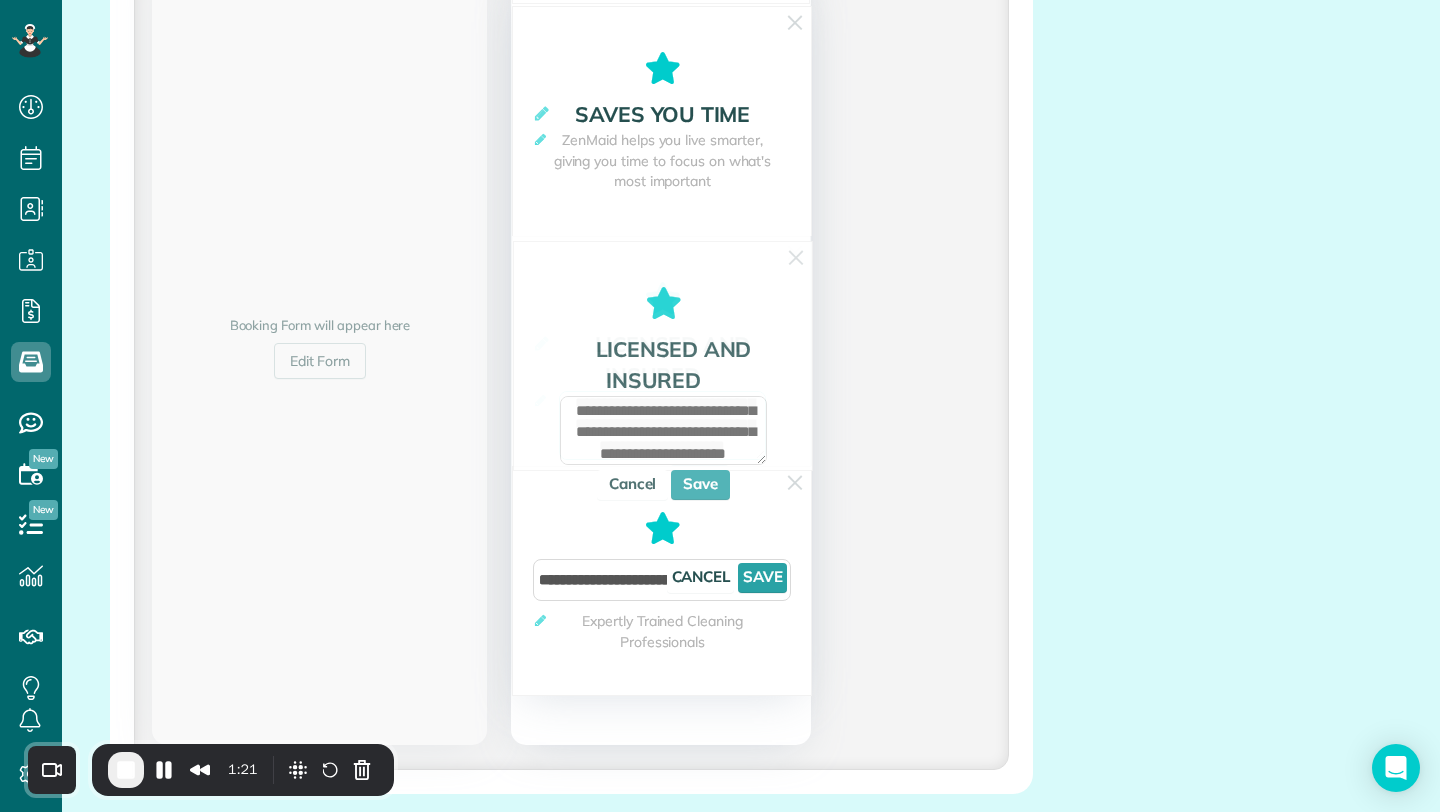 drag, startPoint x: 583, startPoint y: 403, endPoint x: 672, endPoint y: 449, distance: 100.18483 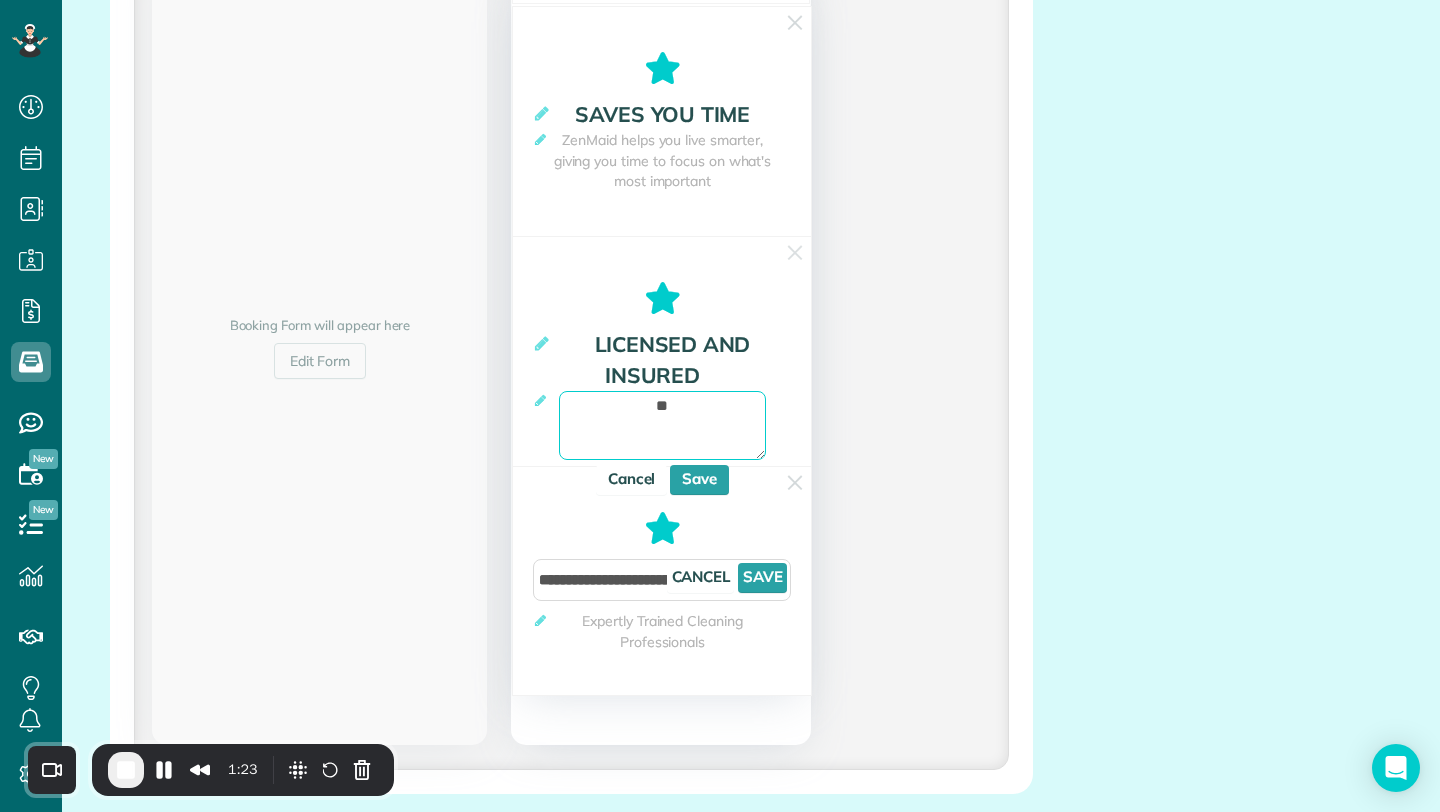 scroll, scrollTop: 0, scrollLeft: 0, axis: both 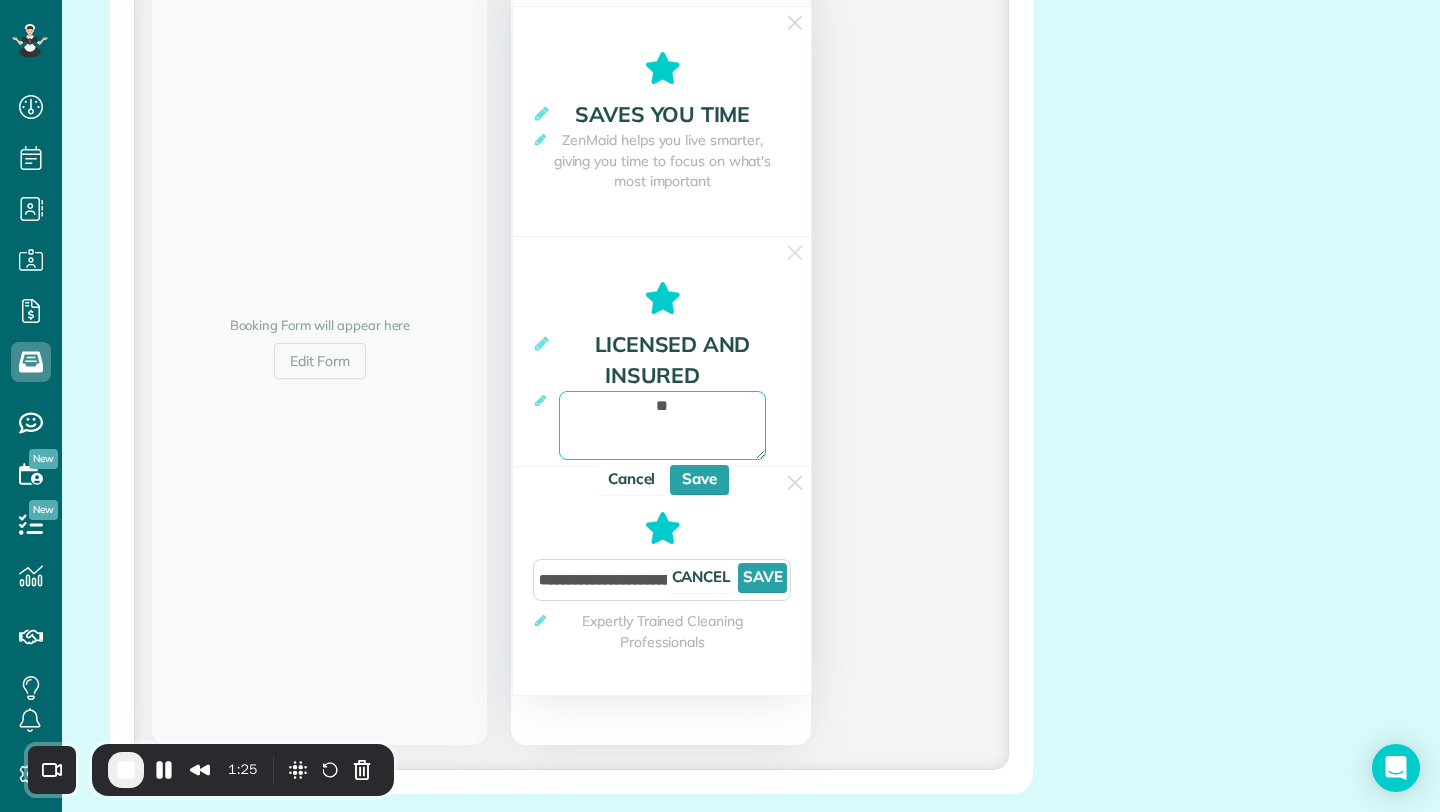 type on "*" 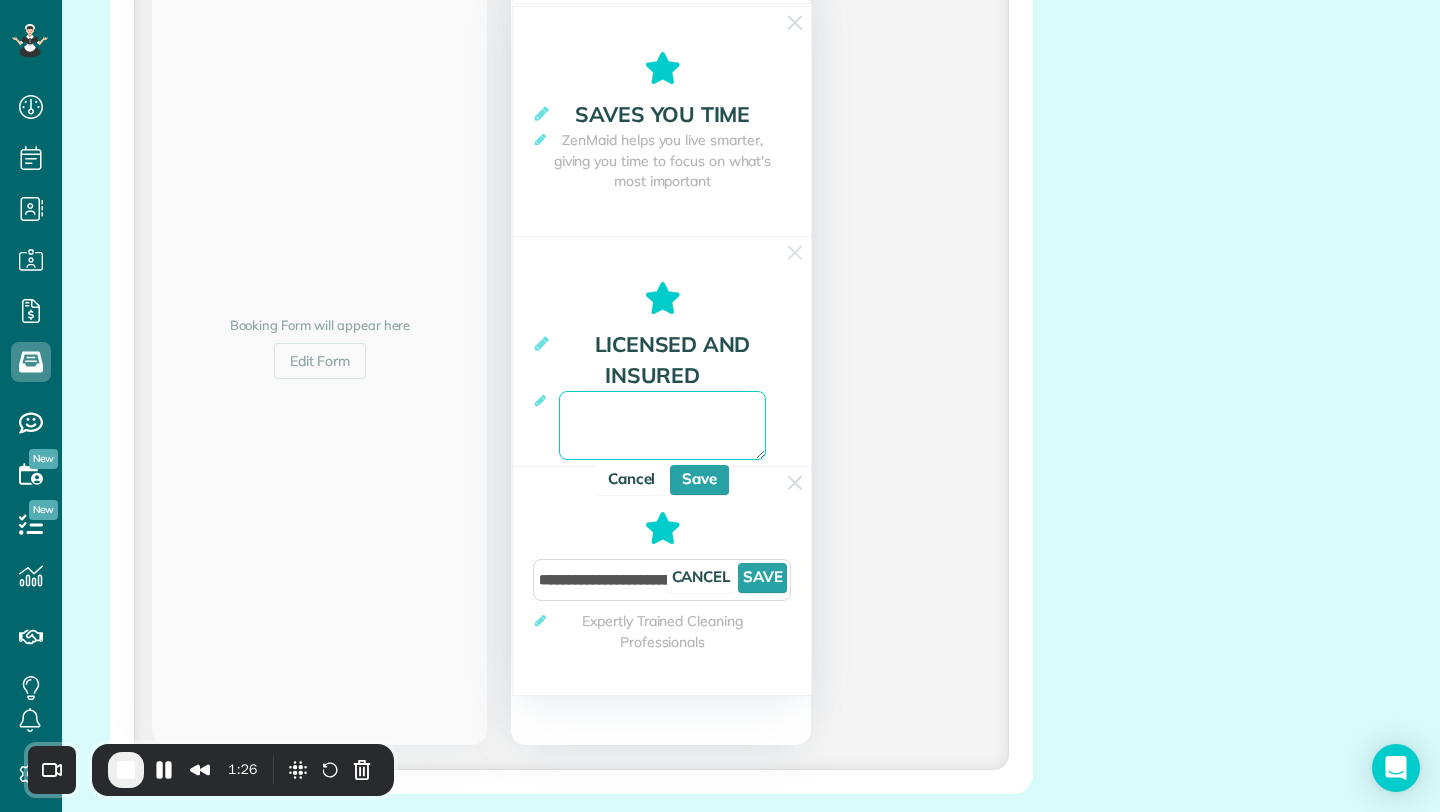 paste on "**********" 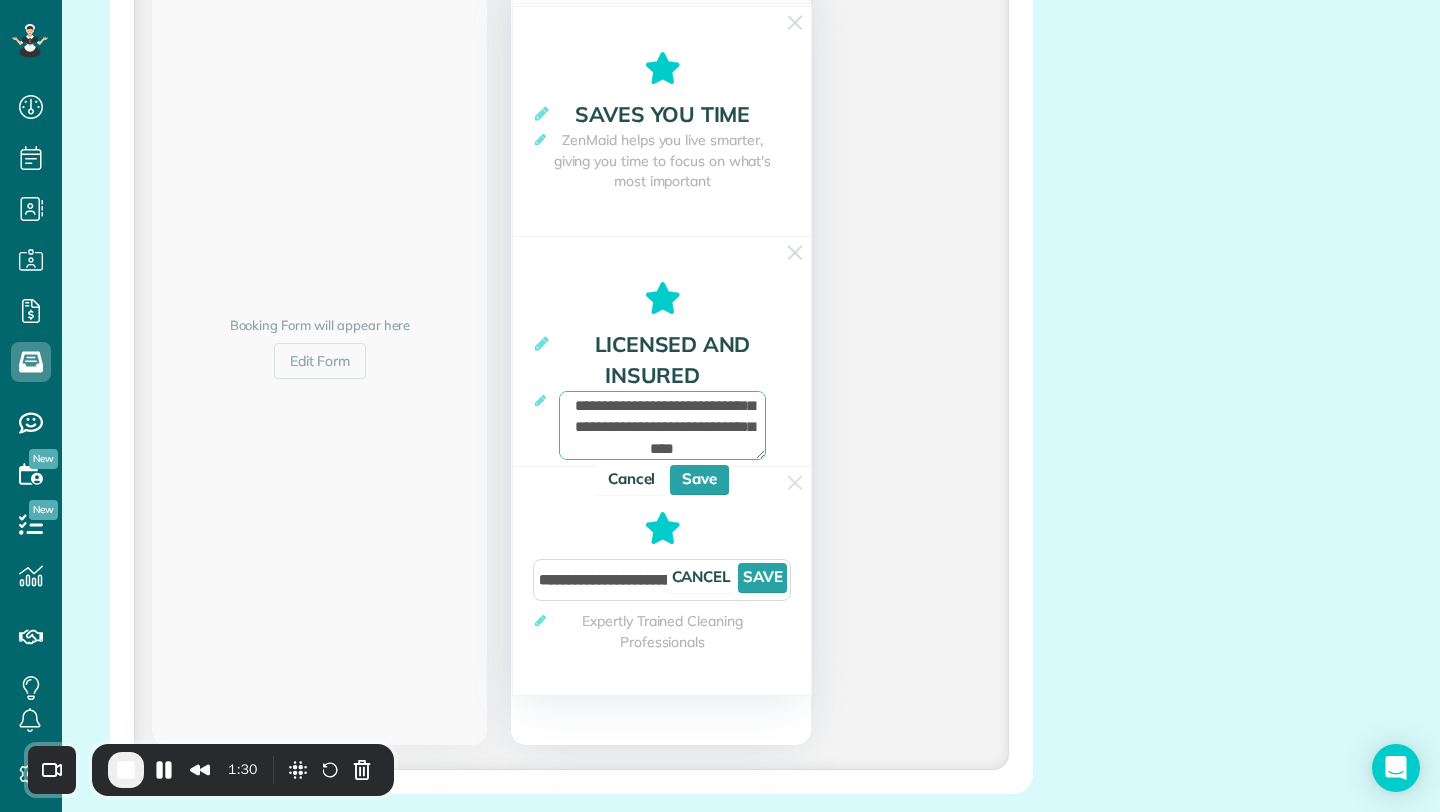 type on "**********" 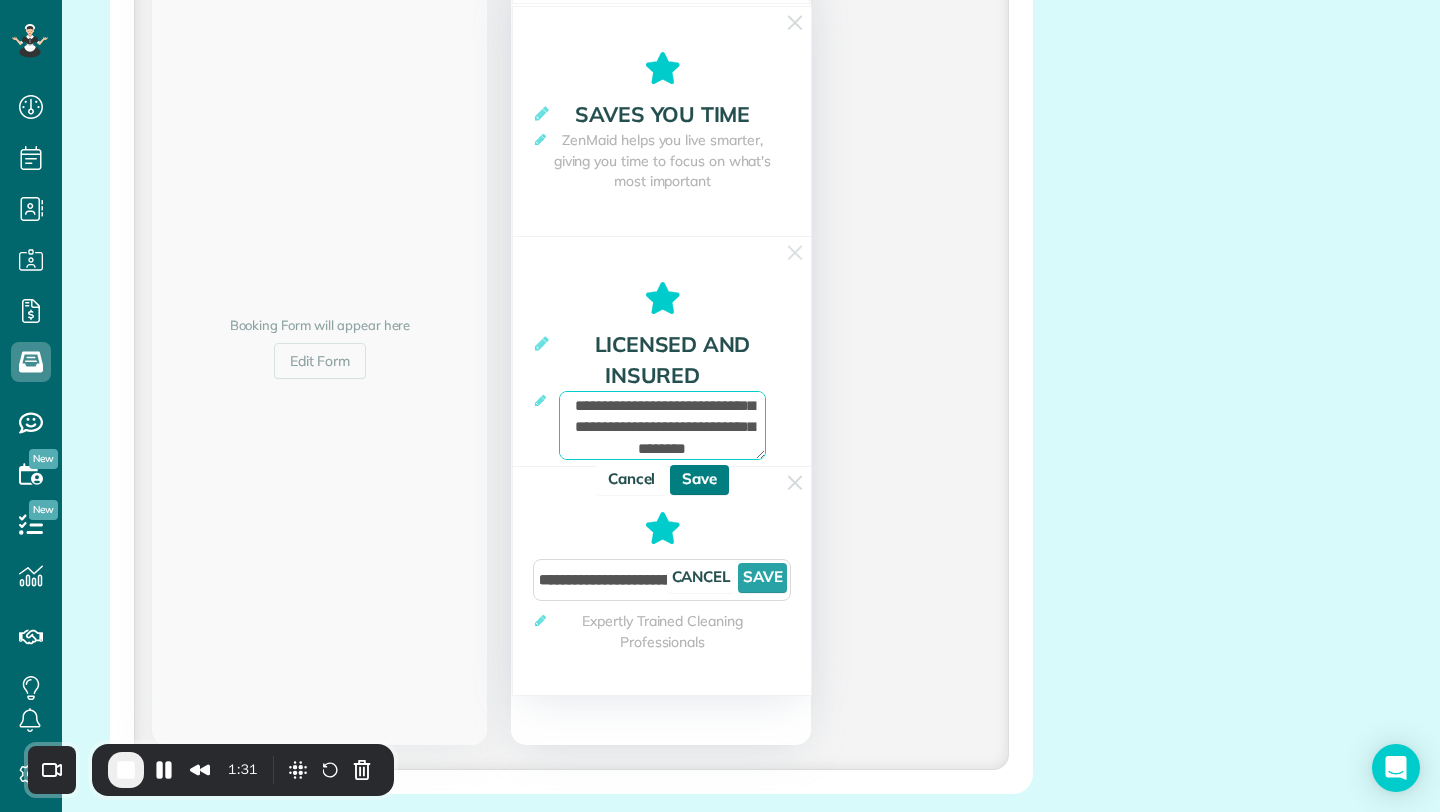 click on "Save" at bounding box center (699, 480) 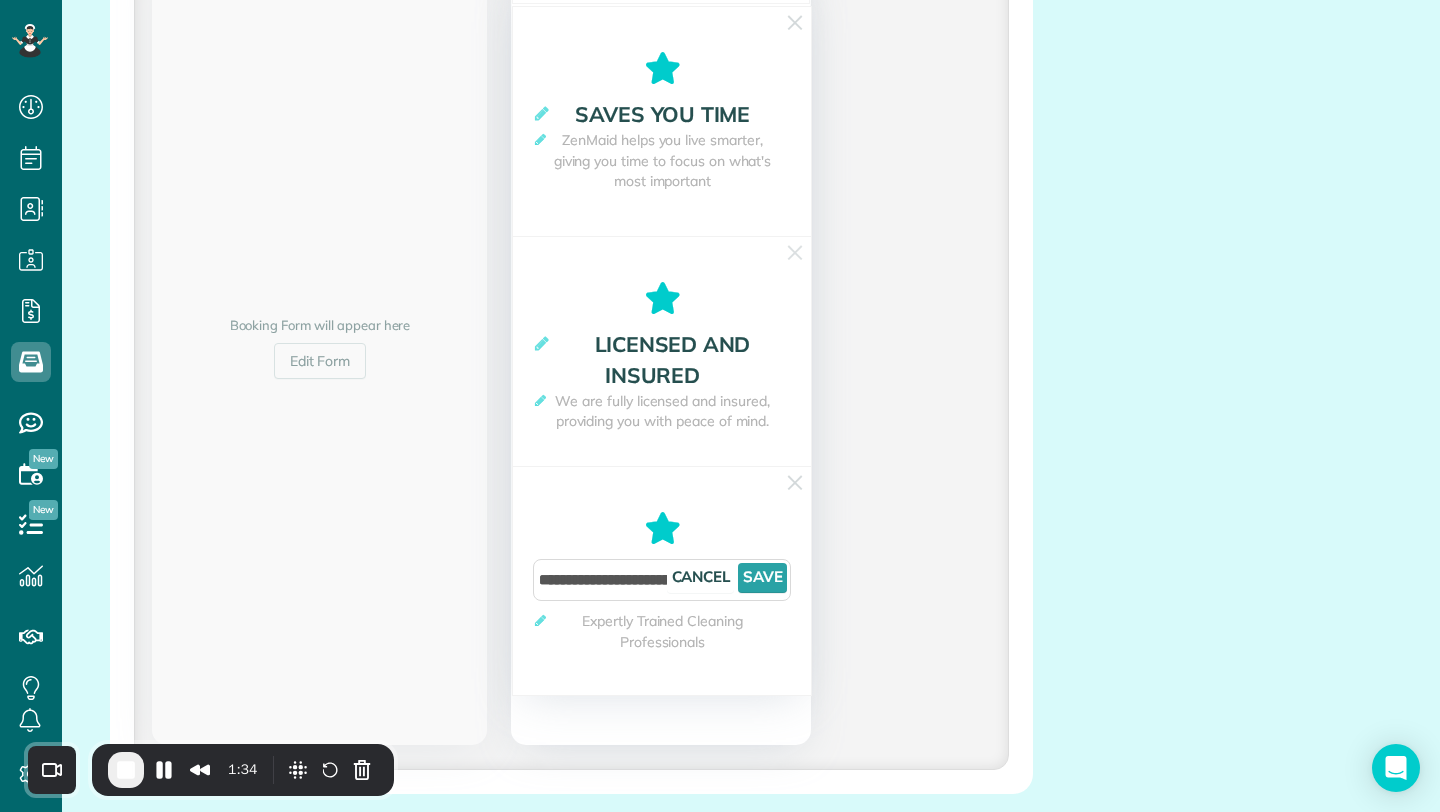 click at bounding box center (662, 298) 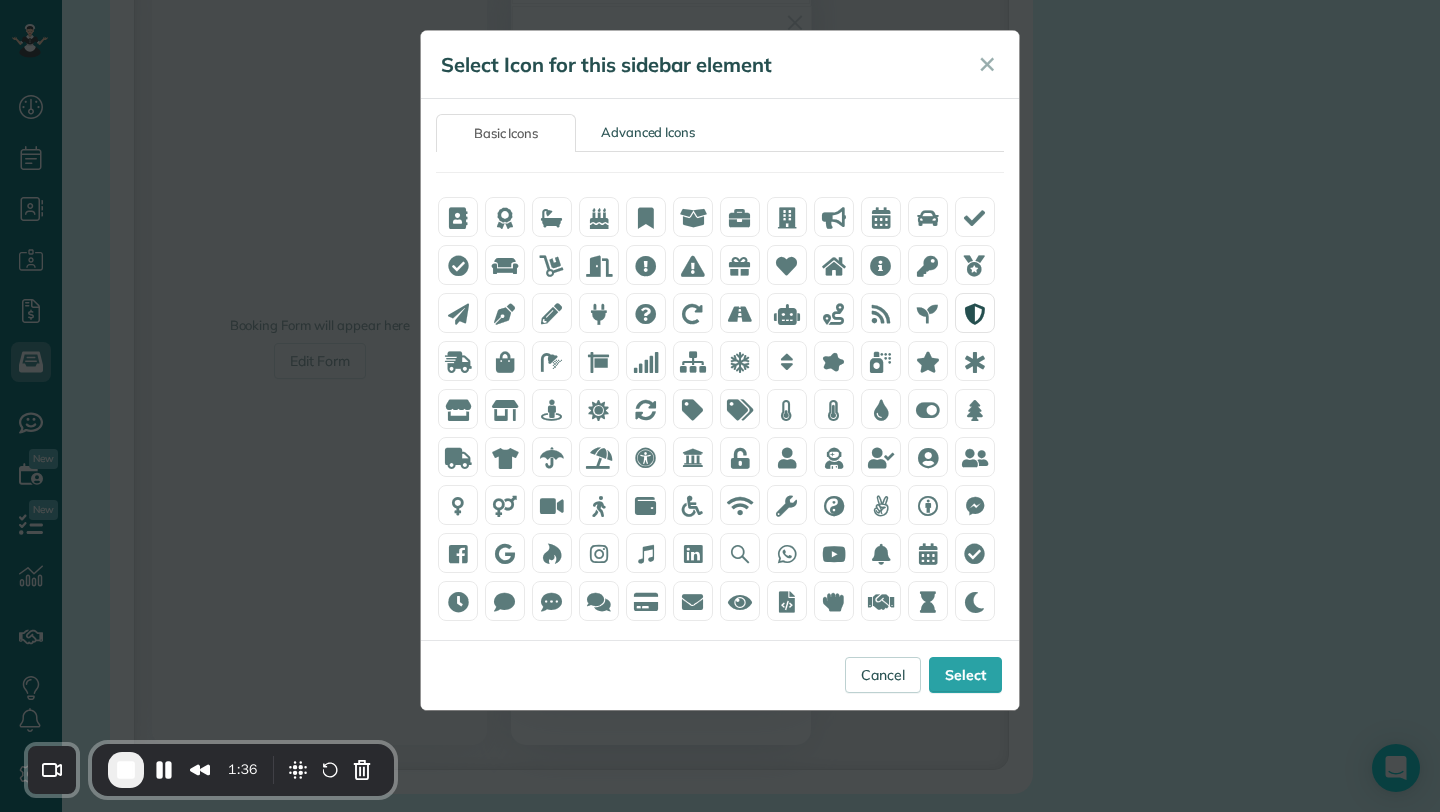 click at bounding box center [975, 313] 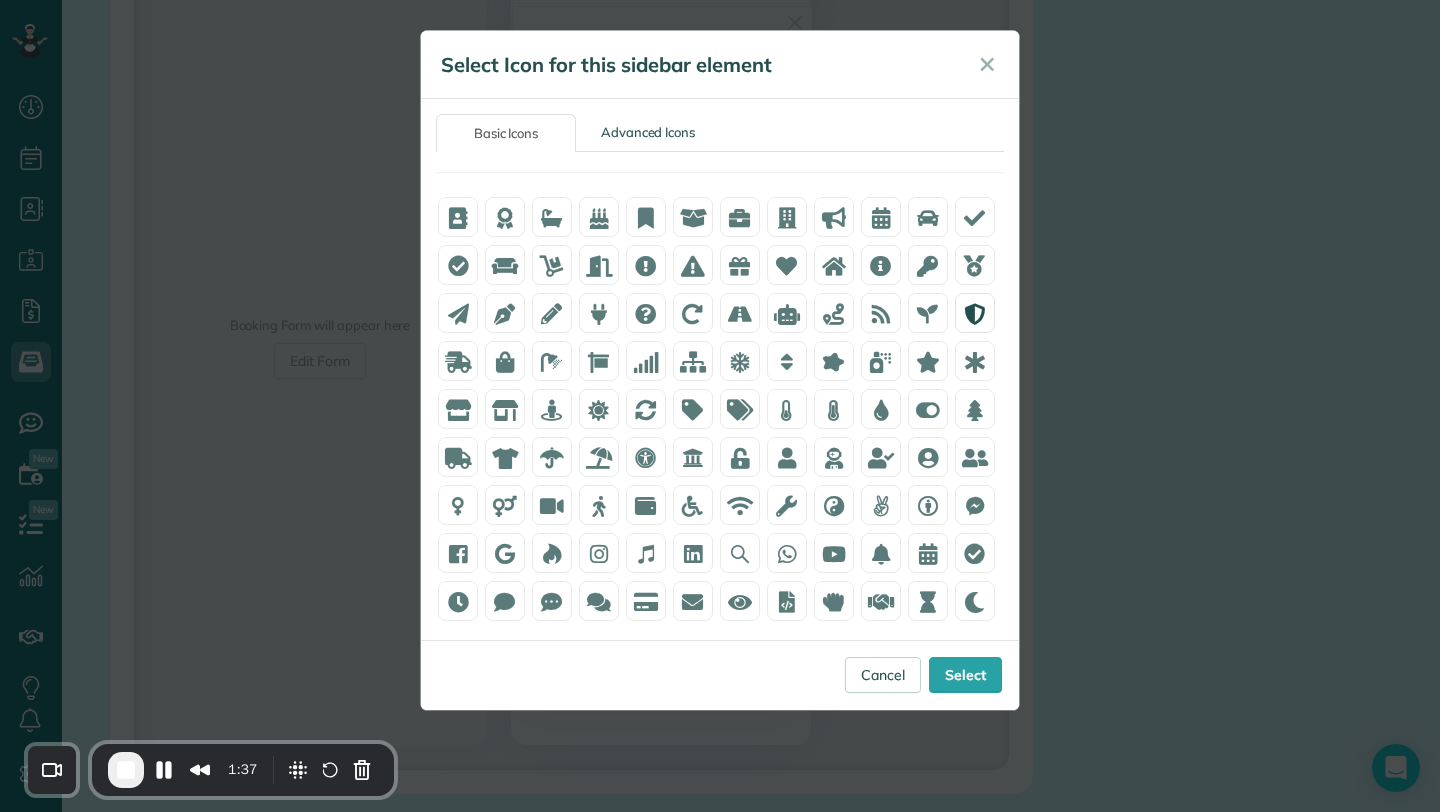 click at bounding box center (974, 314) 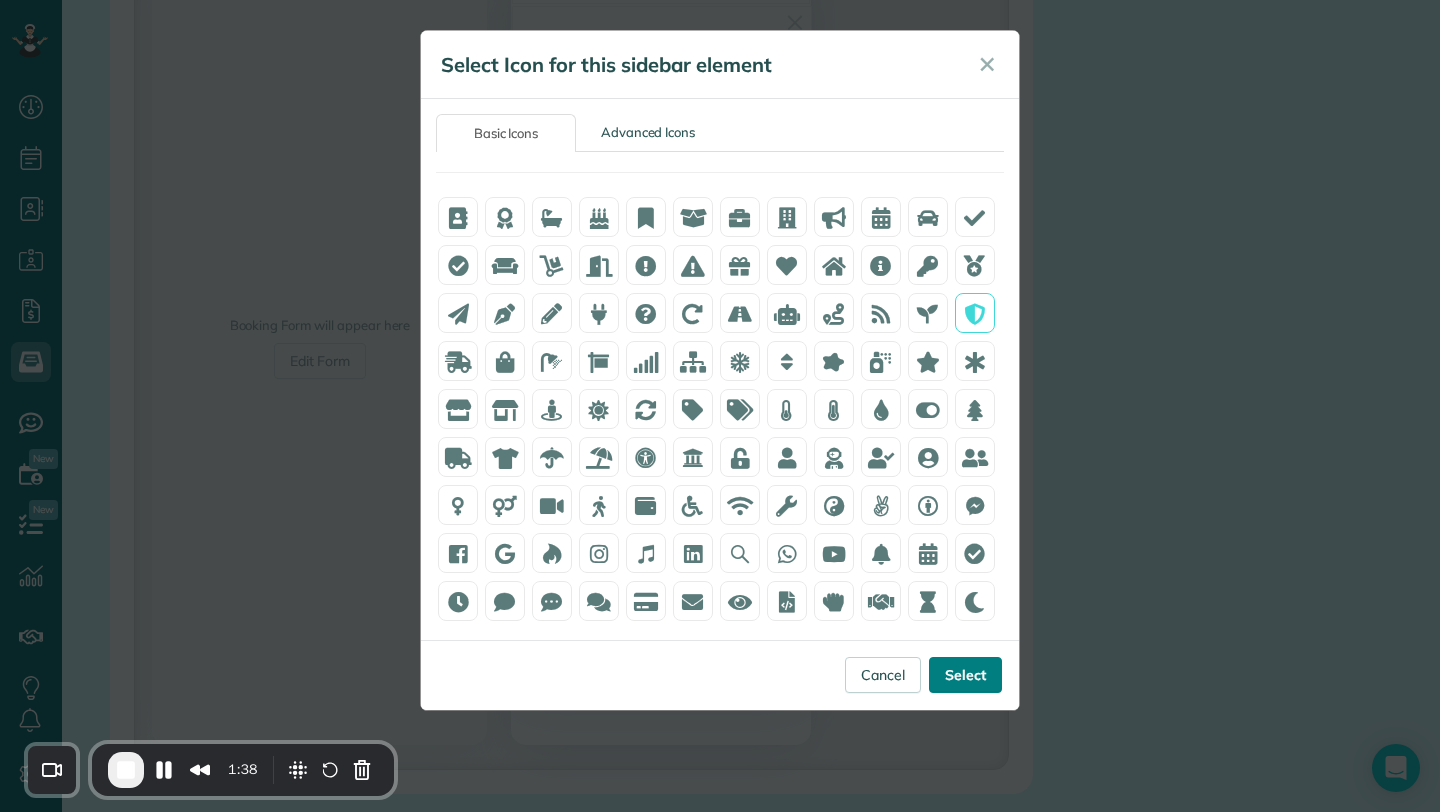 click on "Select" at bounding box center (965, 675) 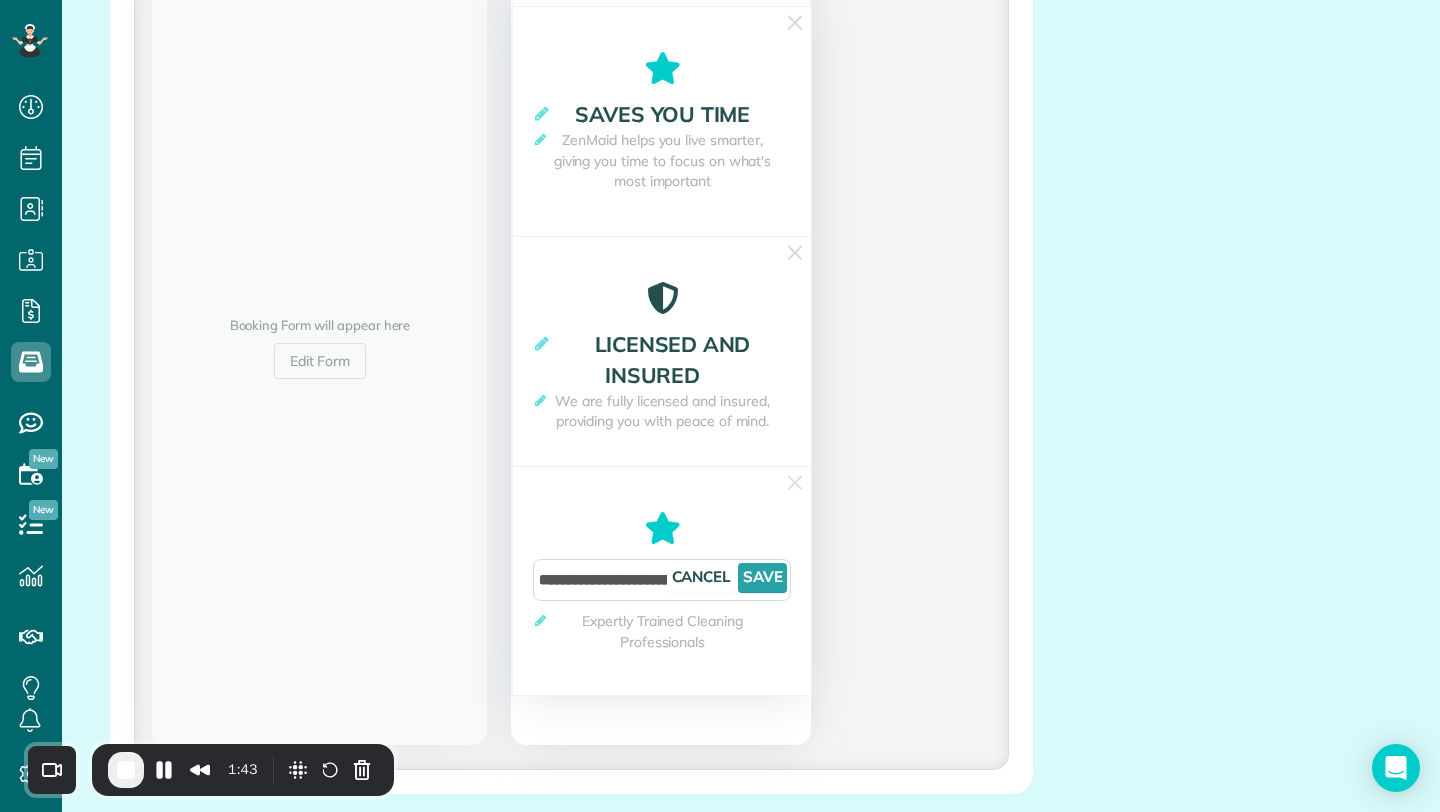 click at bounding box center [662, 528] 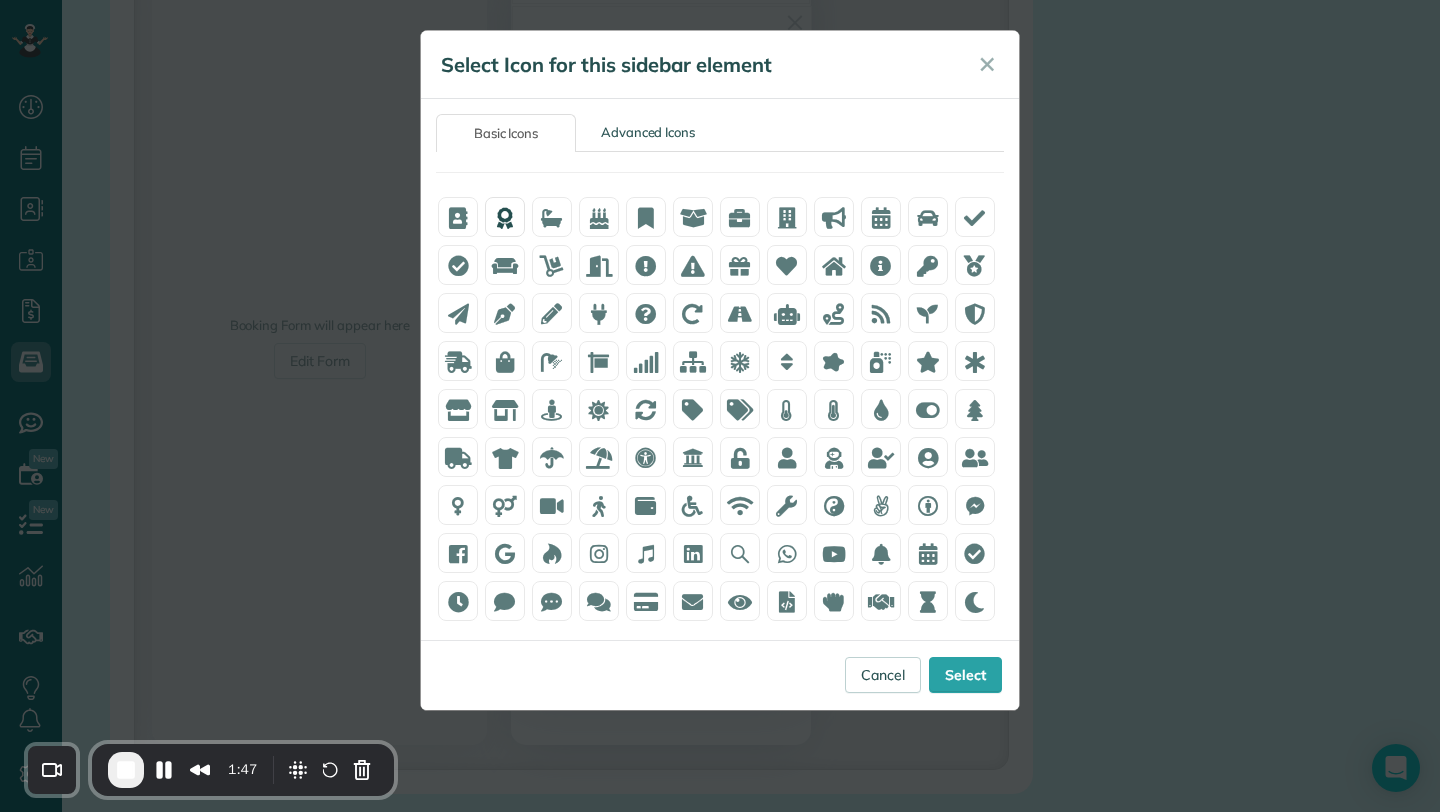 click at bounding box center [505, 218] 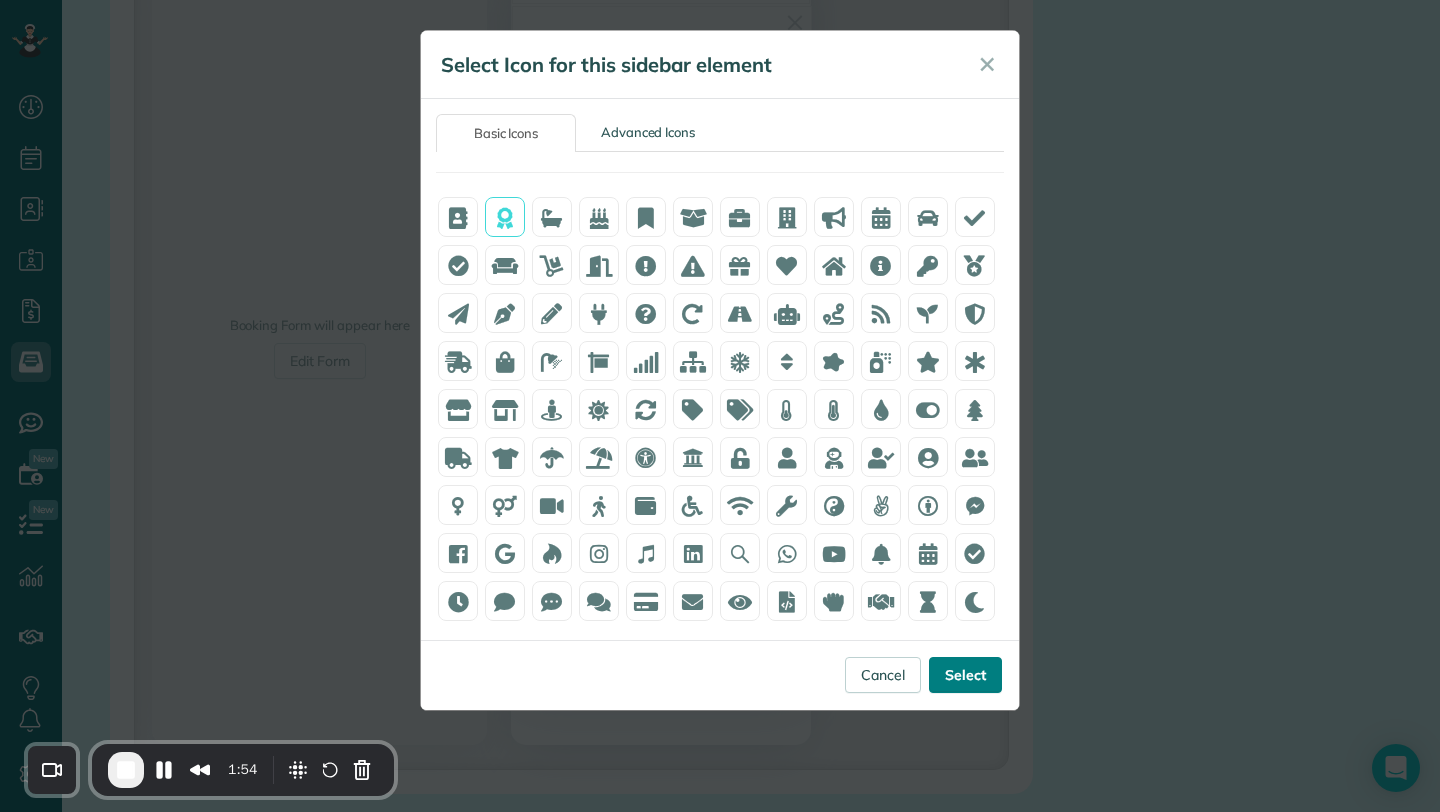 click on "Select" at bounding box center (965, 675) 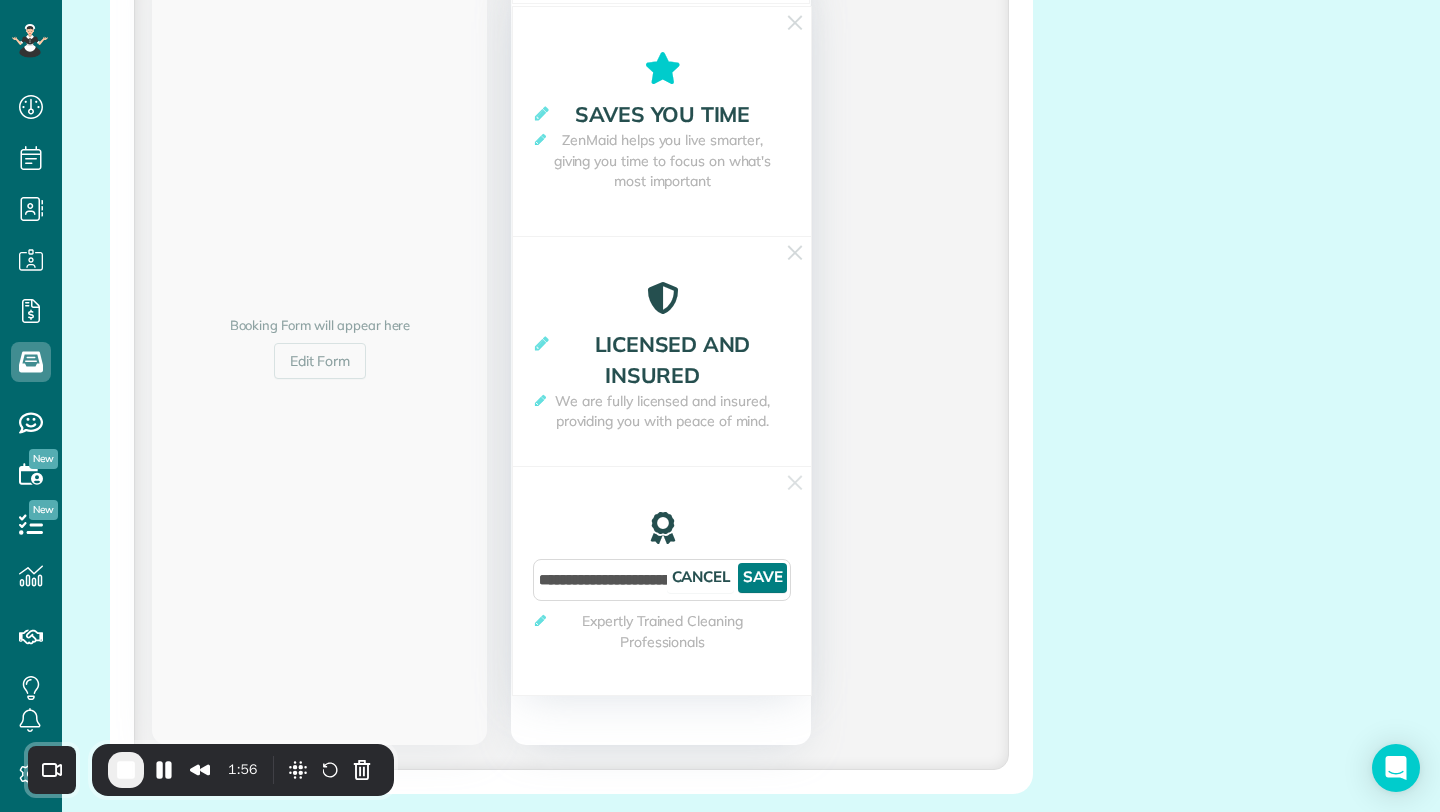 click on "Save" at bounding box center [762, 578] 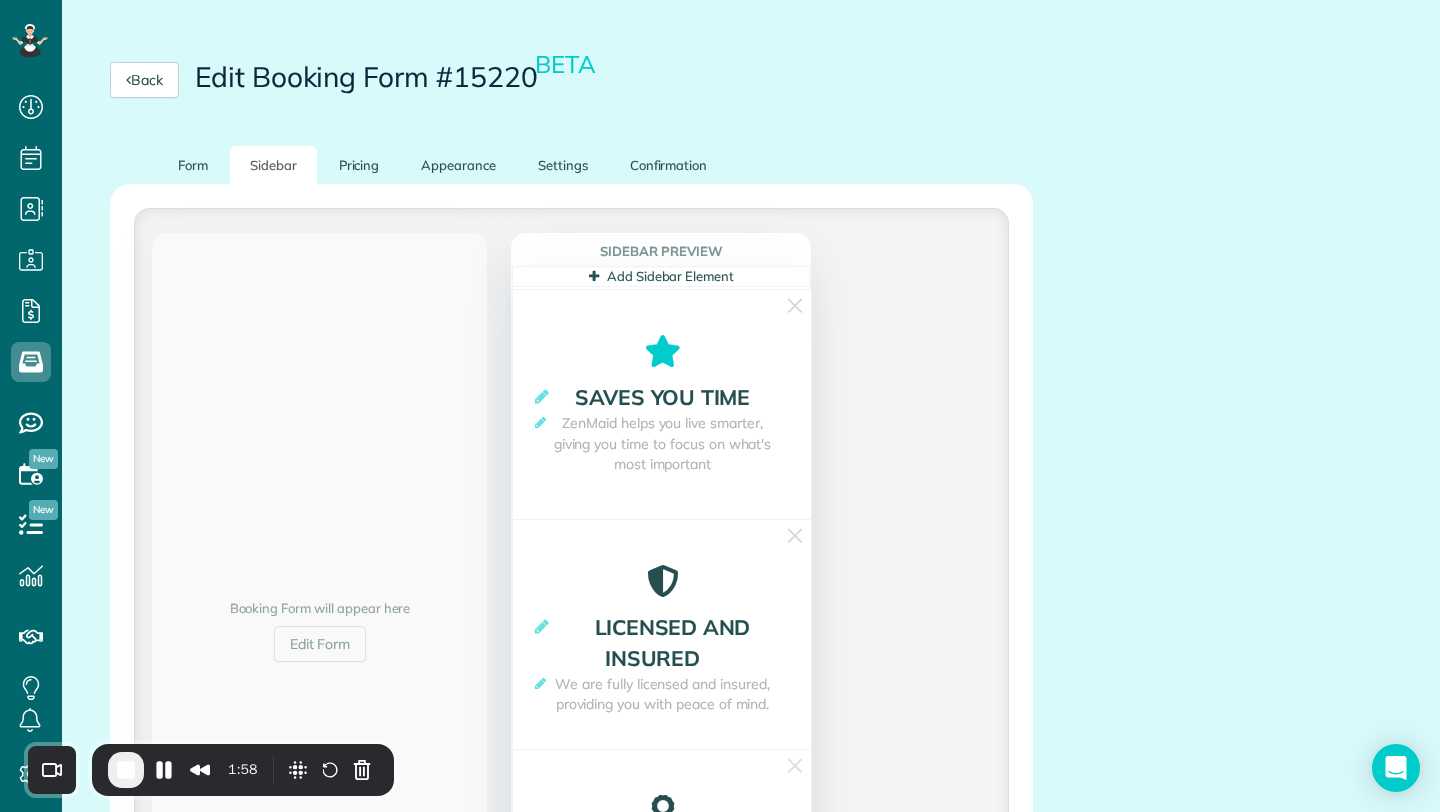 scroll, scrollTop: 165, scrollLeft: 0, axis: vertical 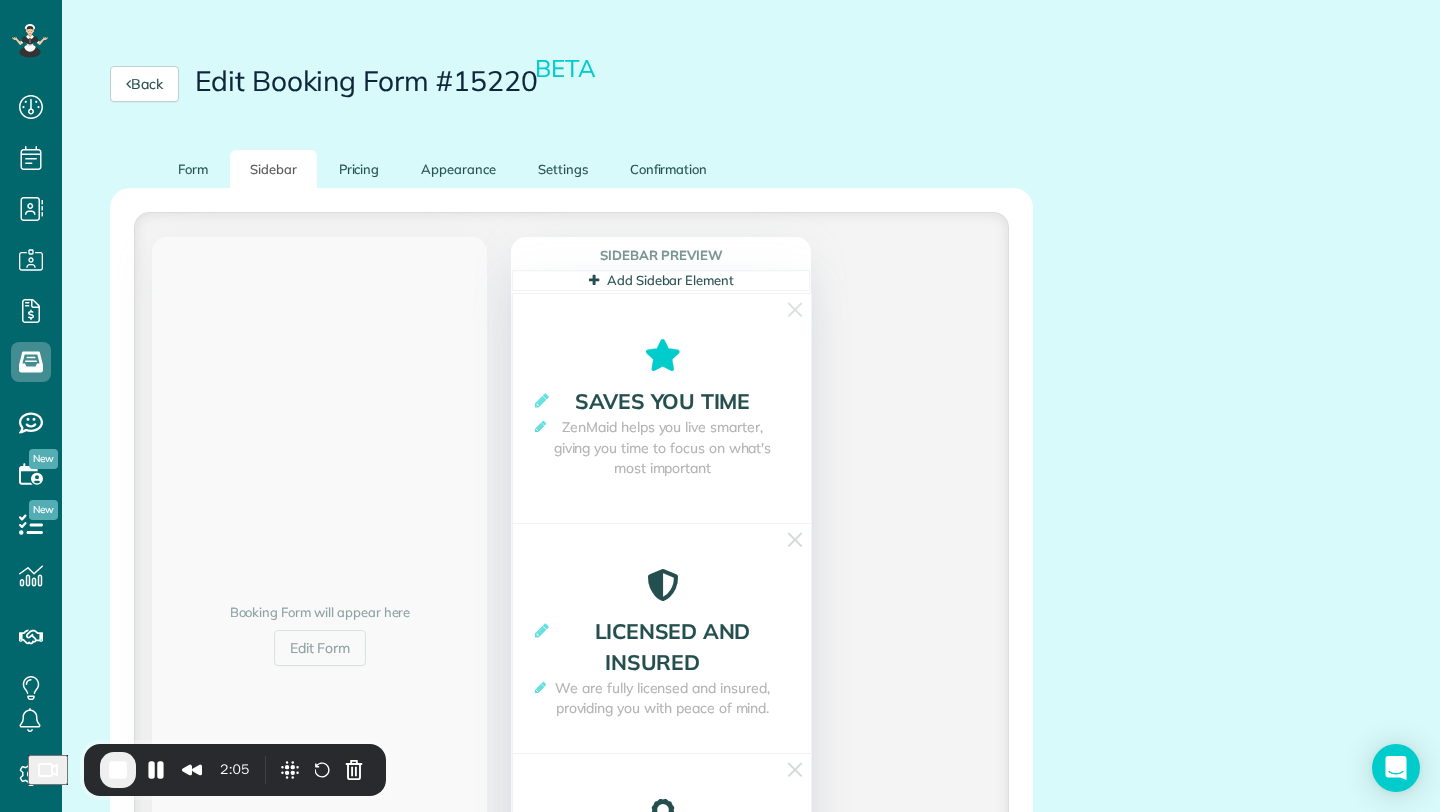 click at bounding box center (662, 355) 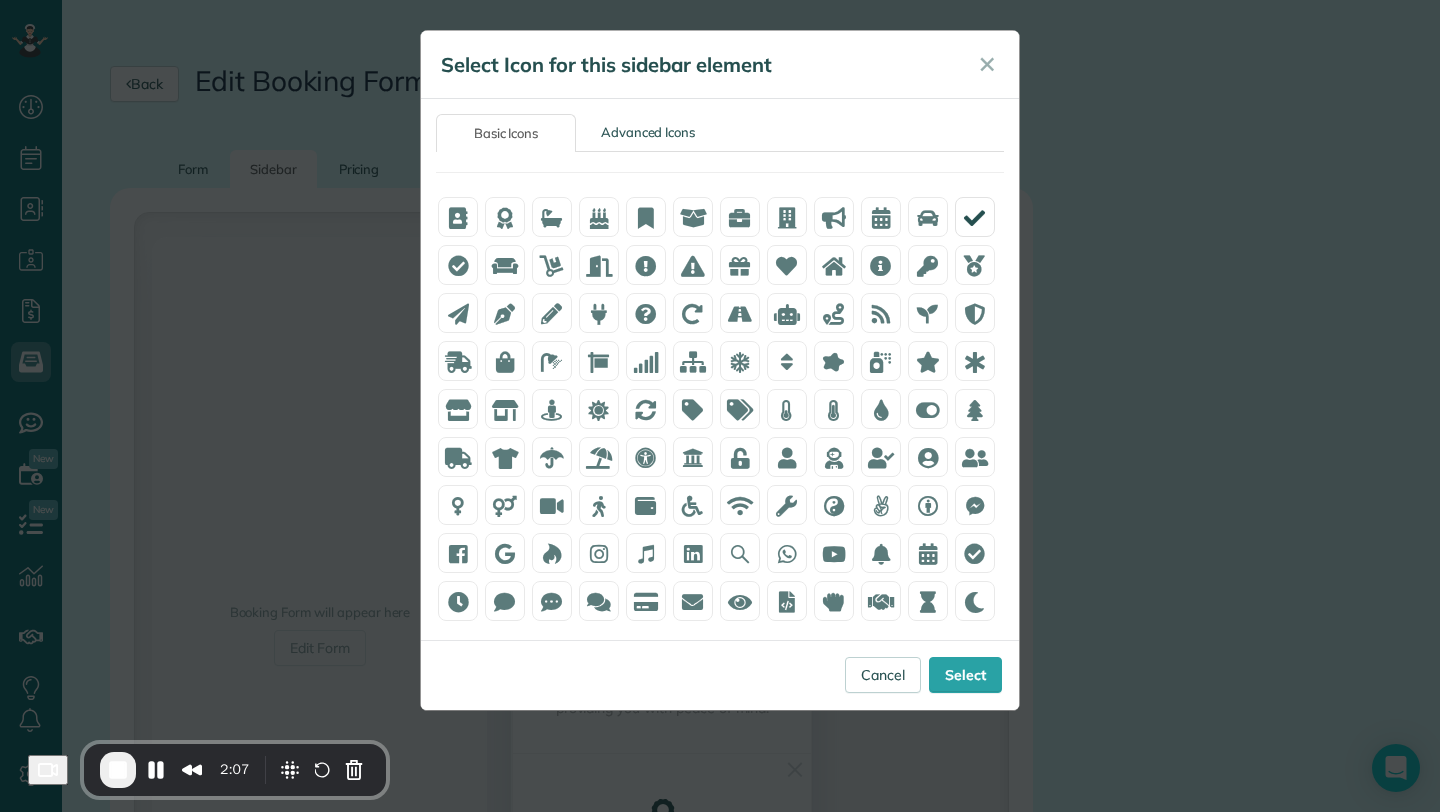 click at bounding box center [974, 218] 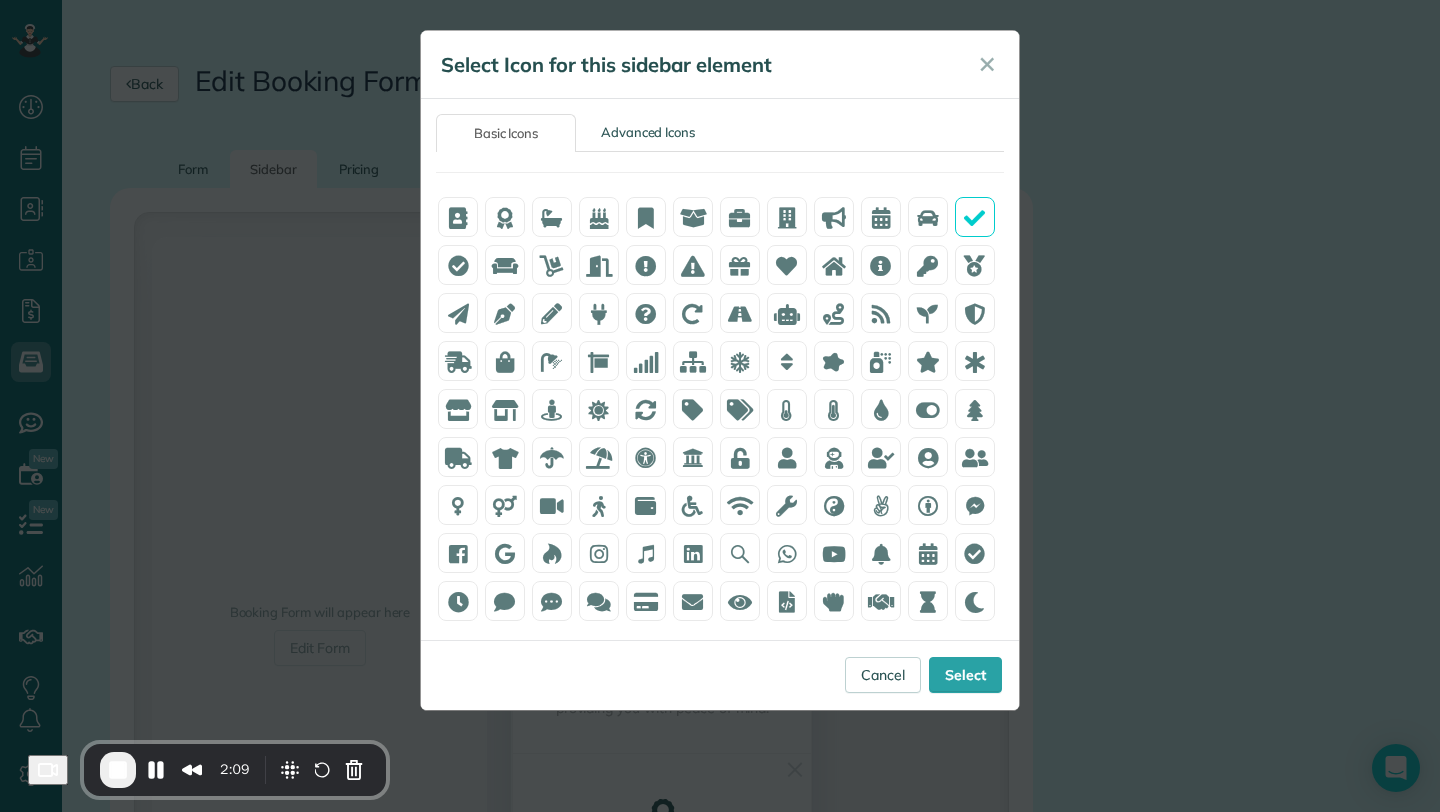 click at bounding box center (974, 218) 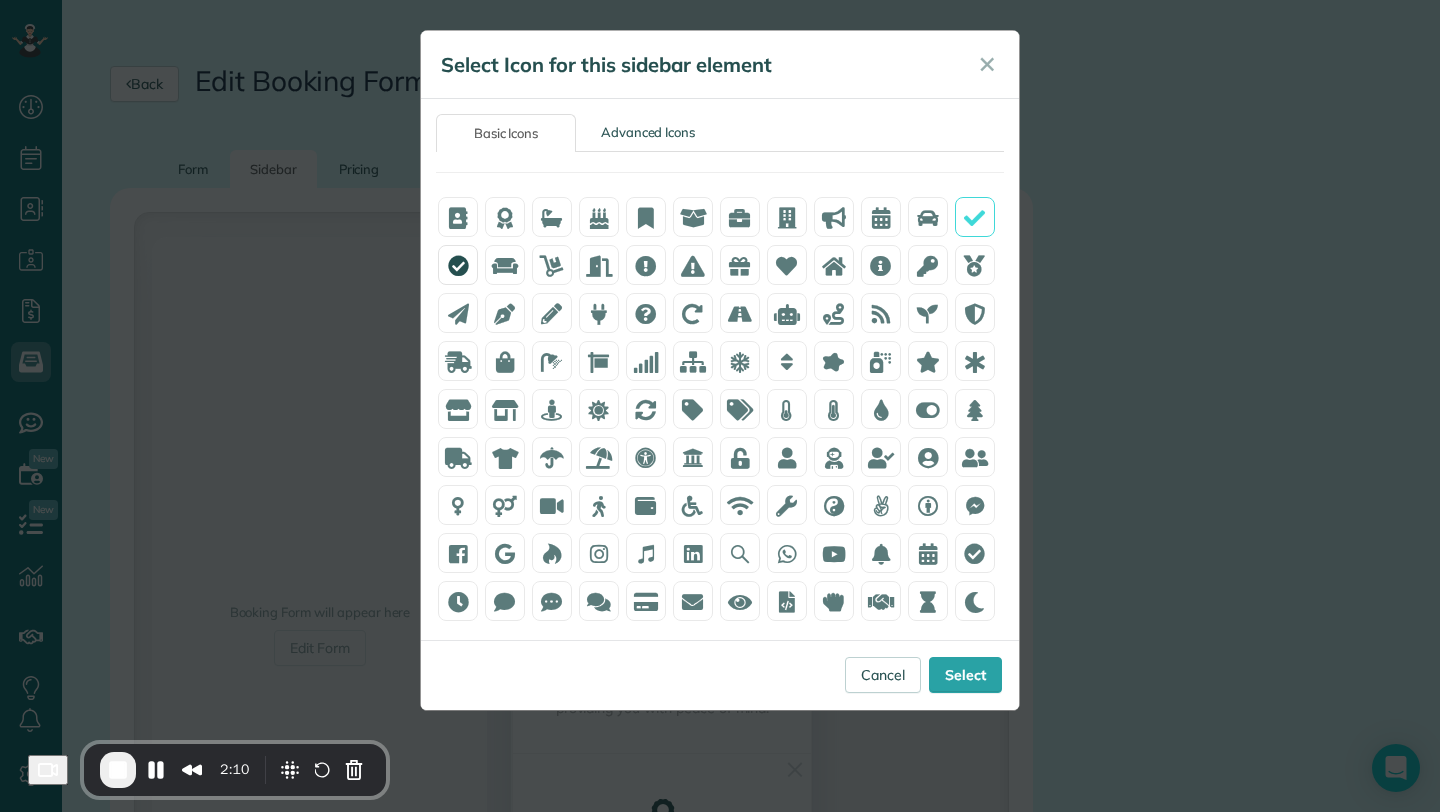 click at bounding box center [458, 265] 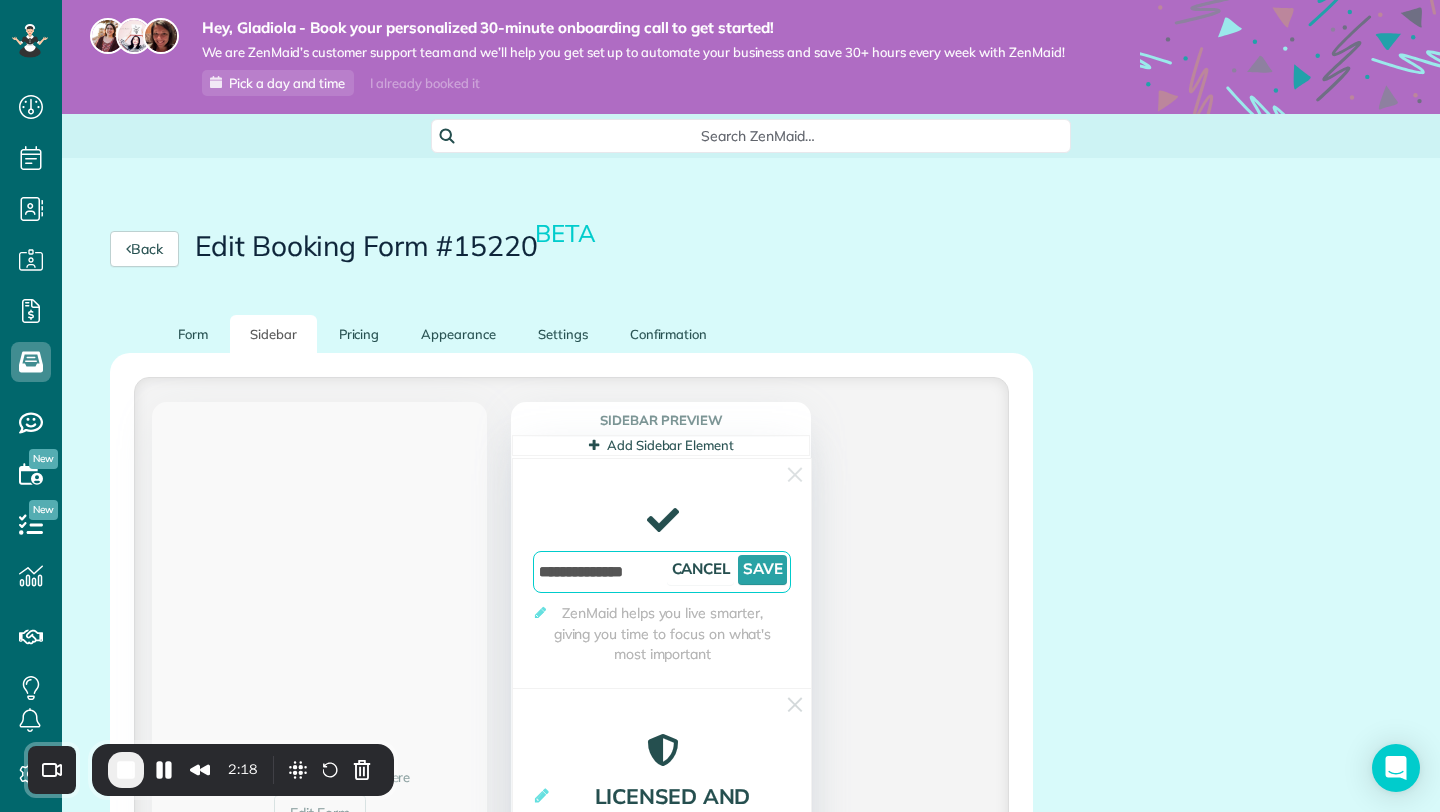scroll, scrollTop: 0, scrollLeft: 0, axis: both 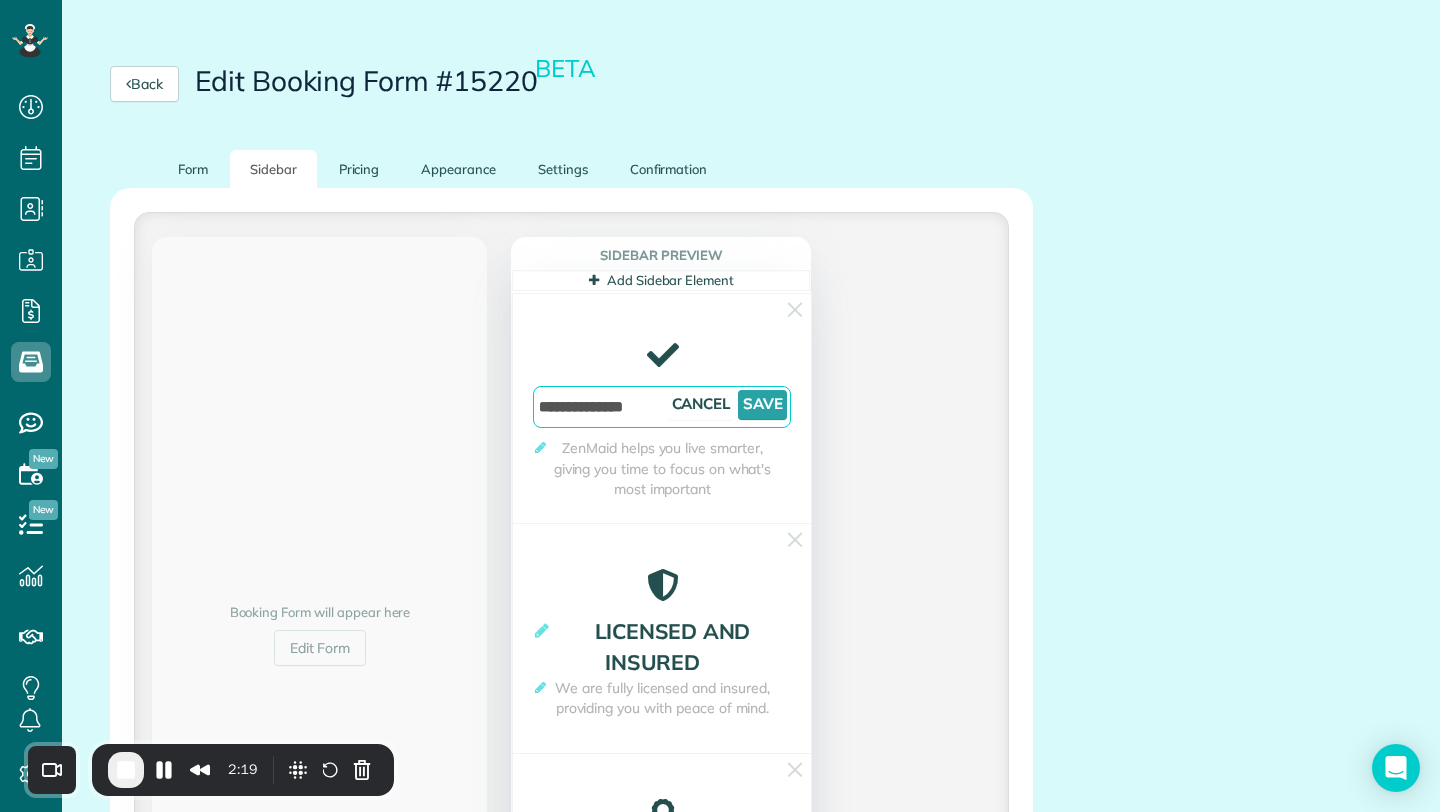 paste on "******" 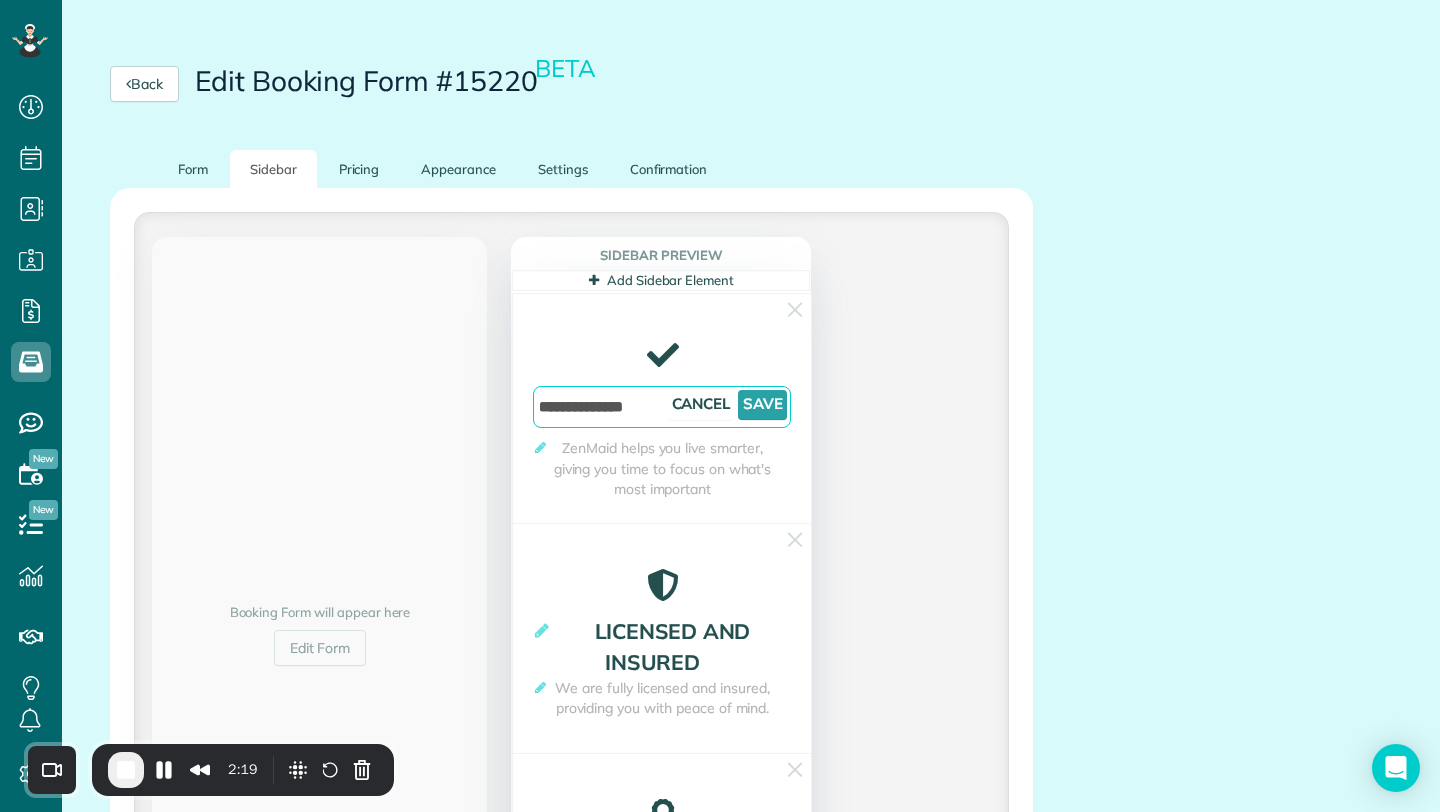 type on "**********" 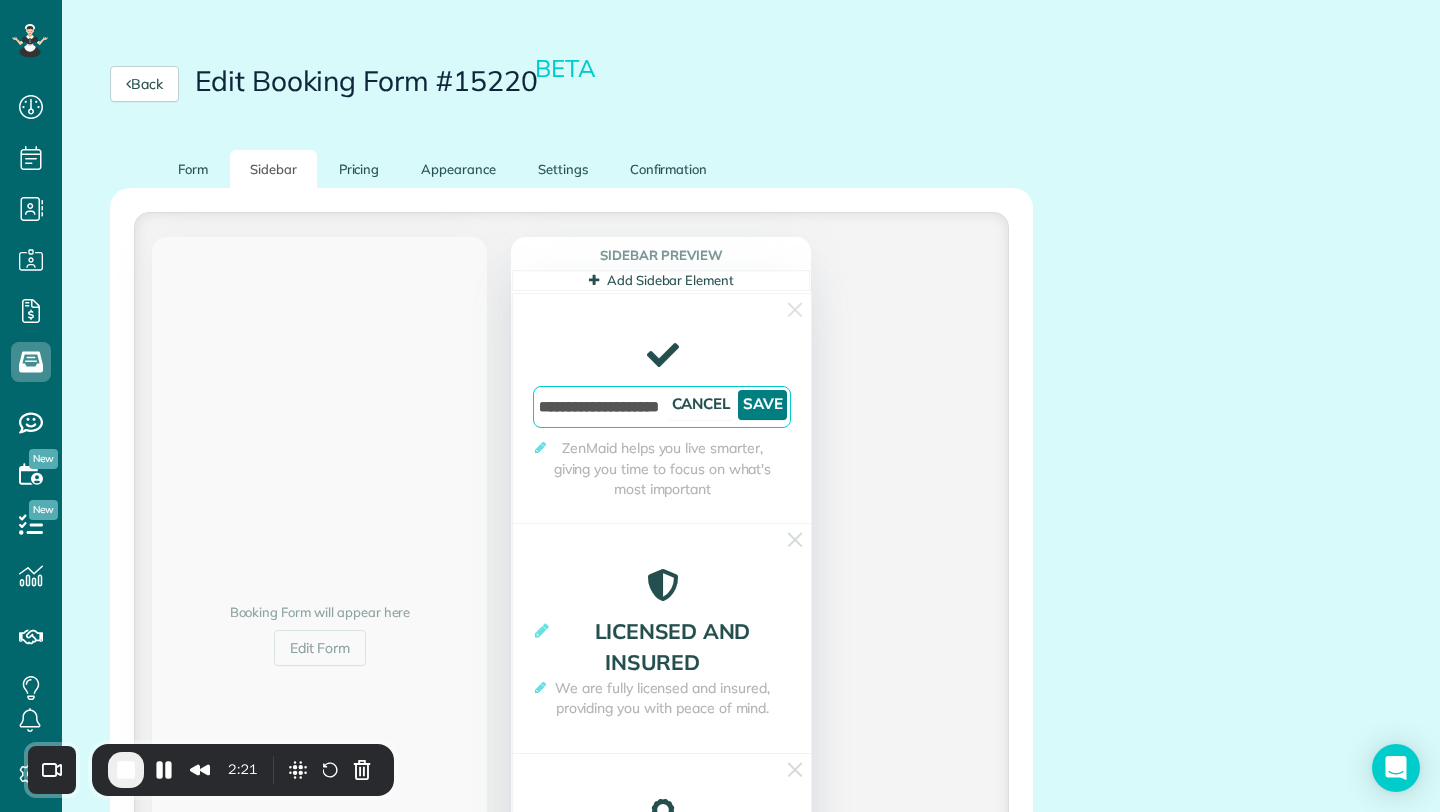 click on "Save" at bounding box center (762, 405) 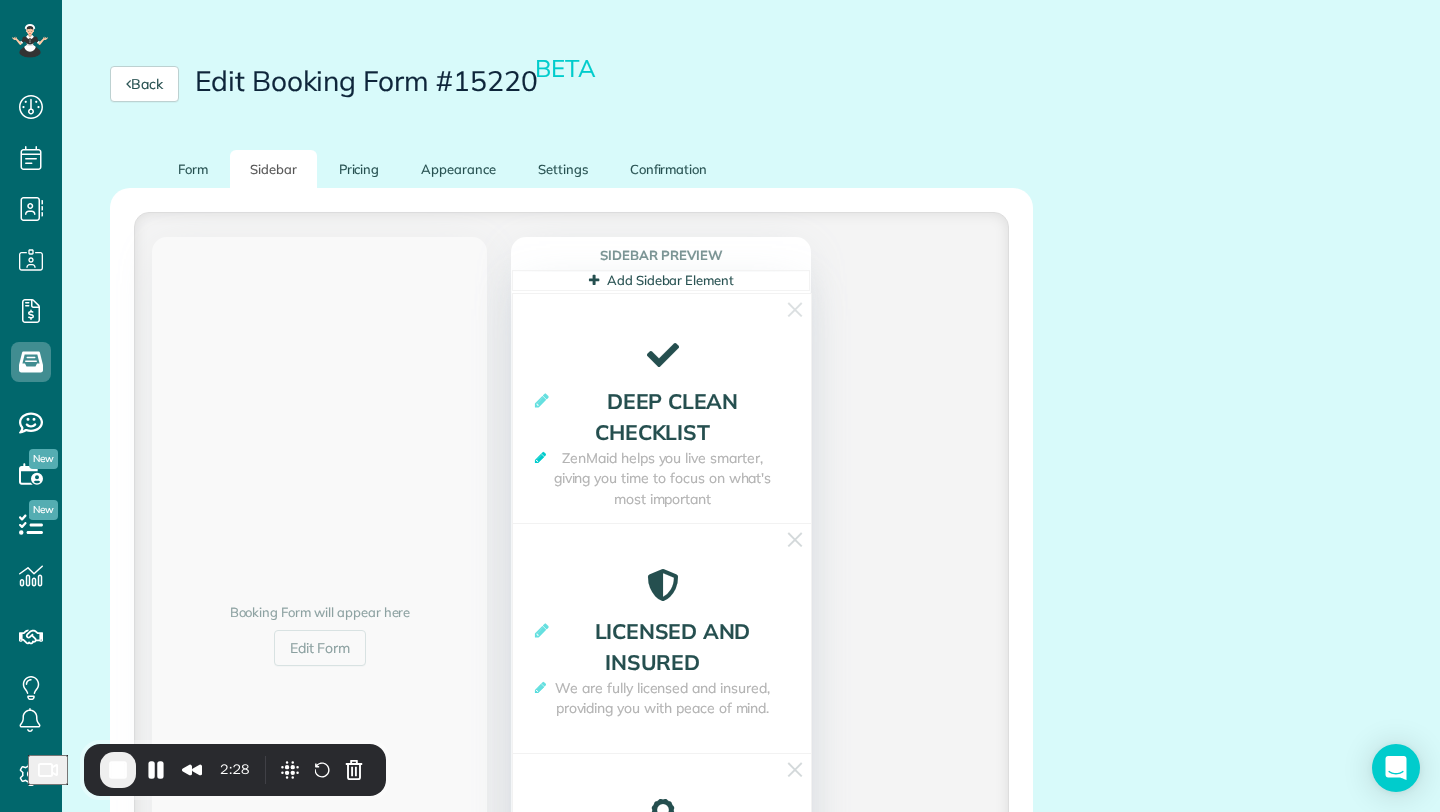 click at bounding box center (540, 457) 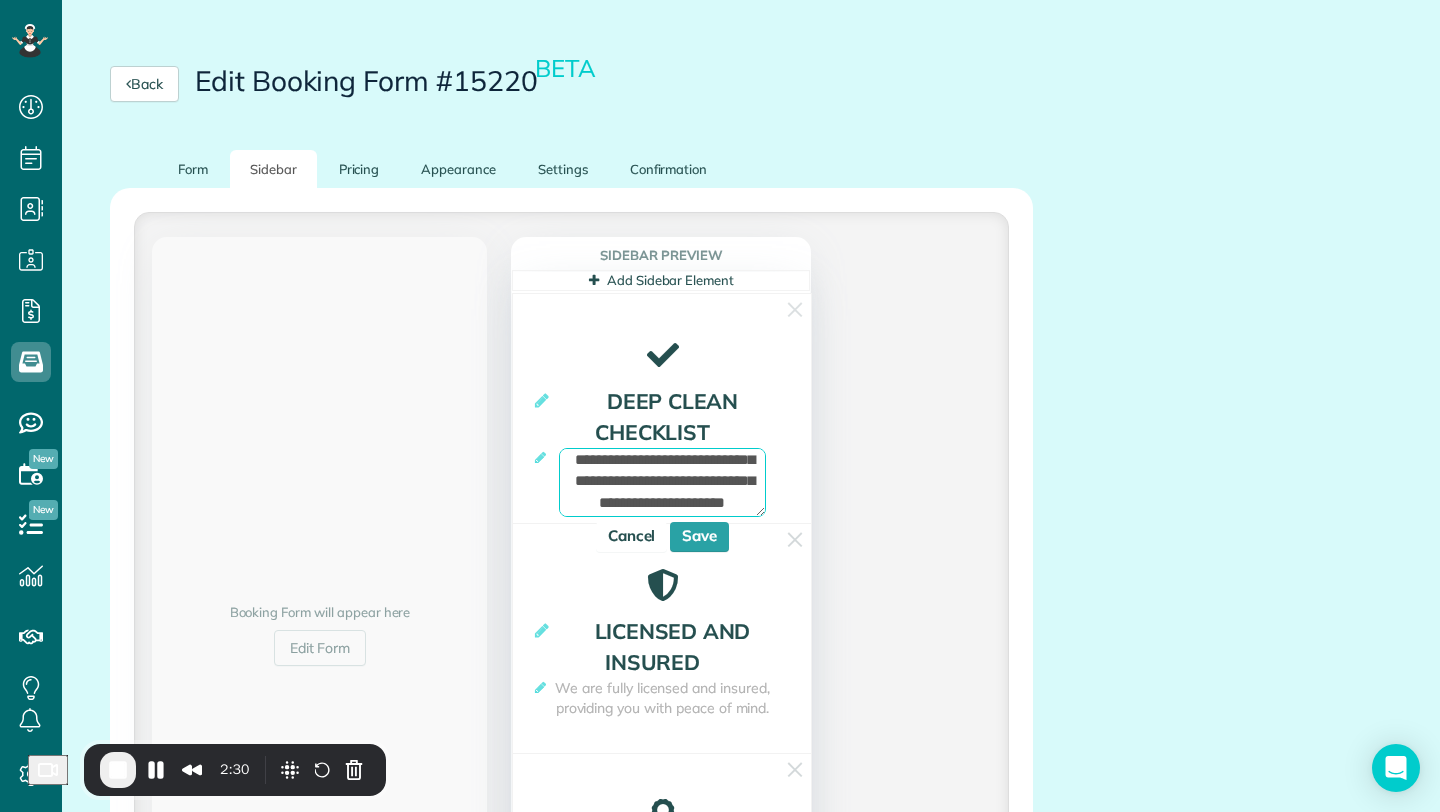 scroll, scrollTop: 24, scrollLeft: 0, axis: vertical 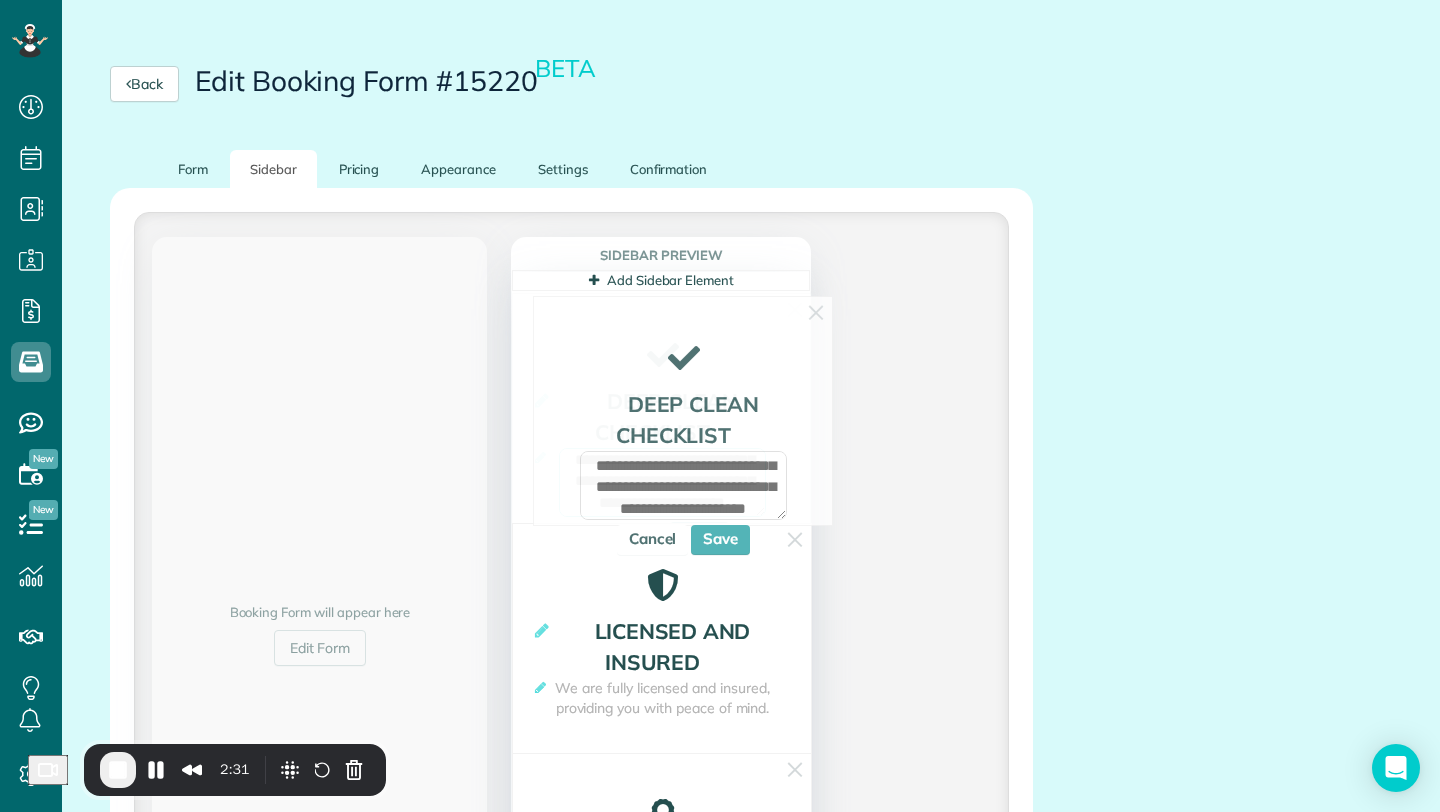 drag, startPoint x: 577, startPoint y: 463, endPoint x: 696, endPoint y: 516, distance: 130.26895 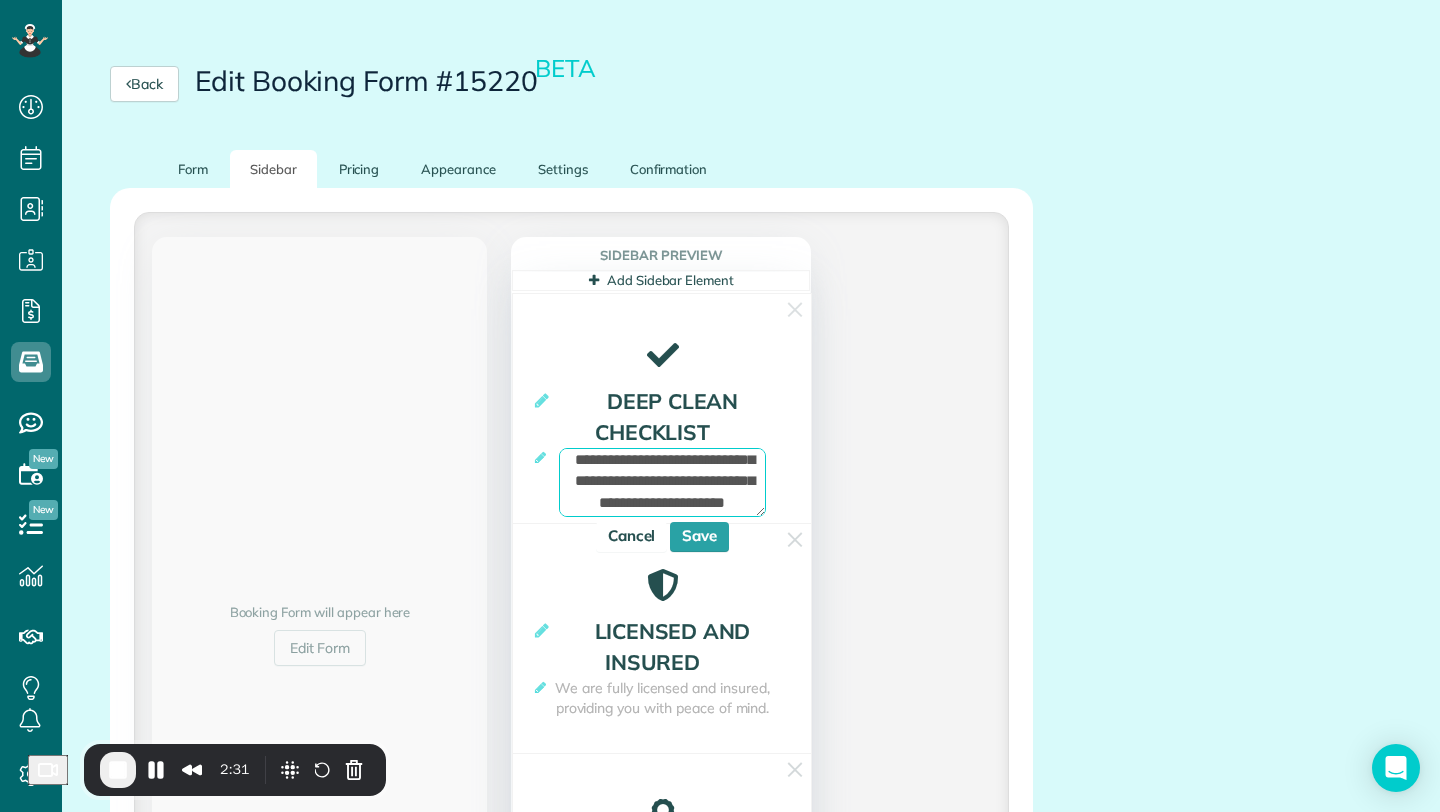 paste on "**********" 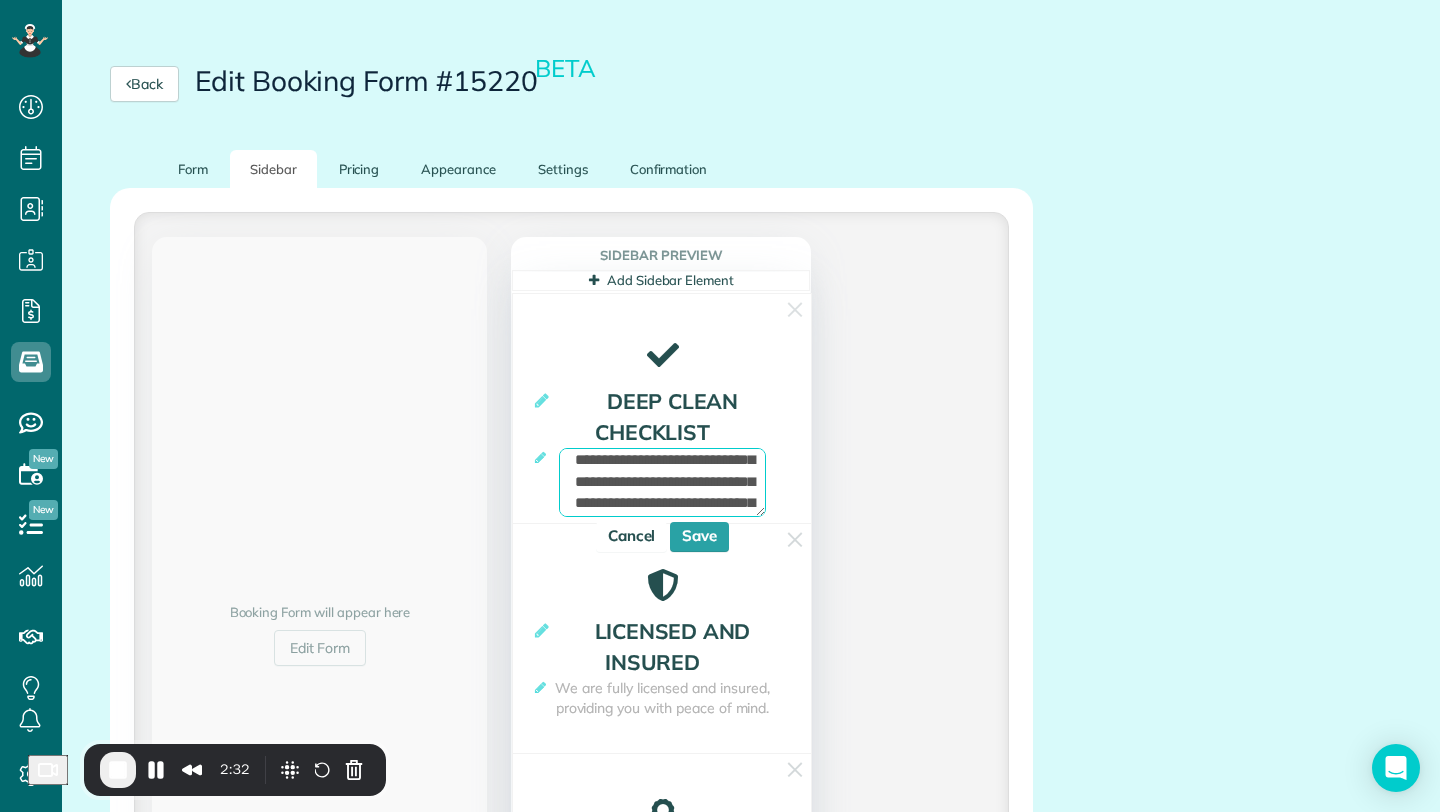 scroll, scrollTop: 1070, scrollLeft: 0, axis: vertical 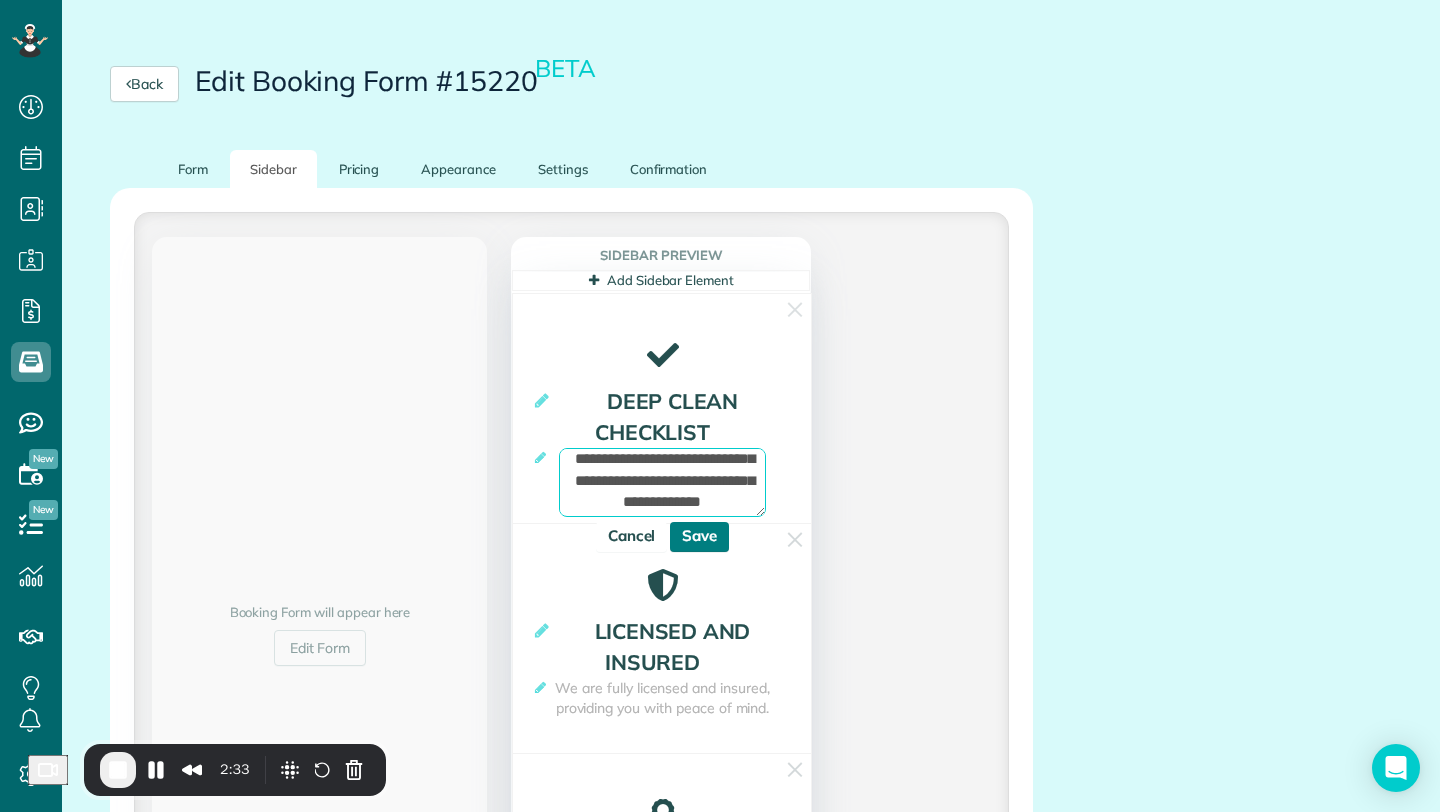 type on "**********" 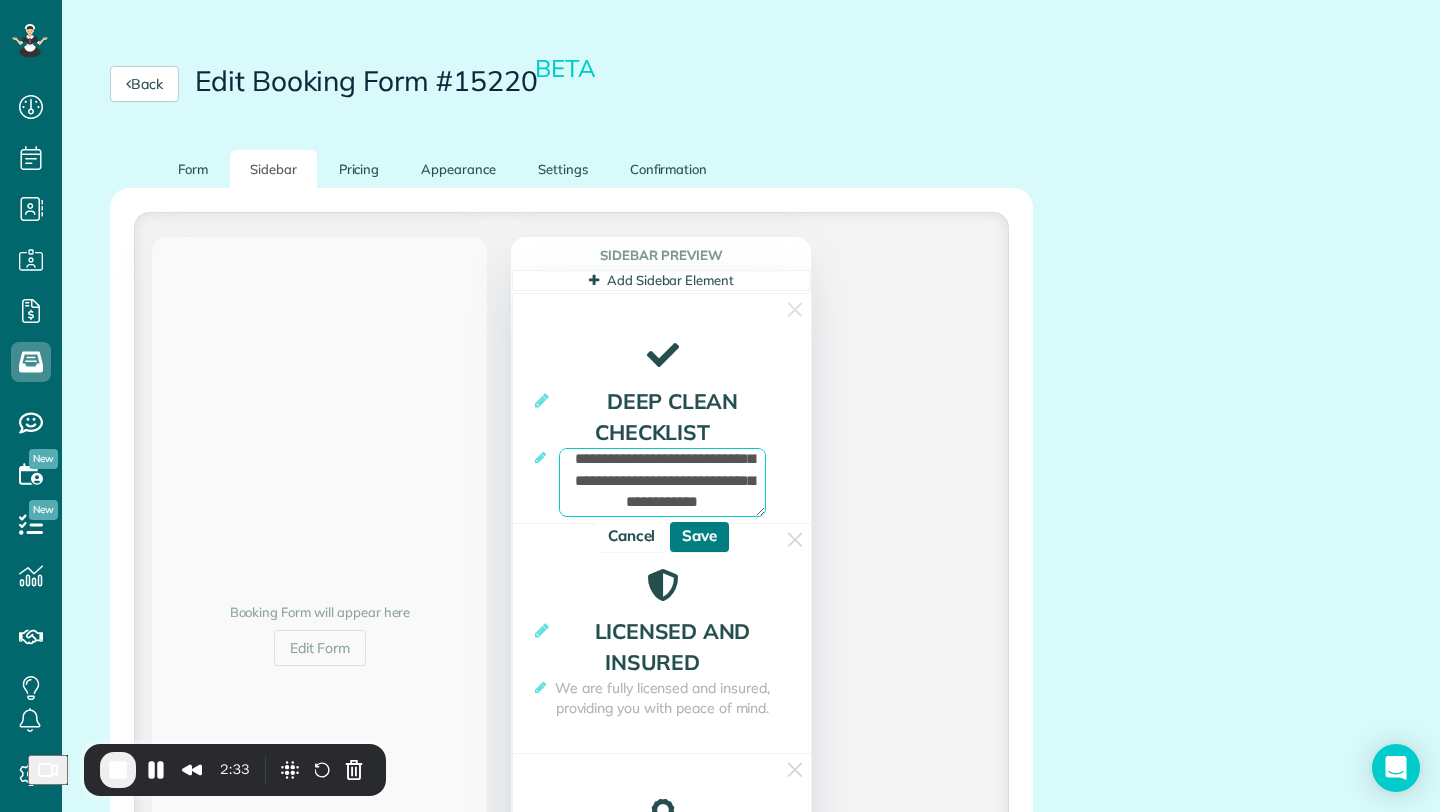 scroll, scrollTop: 1031, scrollLeft: 0, axis: vertical 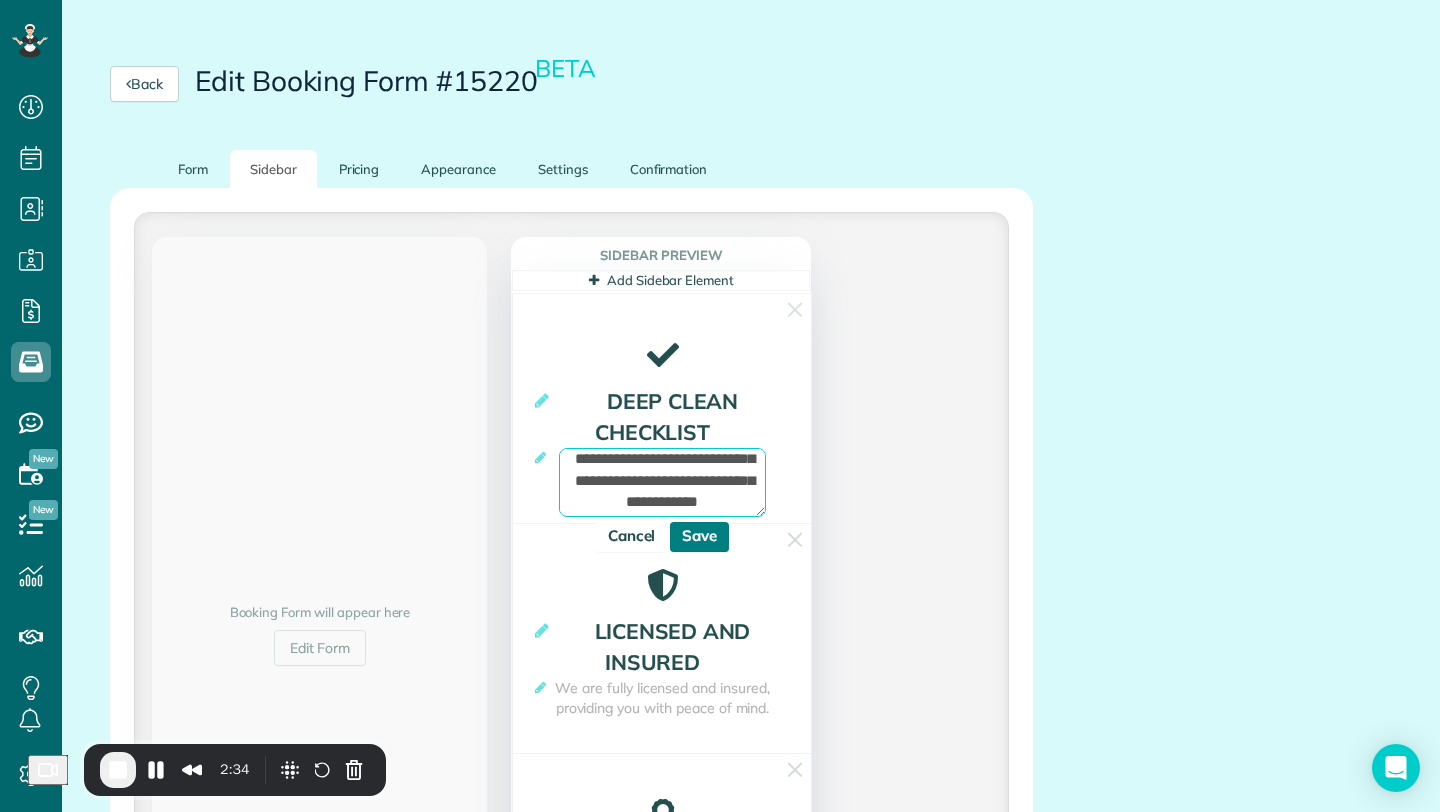 click on "Save" at bounding box center [699, 537] 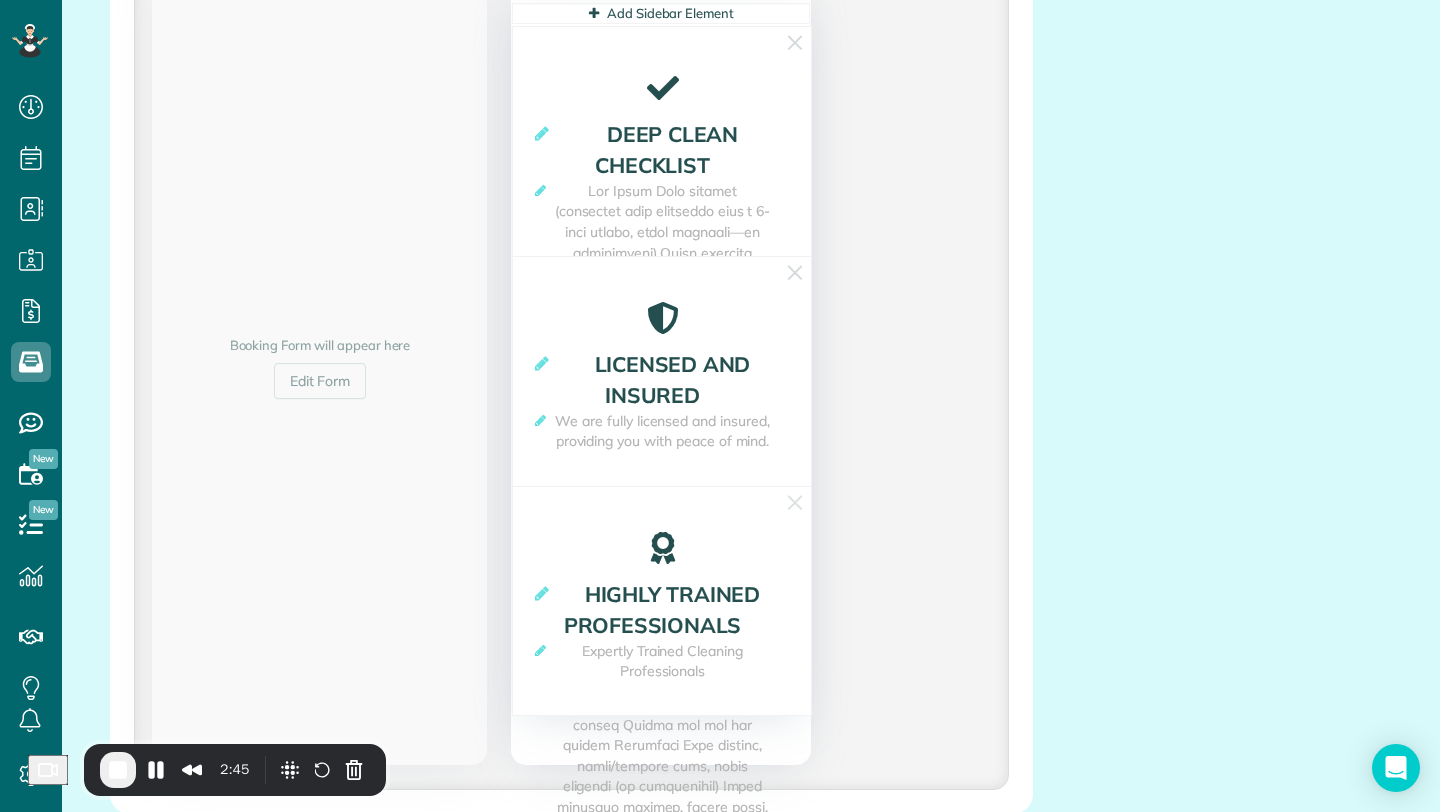 scroll, scrollTop: 684, scrollLeft: 0, axis: vertical 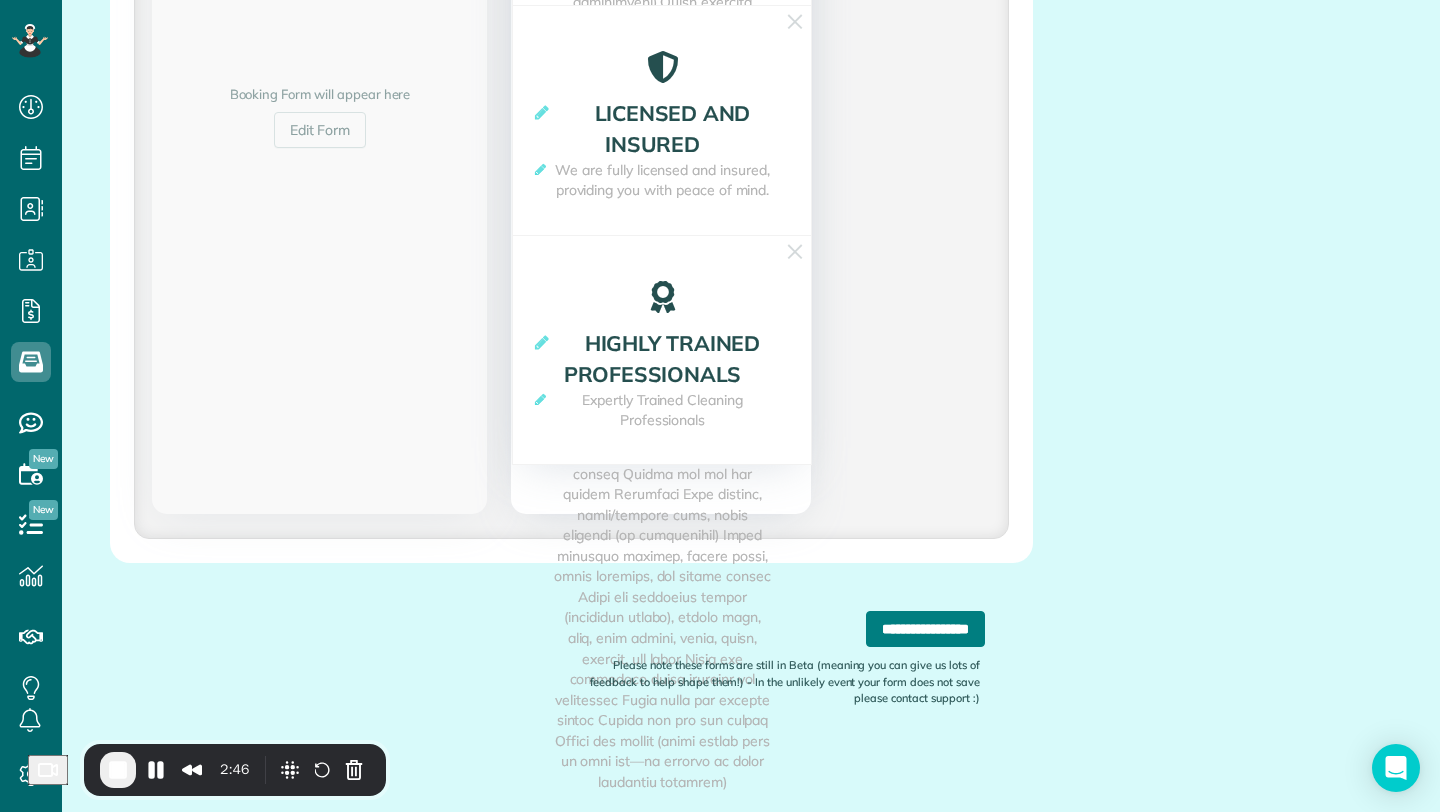 click on "**********" at bounding box center [925, 629] 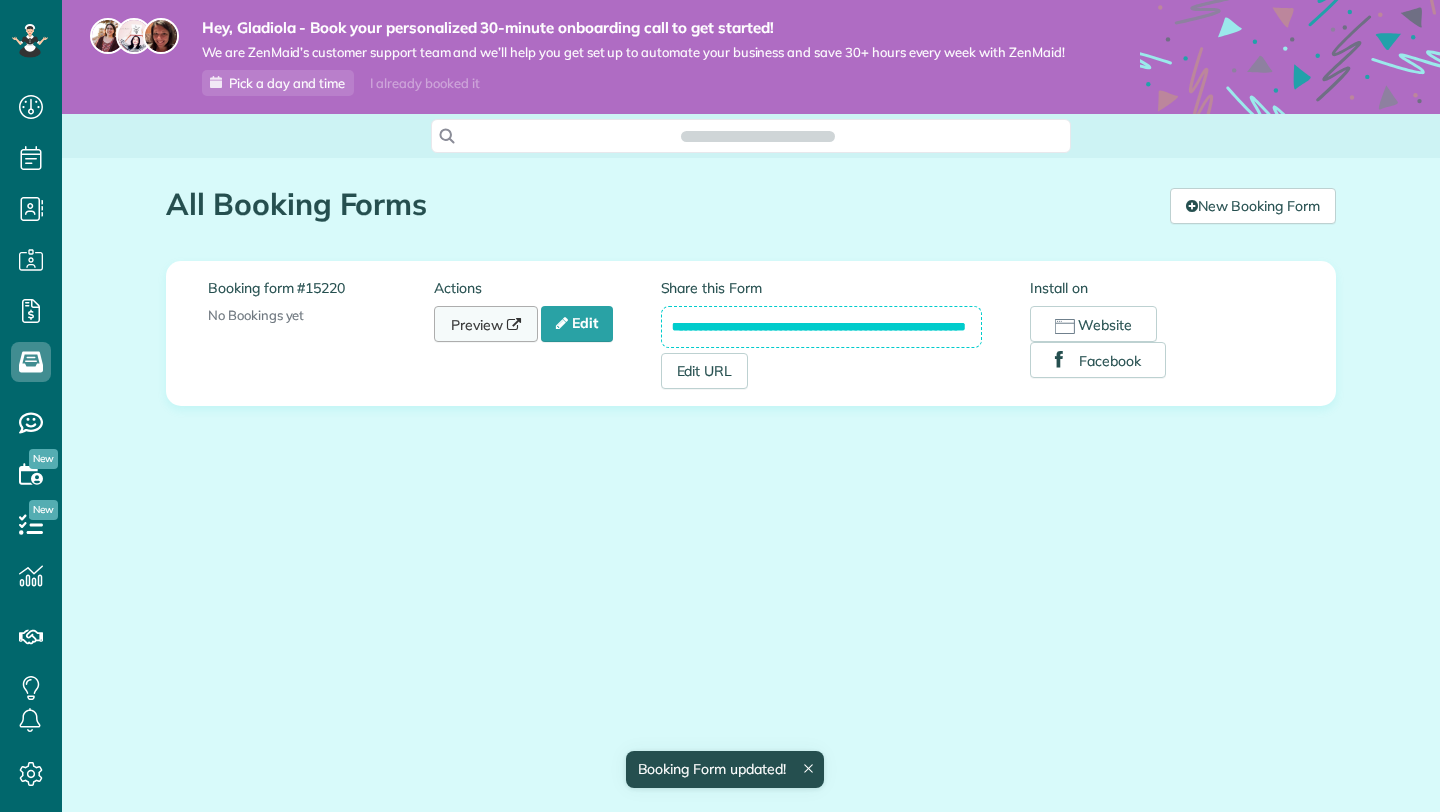 scroll, scrollTop: 0, scrollLeft: 0, axis: both 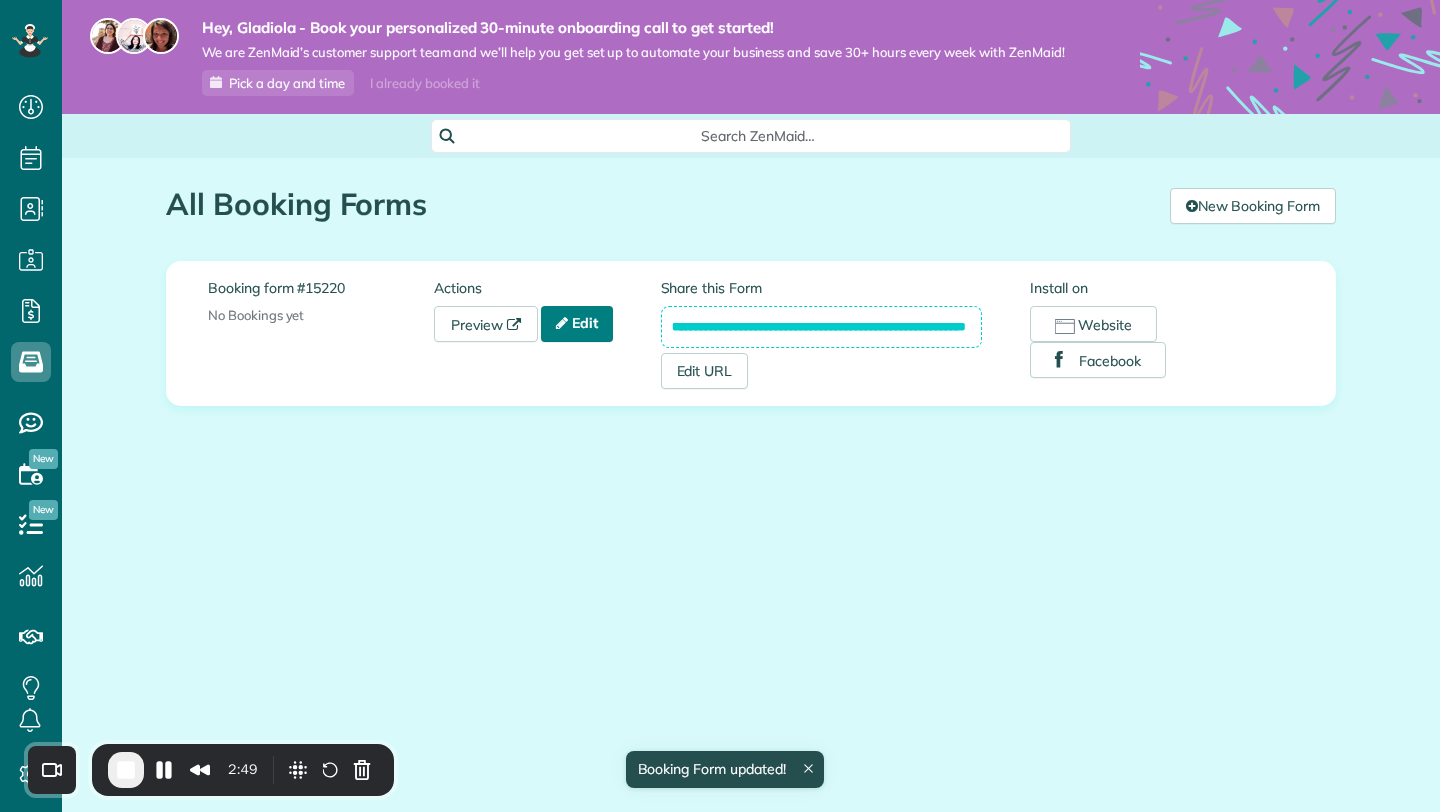 click at bounding box center (562, 323) 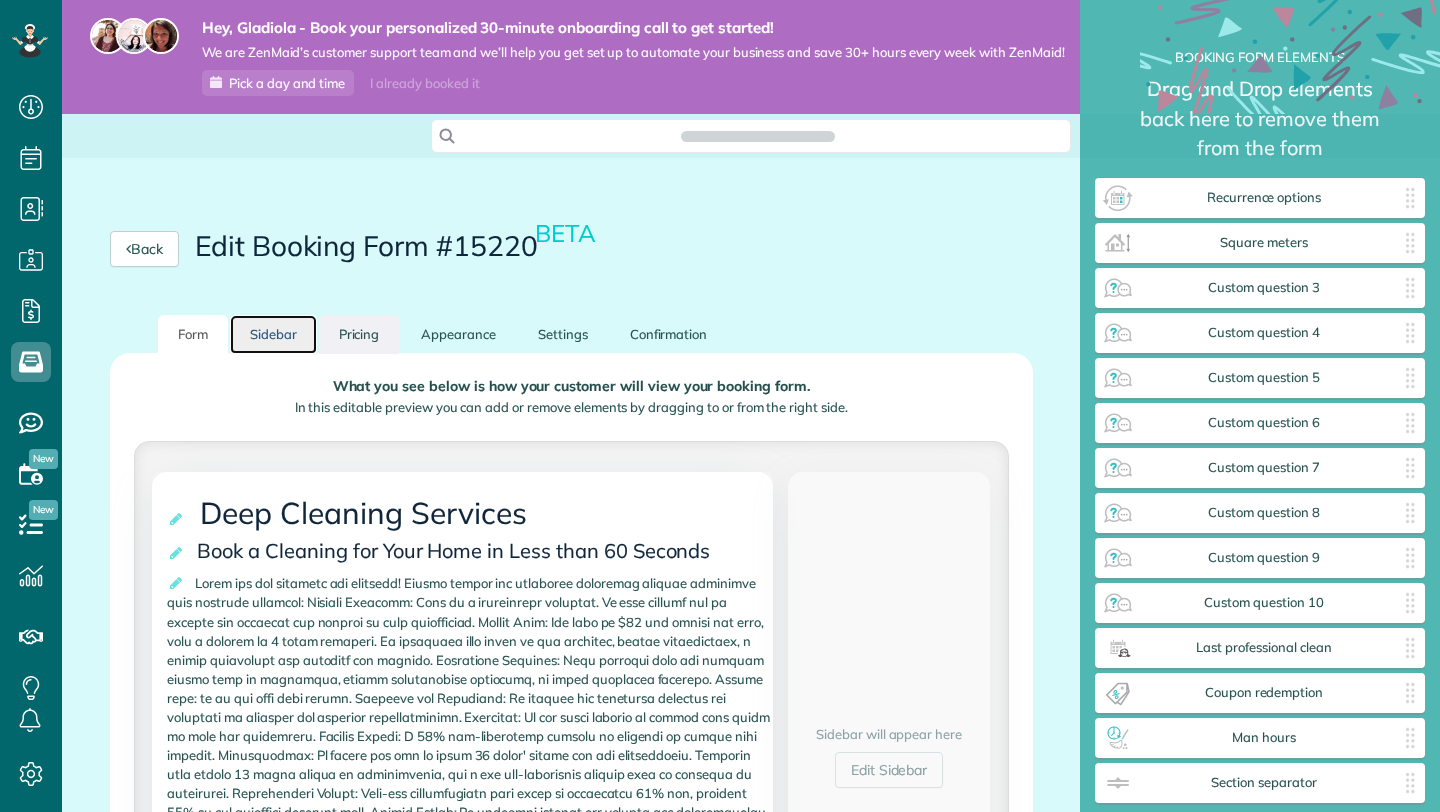 click on "Sidebar" at bounding box center [273, 334] 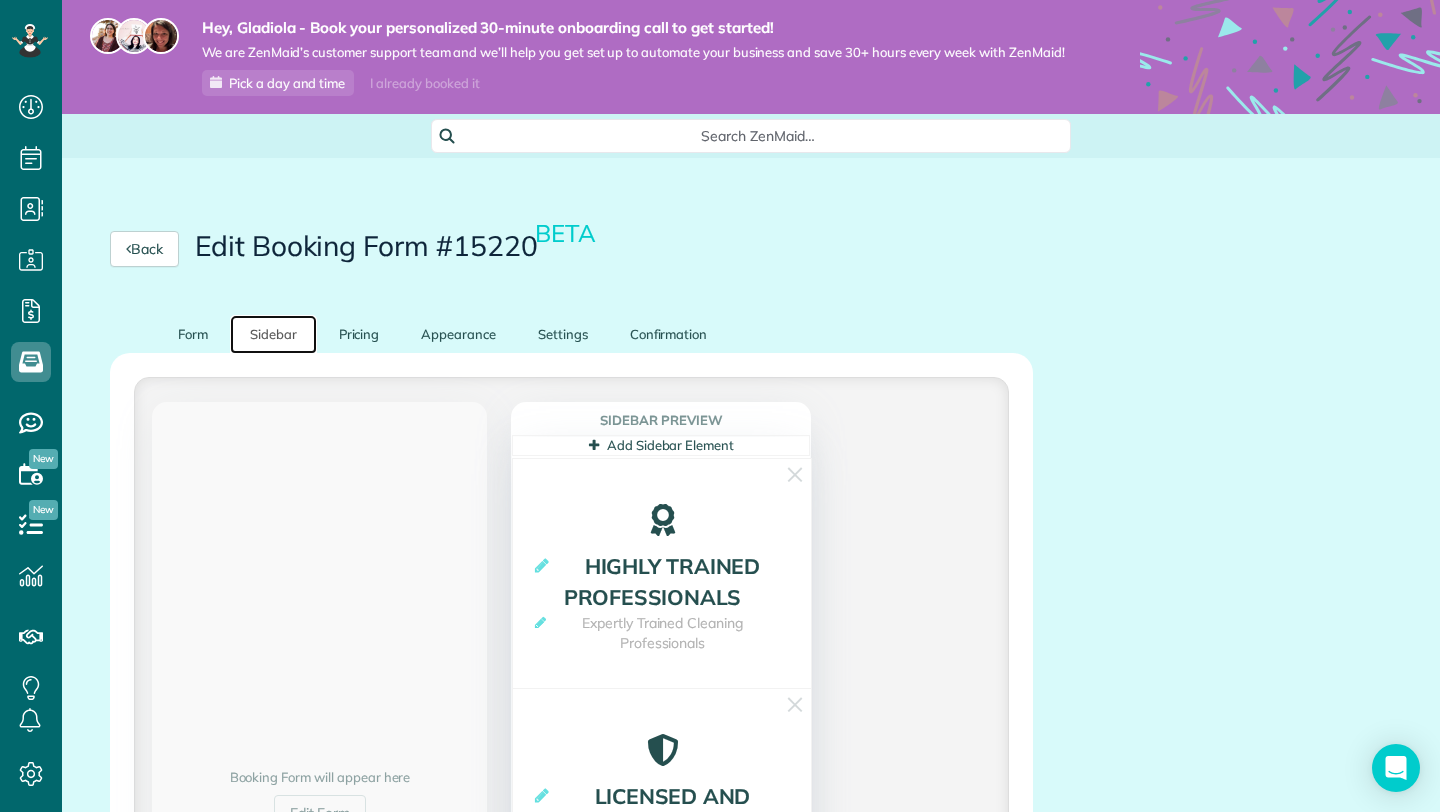 scroll, scrollTop: 812, scrollLeft: 62, axis: both 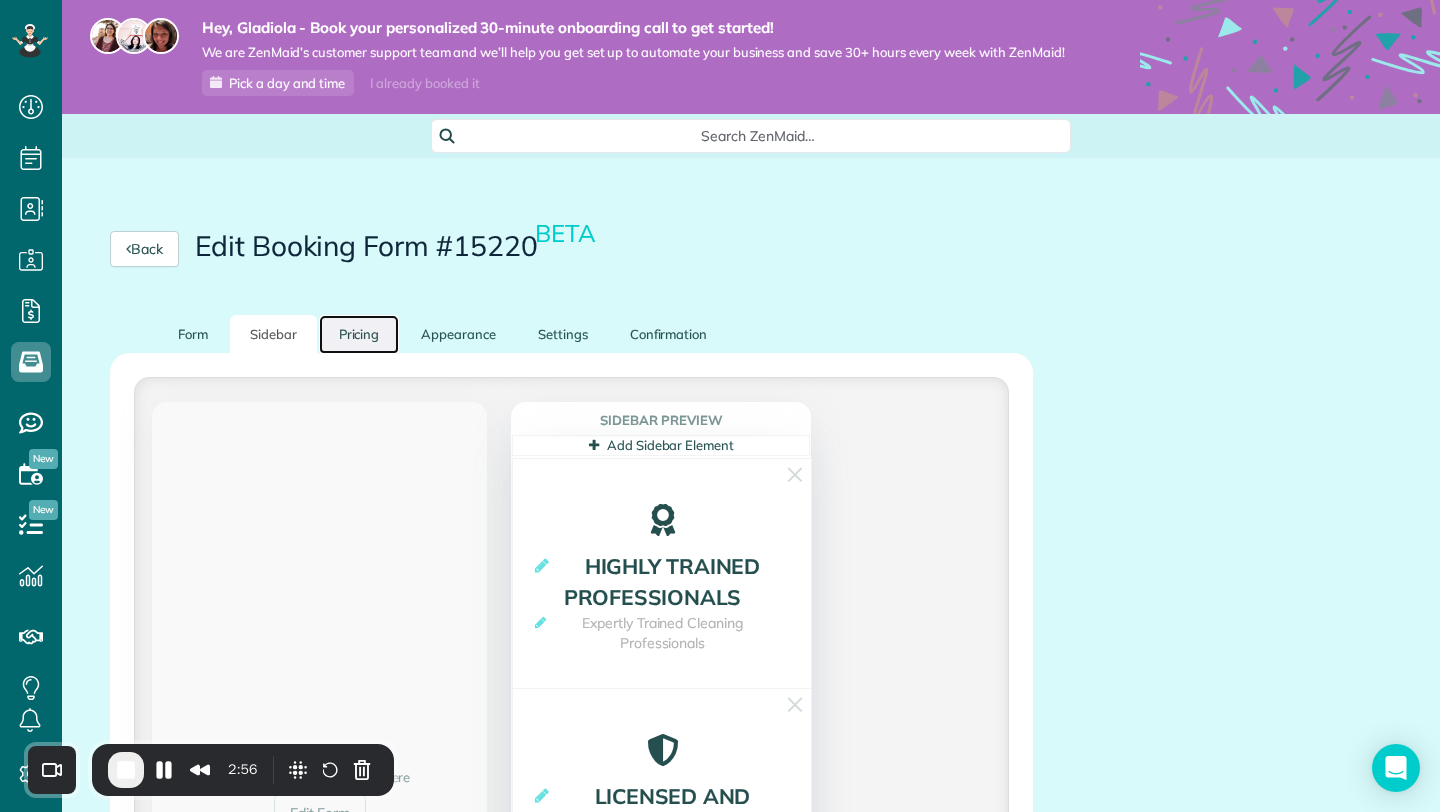 click on "Pricing" at bounding box center [359, 334] 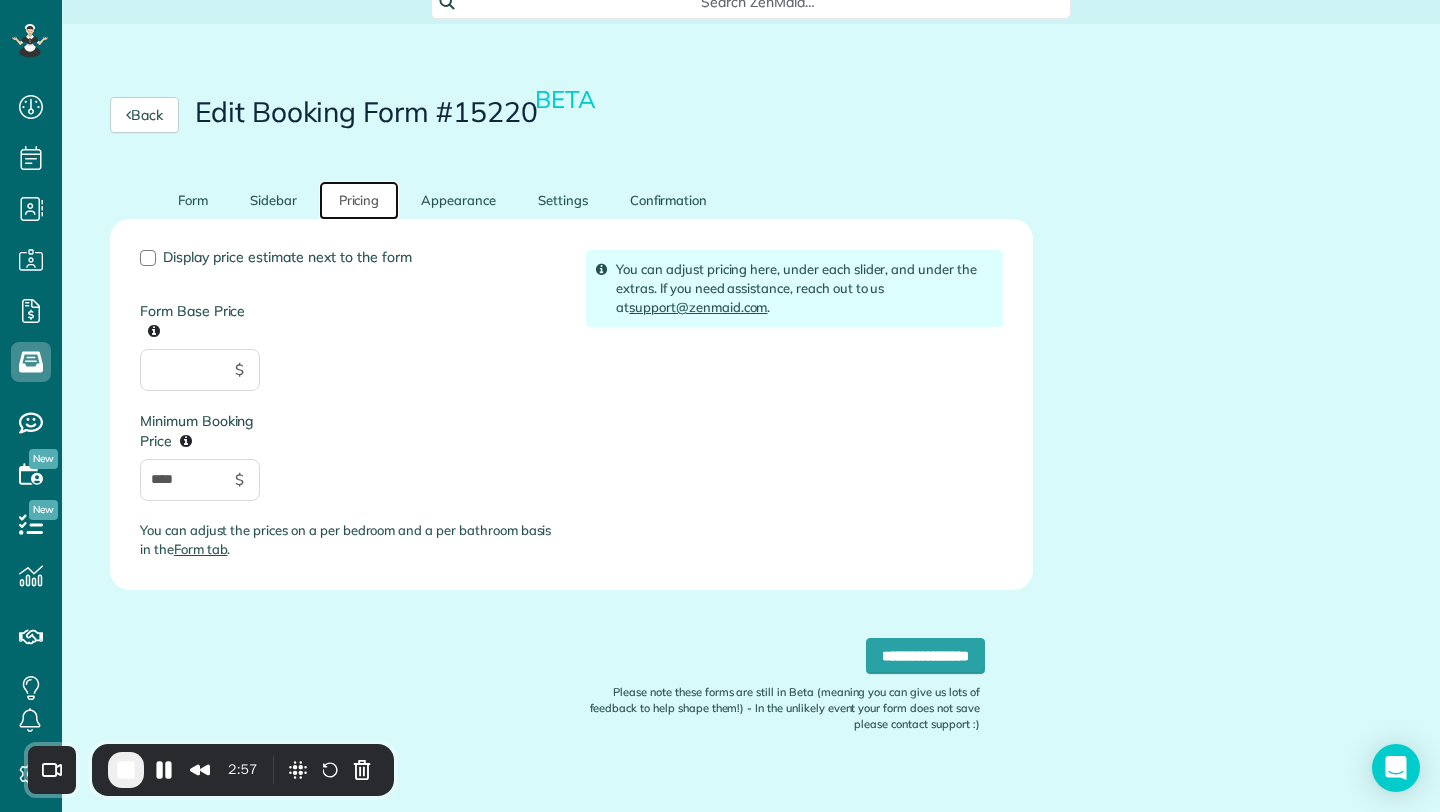 scroll, scrollTop: 160, scrollLeft: 0, axis: vertical 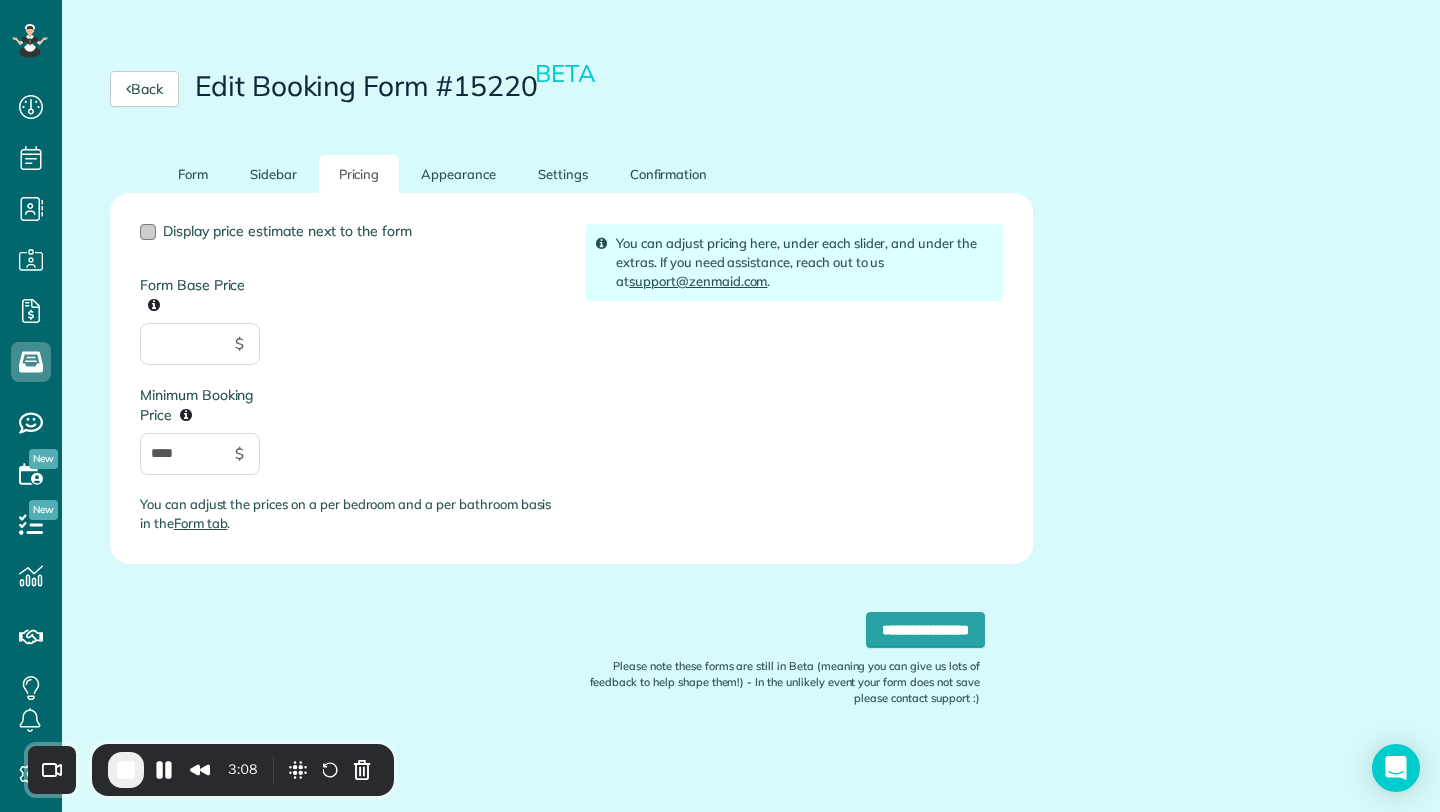 click at bounding box center [148, 232] 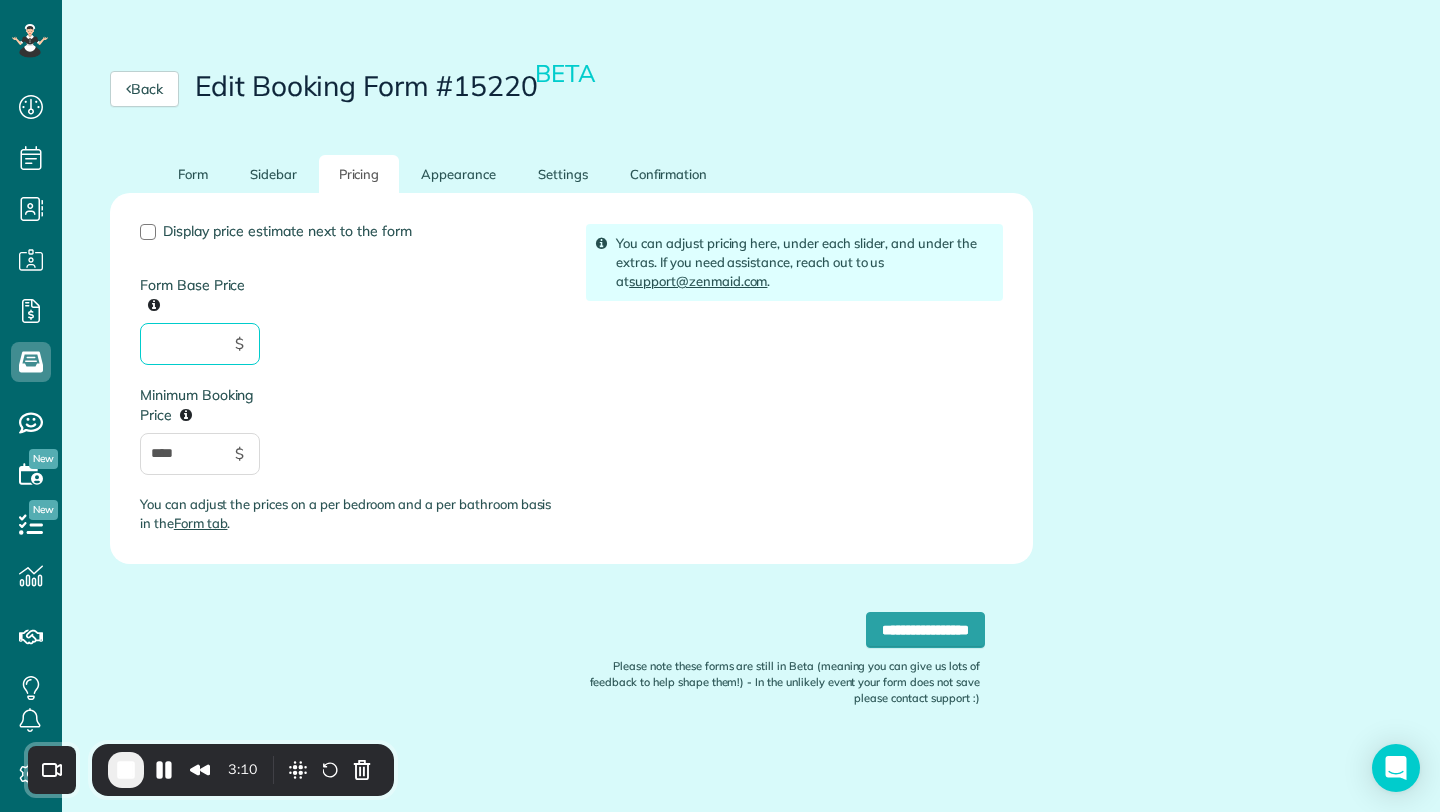 click on "Form Base Price" at bounding box center (200, 344) 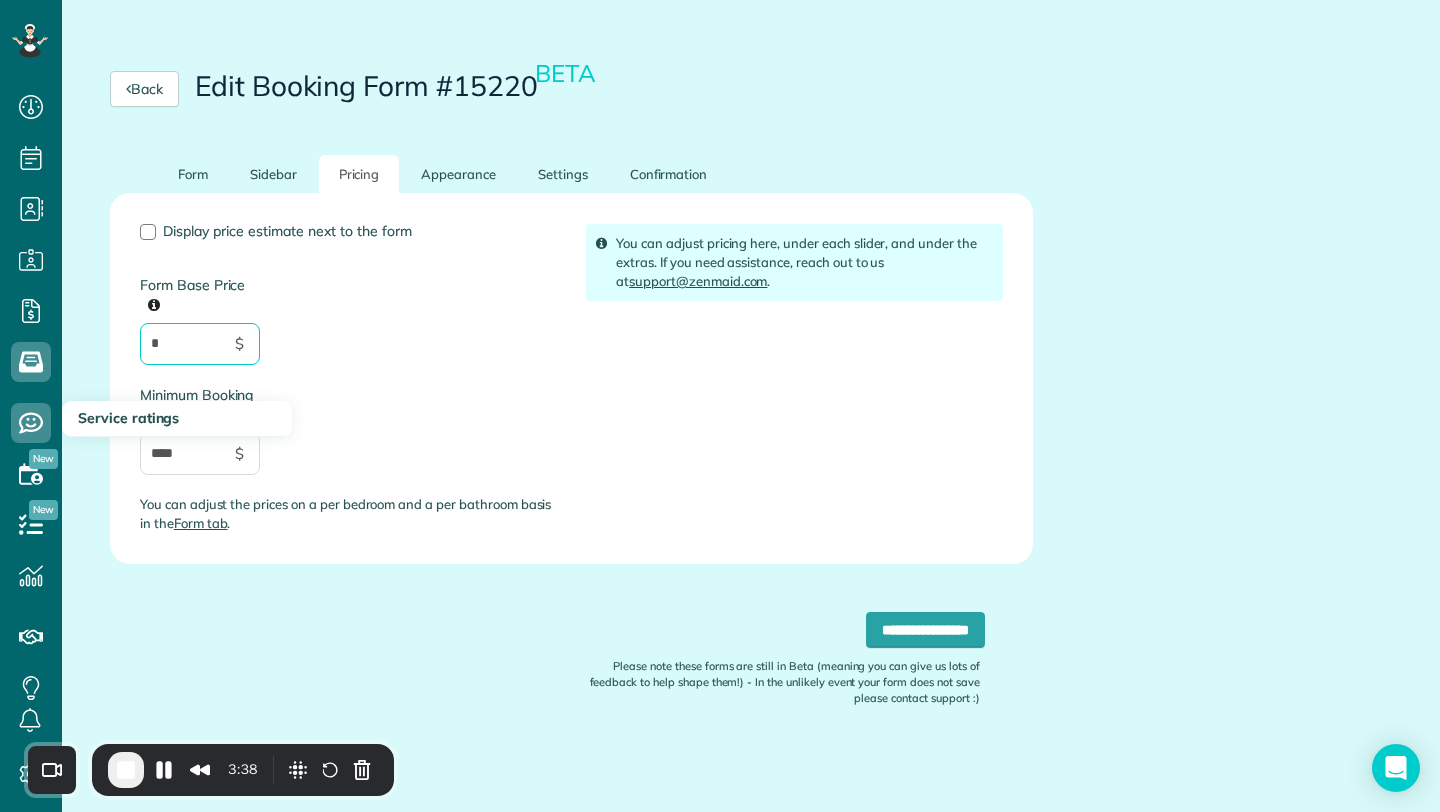 type on "*" 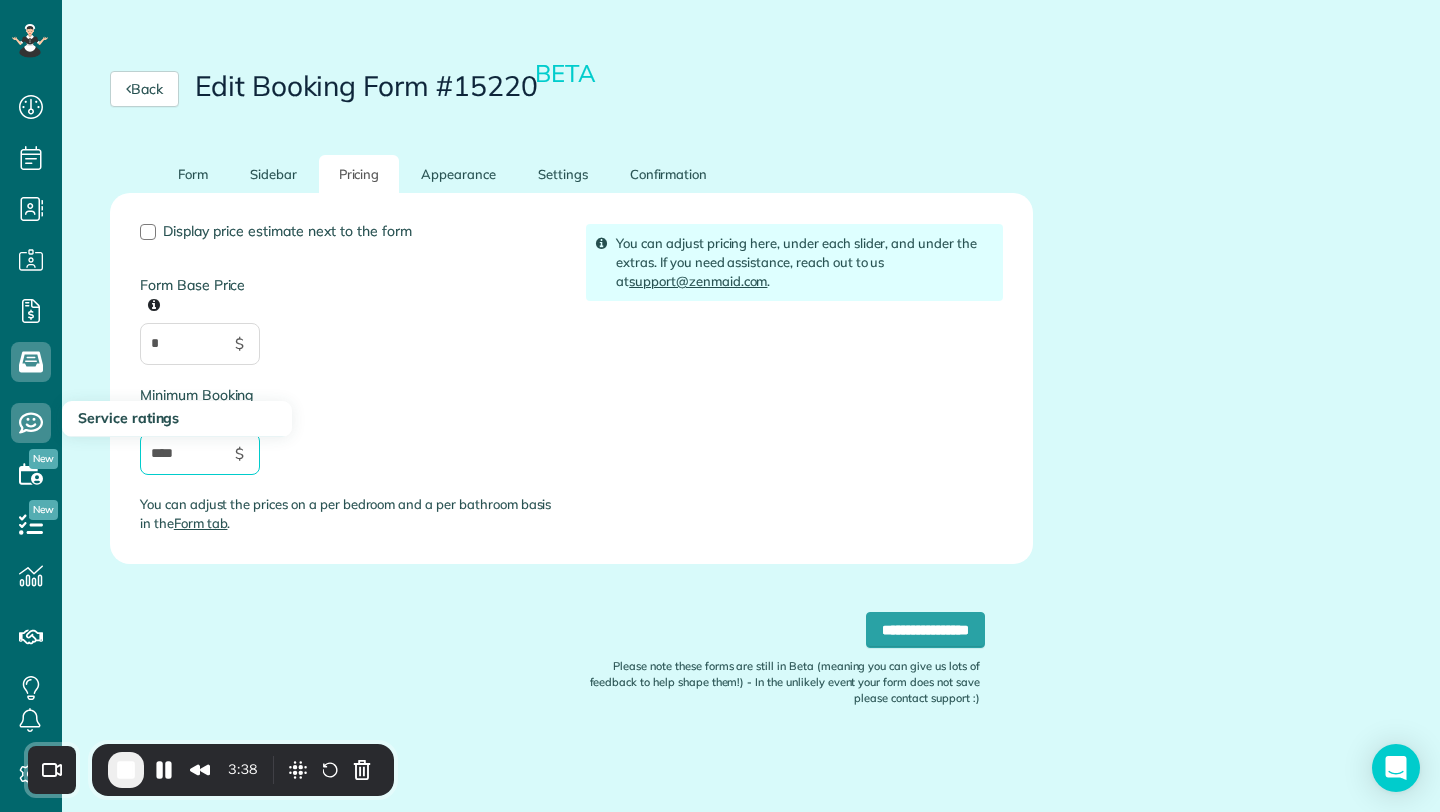 click on "****" at bounding box center (200, 454) 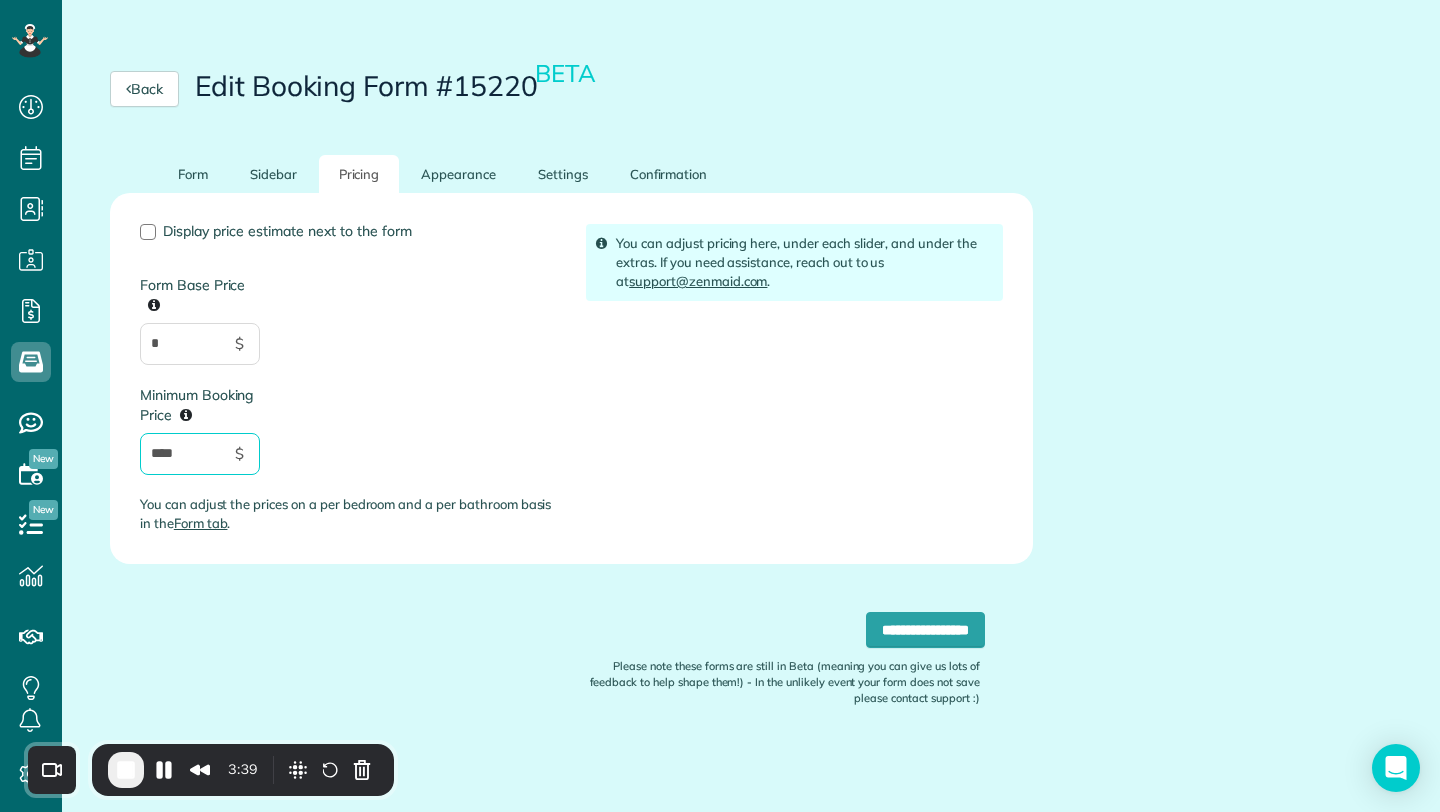 drag, startPoint x: 223, startPoint y: 456, endPoint x: 139, endPoint y: 443, distance: 85 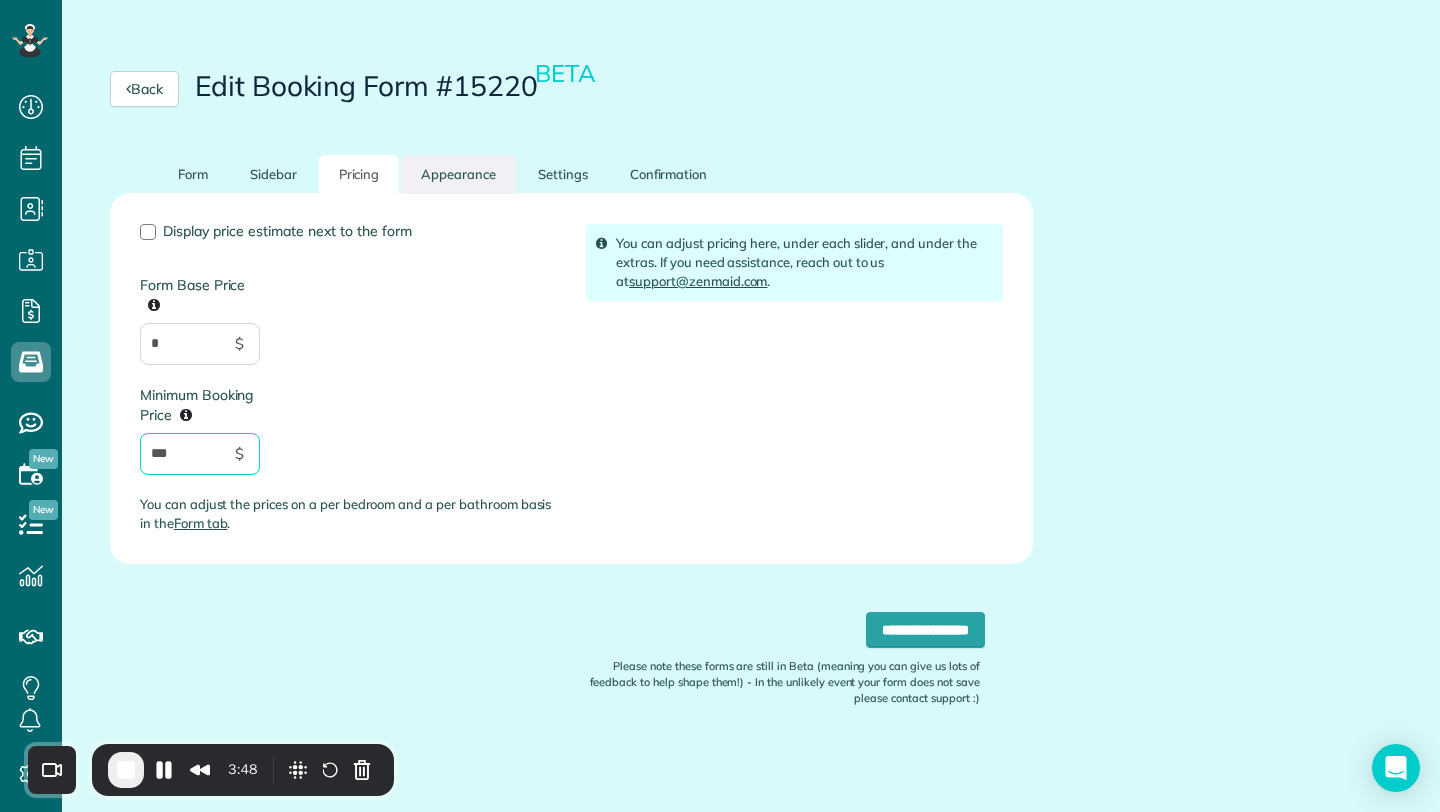 type on "***" 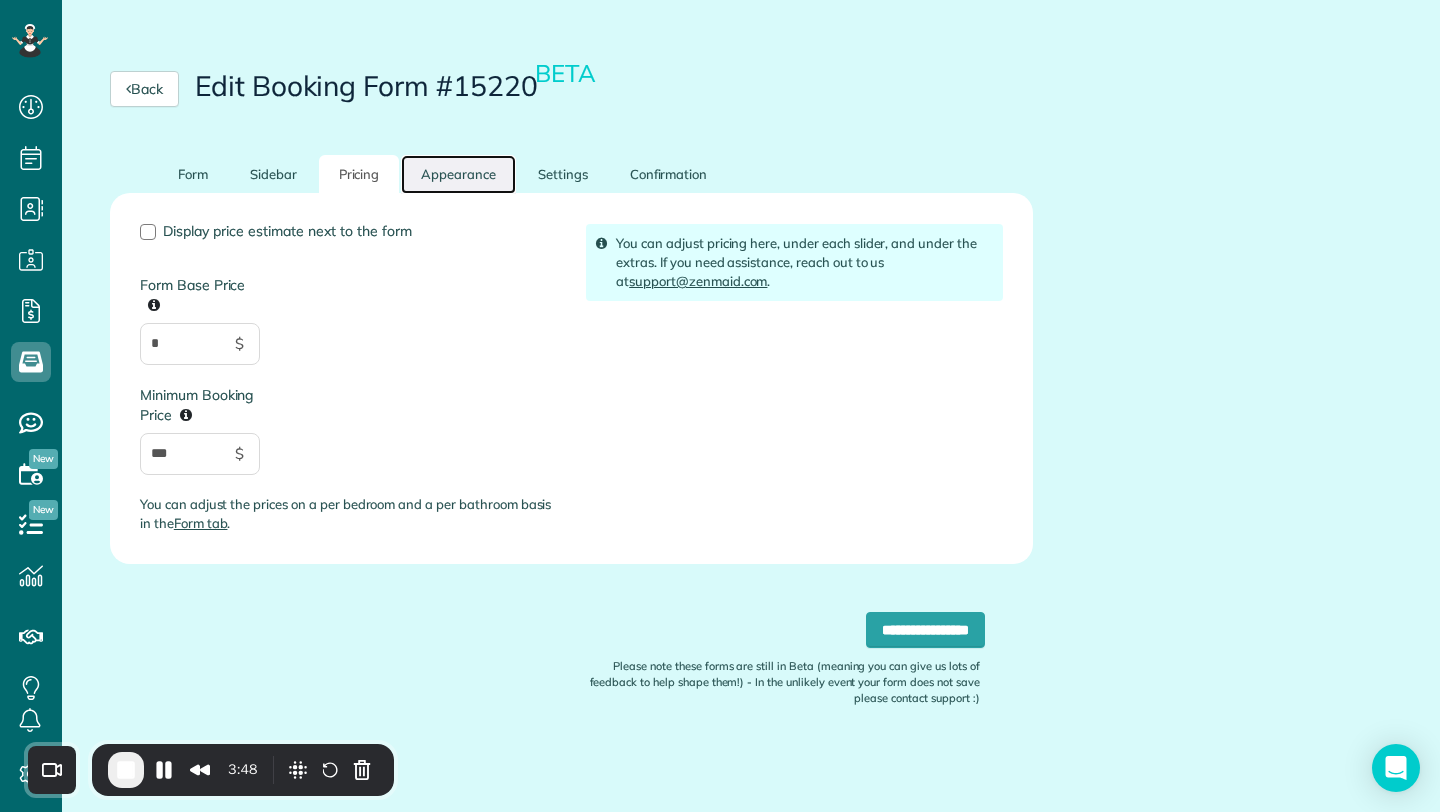 click on "Appearance" at bounding box center [458, 174] 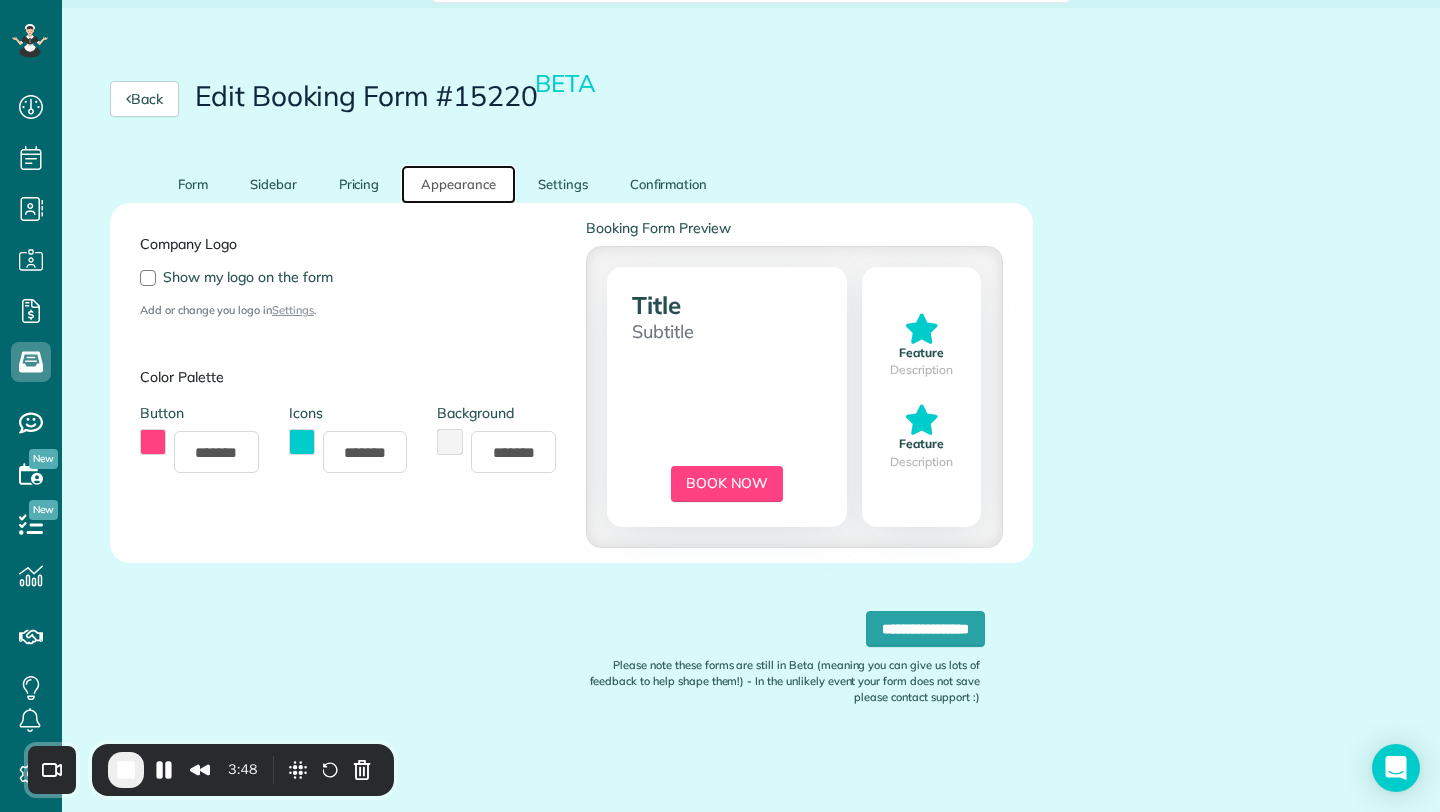 scroll, scrollTop: 149, scrollLeft: 0, axis: vertical 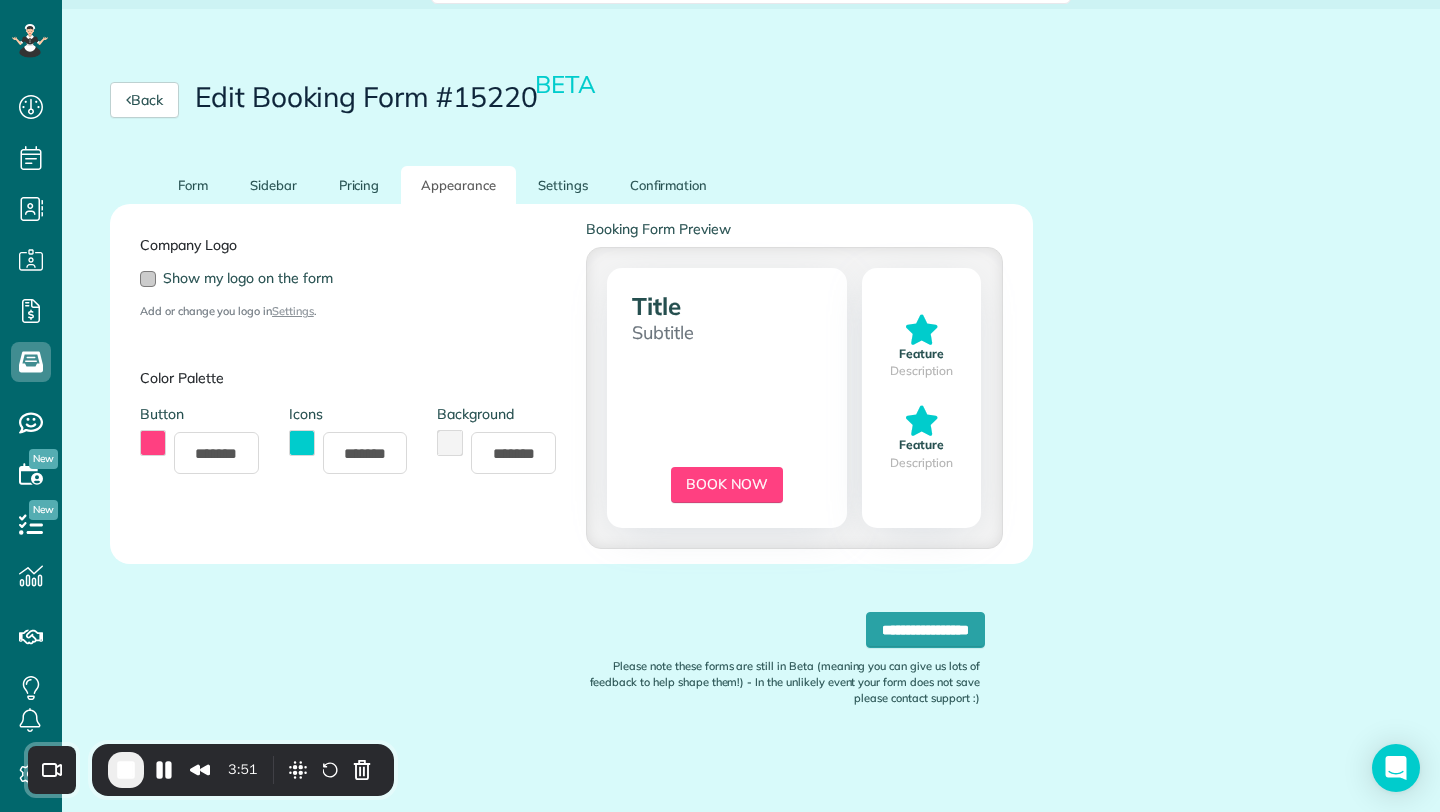 click at bounding box center (148, 279) 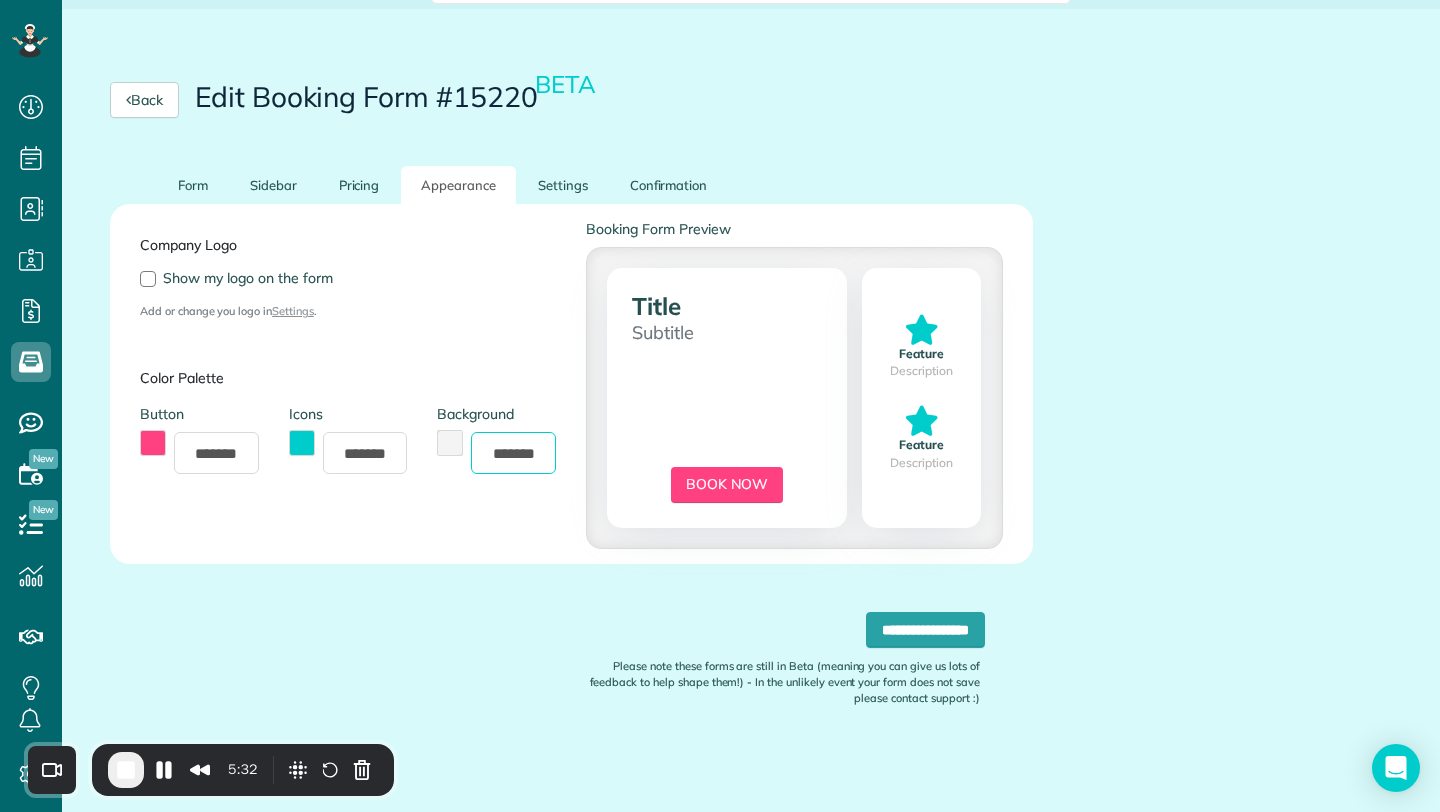 drag, startPoint x: 492, startPoint y: 452, endPoint x: 561, endPoint y: 458, distance: 69.260376 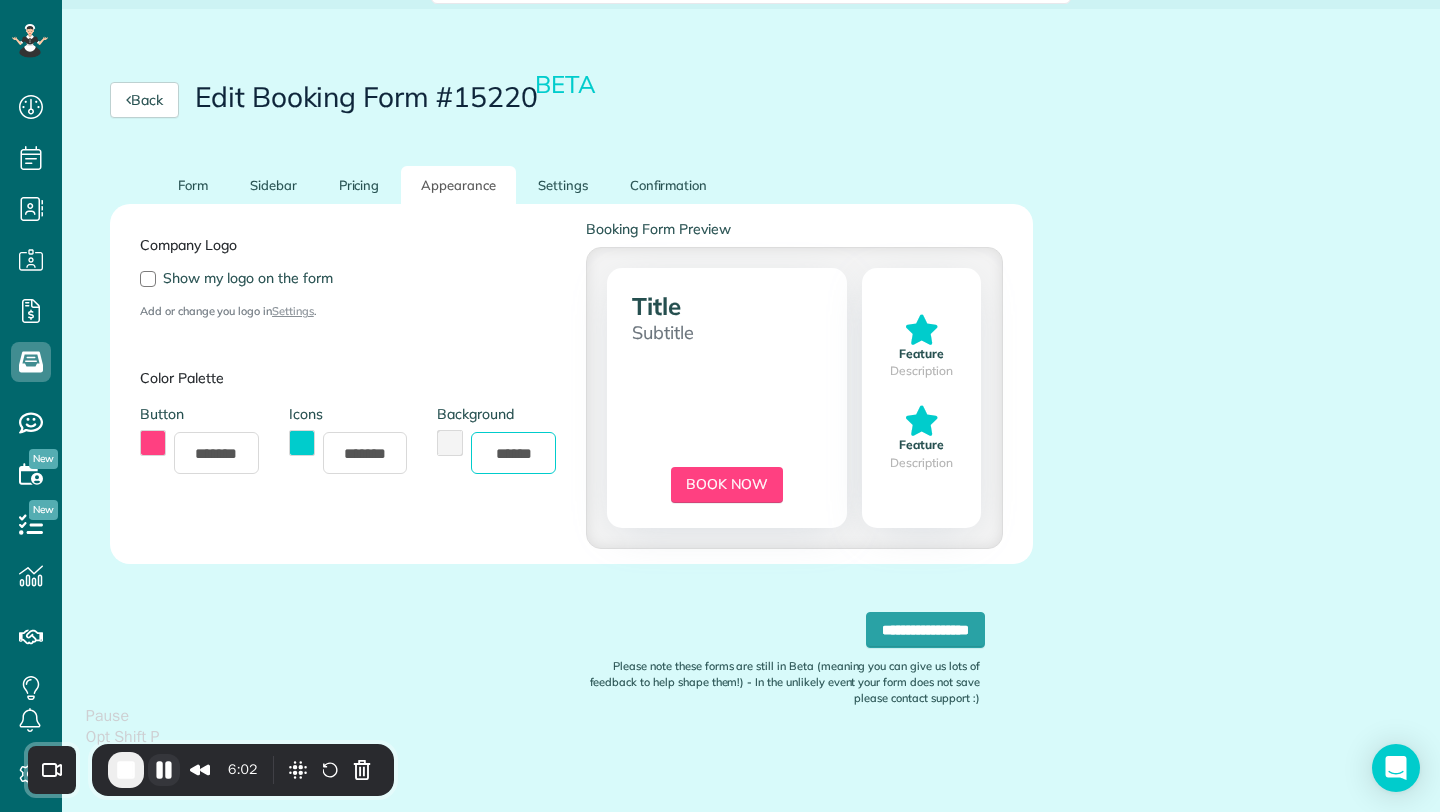 type on "******" 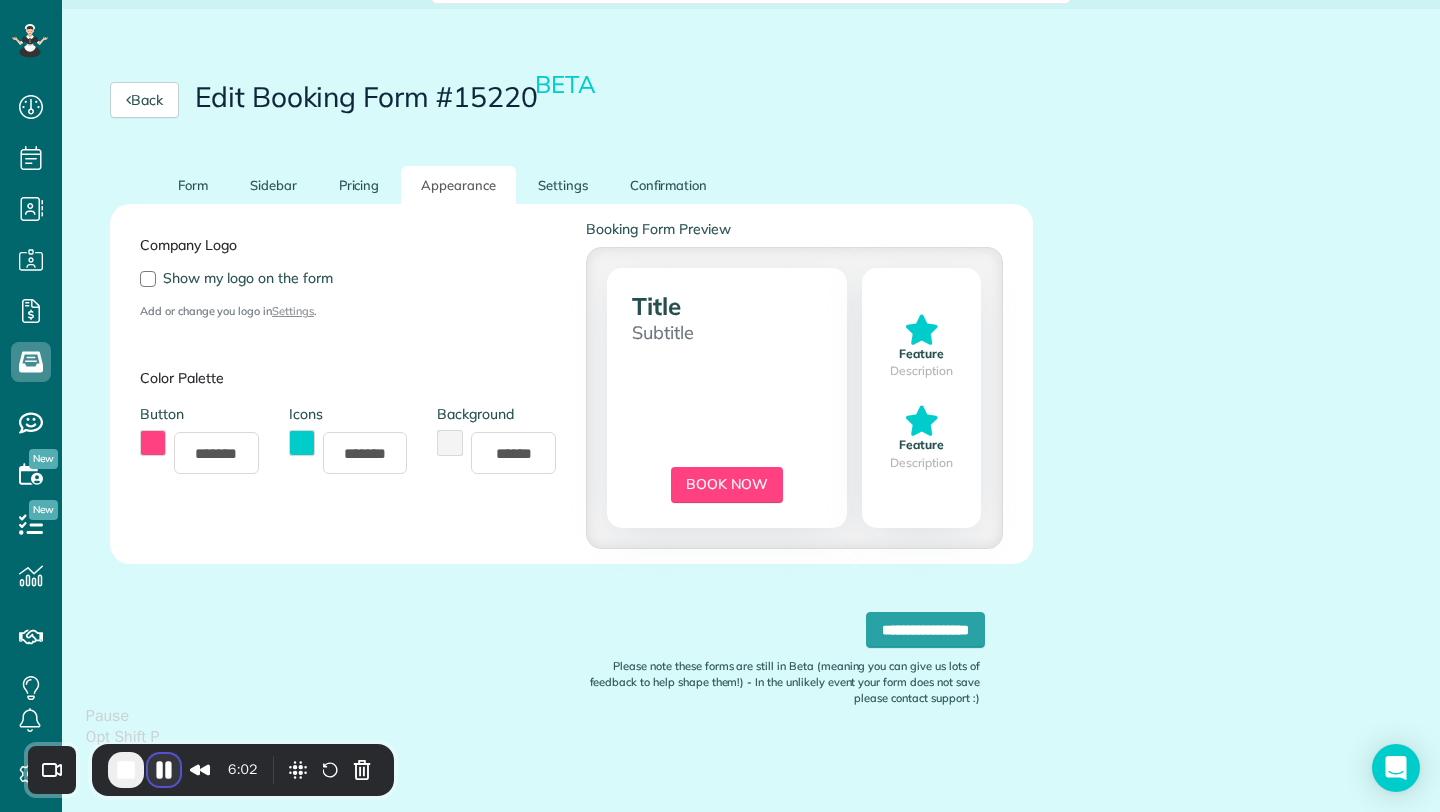 click at bounding box center (164, 770) 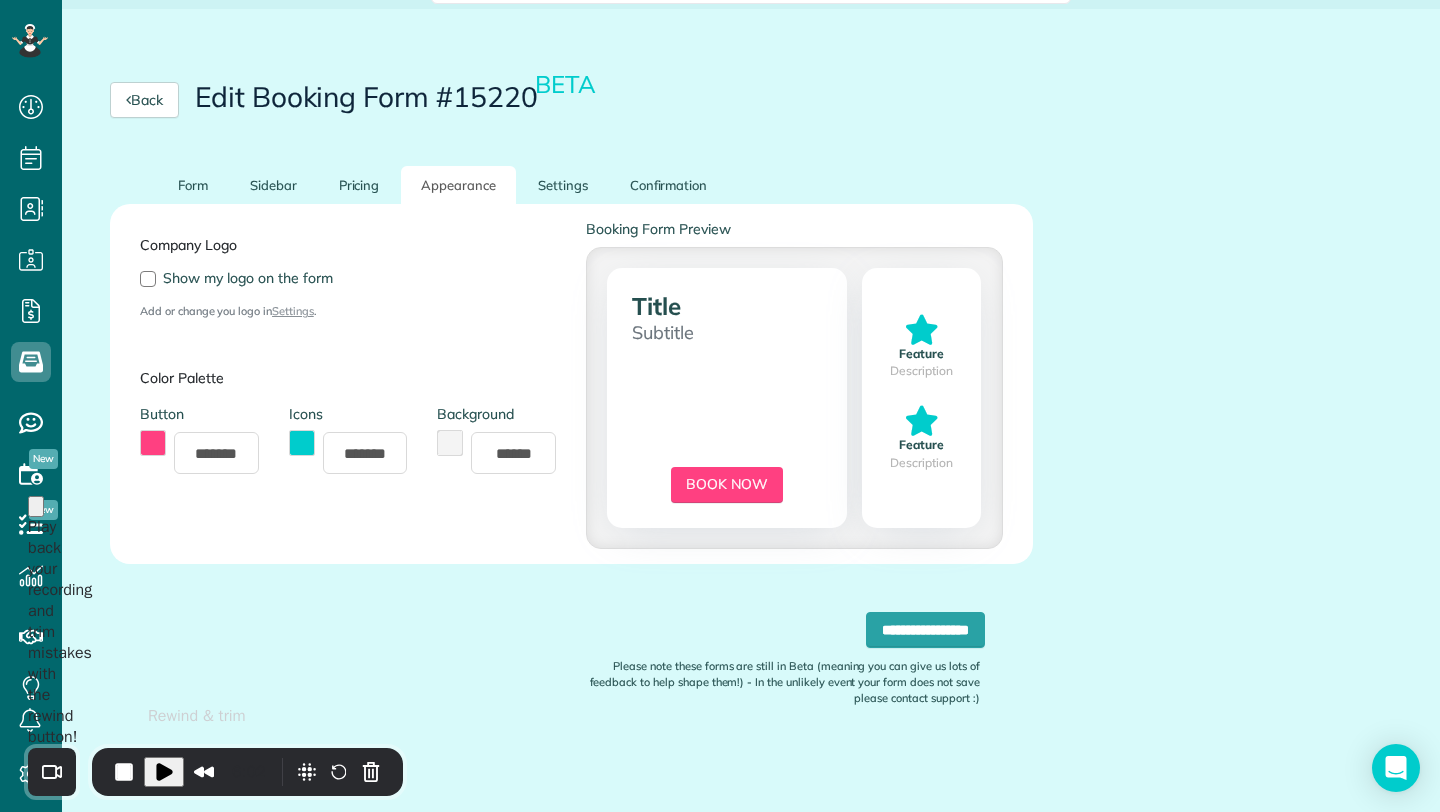 click at bounding box center [164, 772] 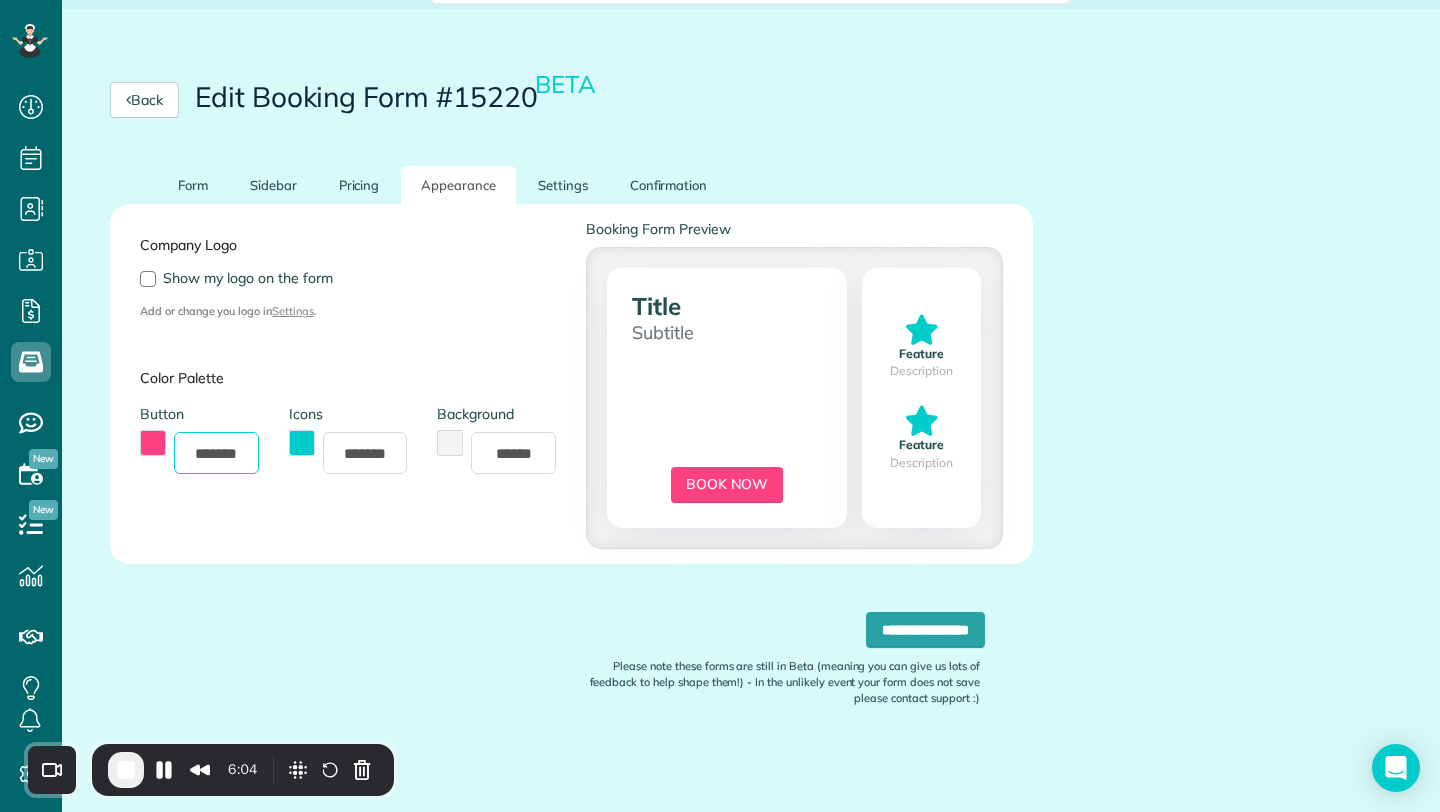 drag, startPoint x: 195, startPoint y: 453, endPoint x: 271, endPoint y: 457, distance: 76.105194 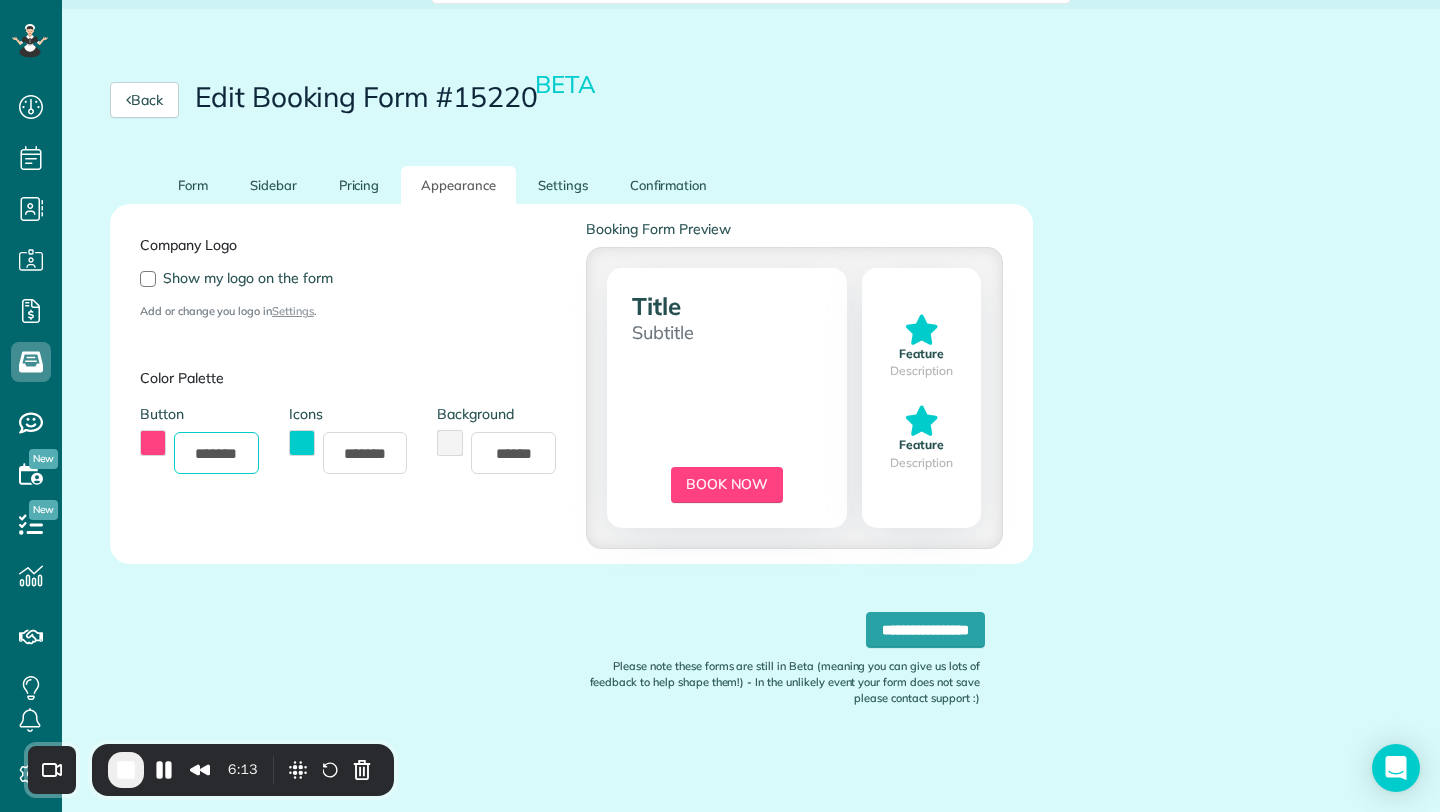drag, startPoint x: 196, startPoint y: 452, endPoint x: 257, endPoint y: 452, distance: 61 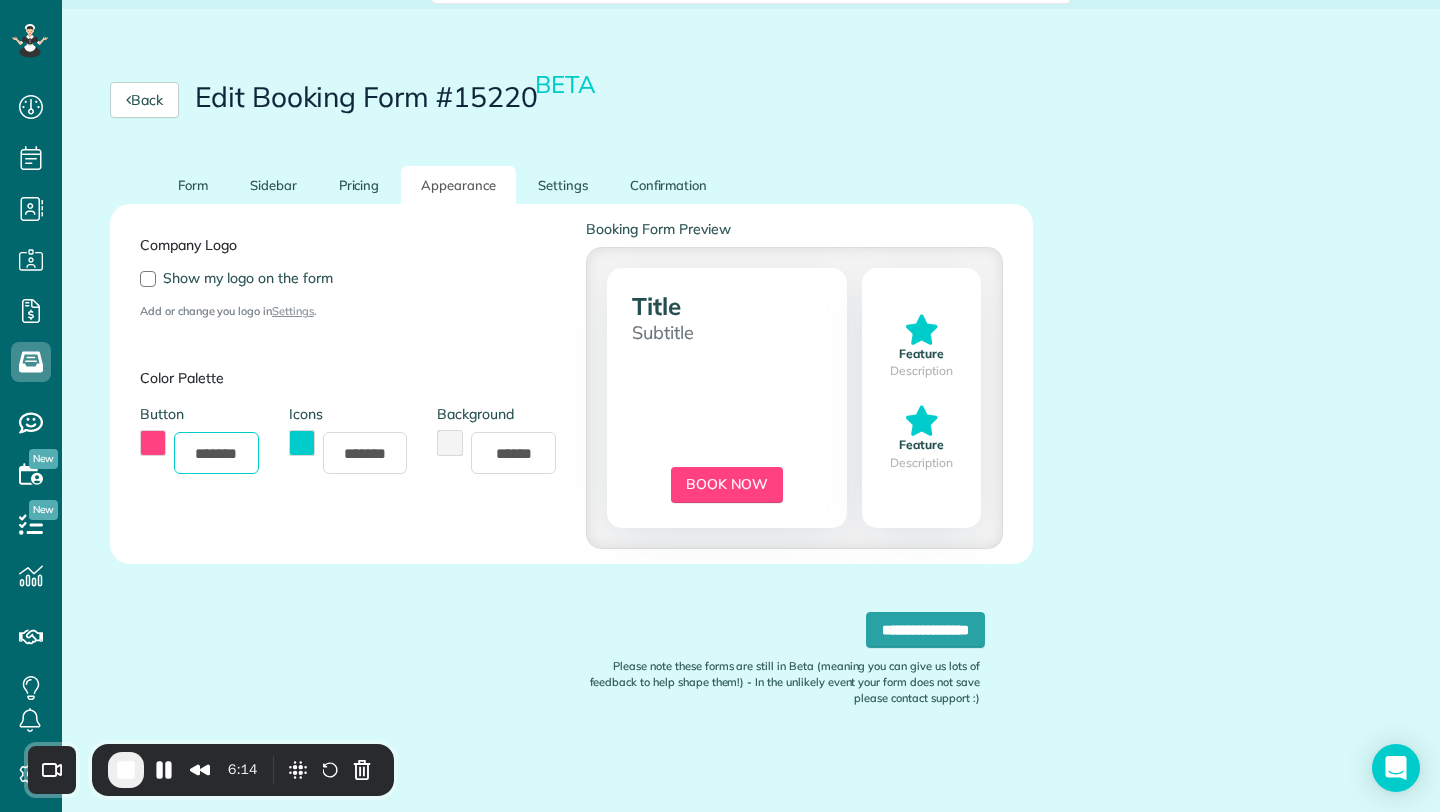 type on "*******" 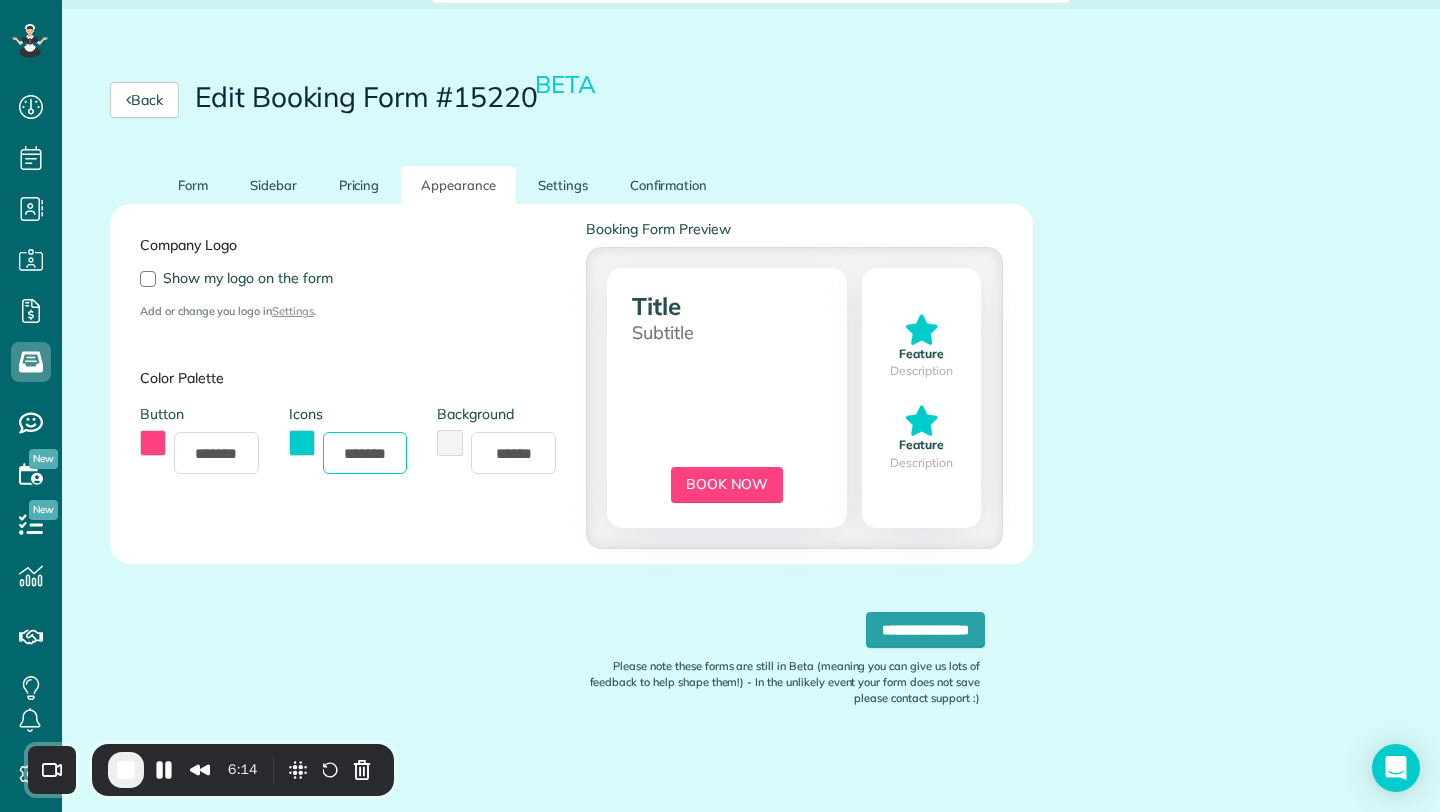 click on "*******" at bounding box center (365, 453) 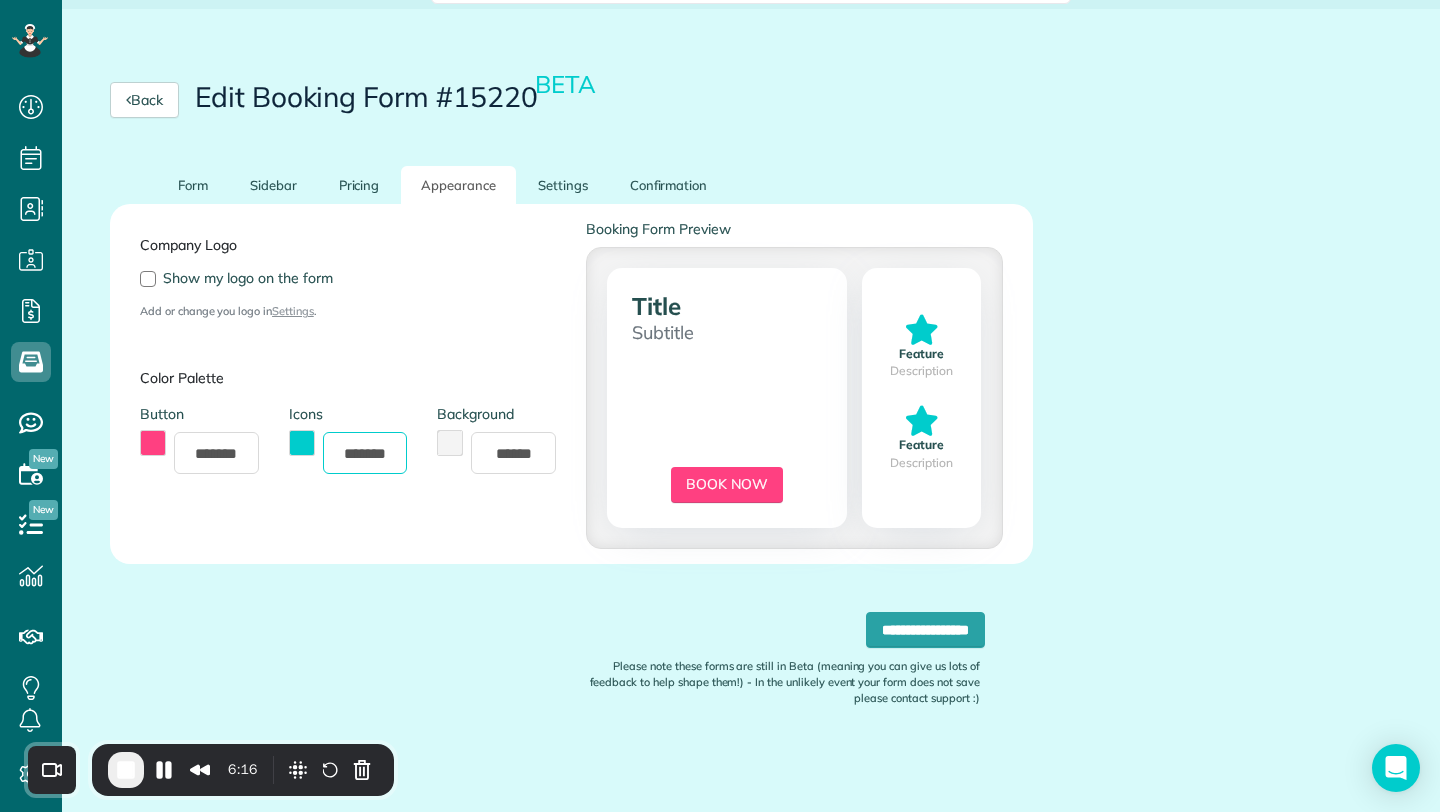 drag, startPoint x: 343, startPoint y: 453, endPoint x: 409, endPoint y: 447, distance: 66.27216 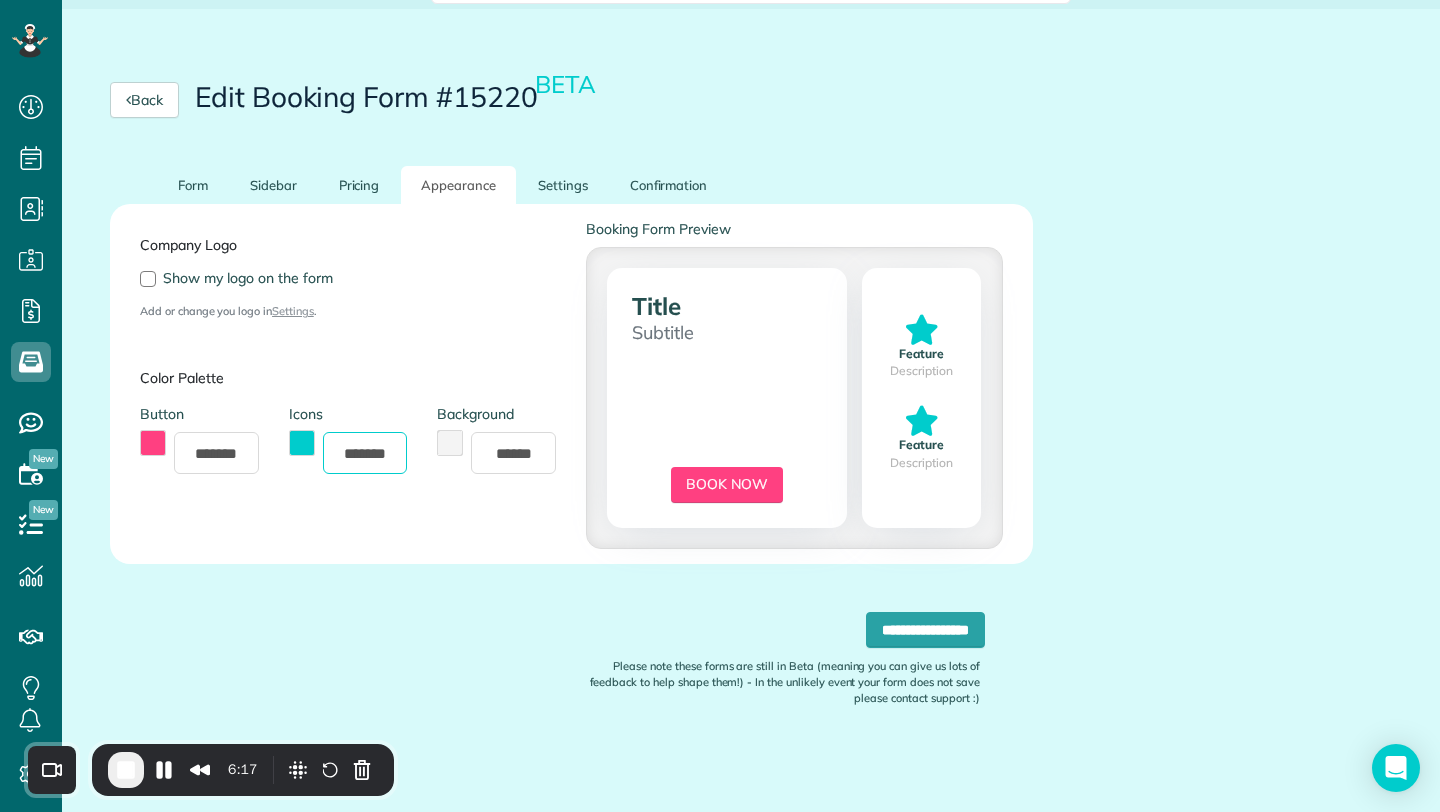 paste 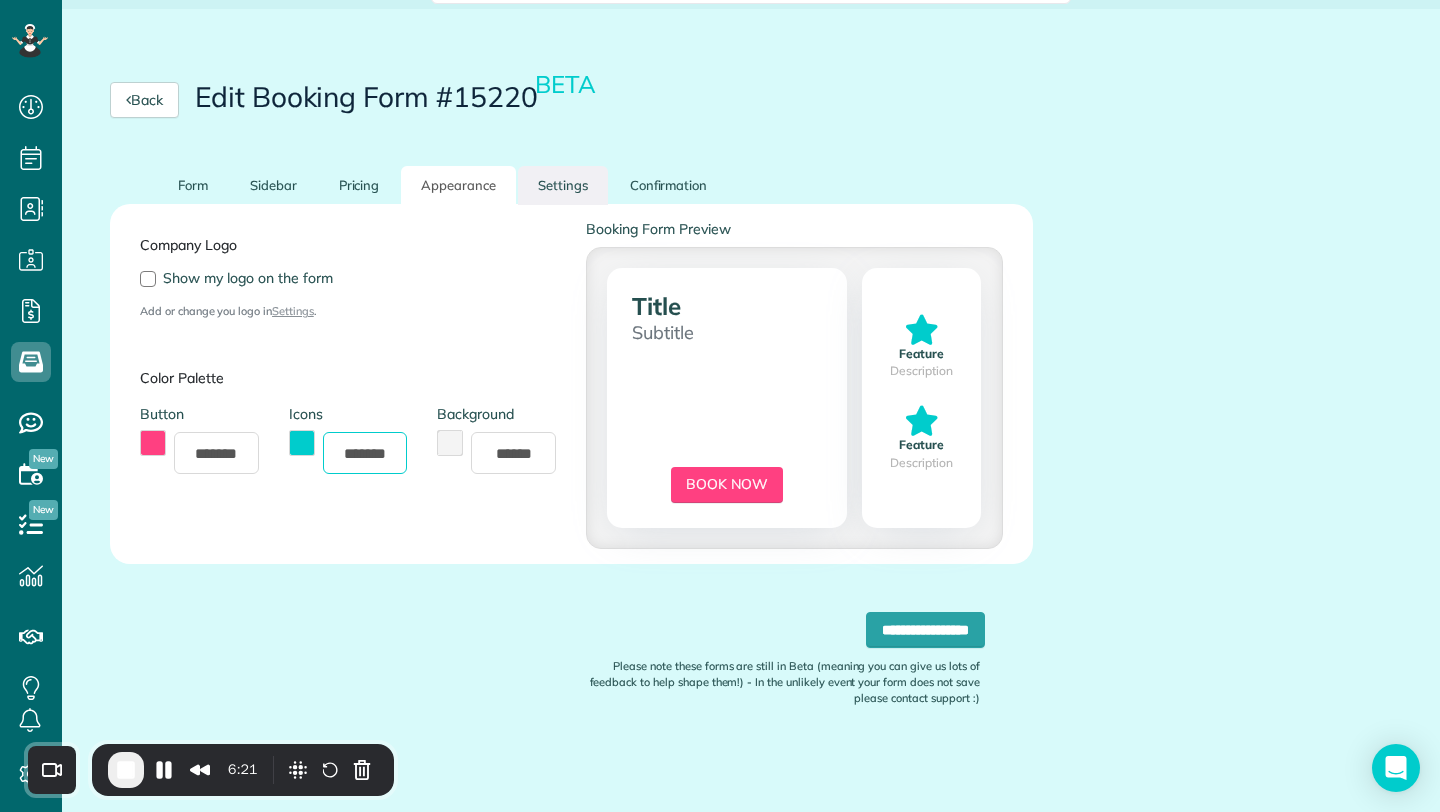 type on "*******" 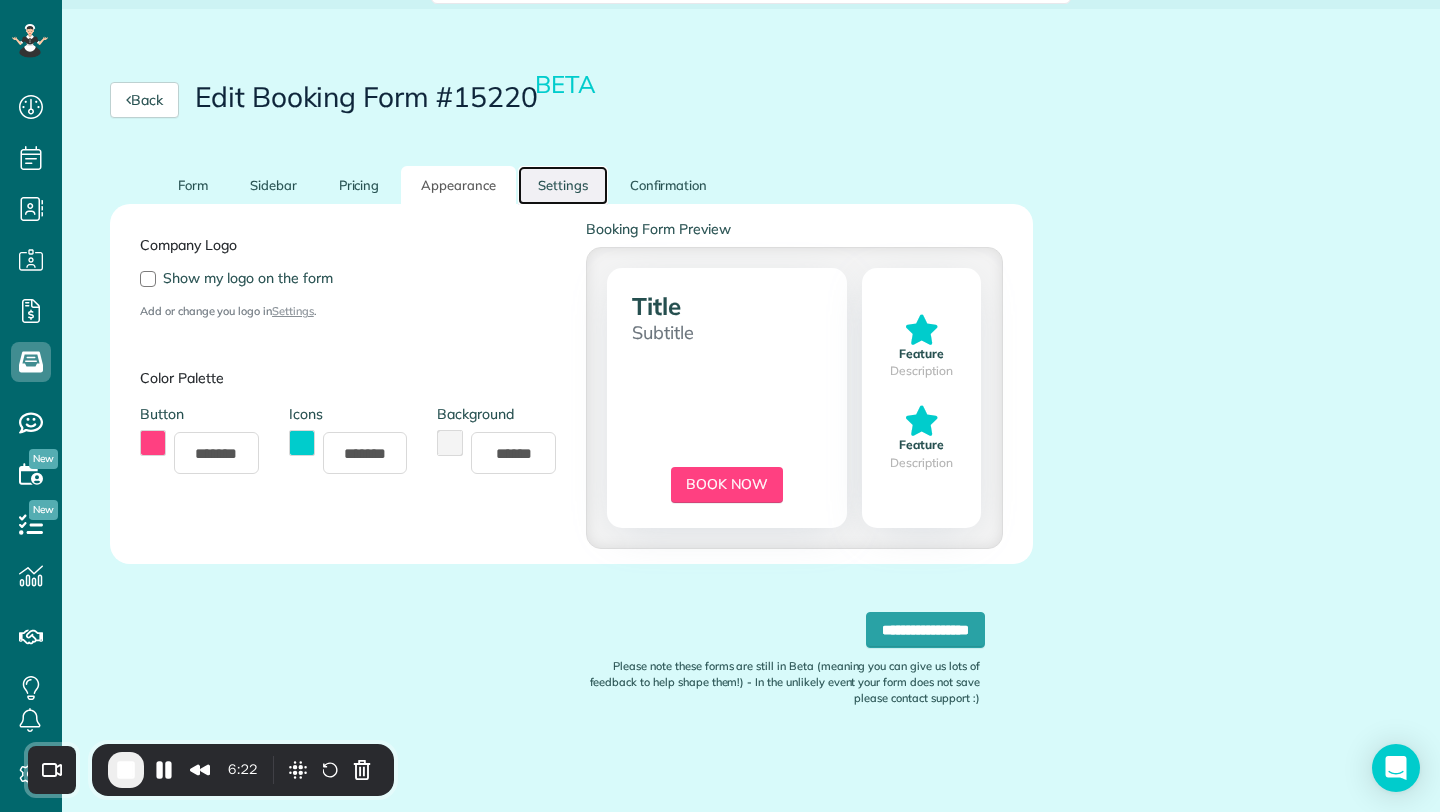 click on "Settings" at bounding box center [563, 185] 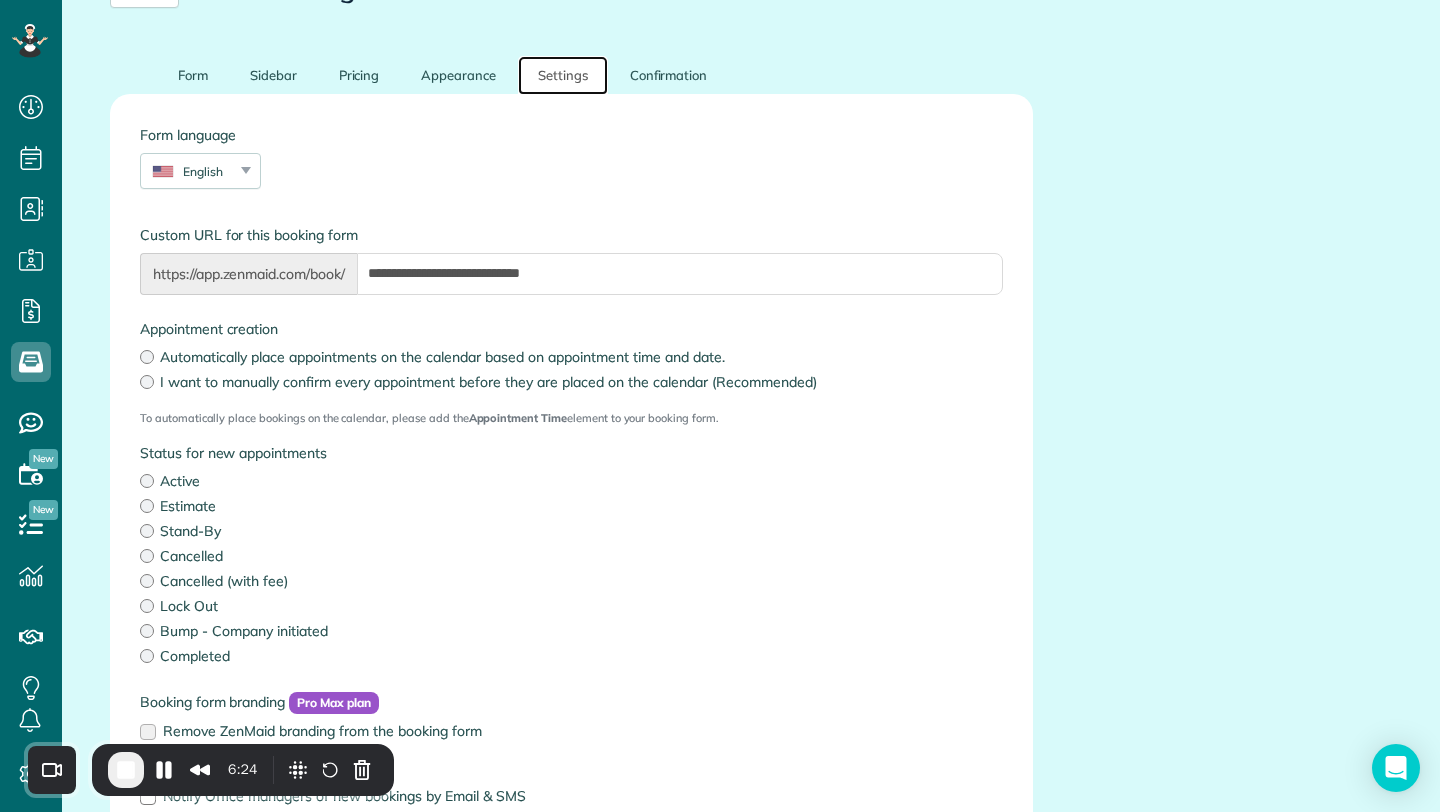 scroll, scrollTop: 286, scrollLeft: 0, axis: vertical 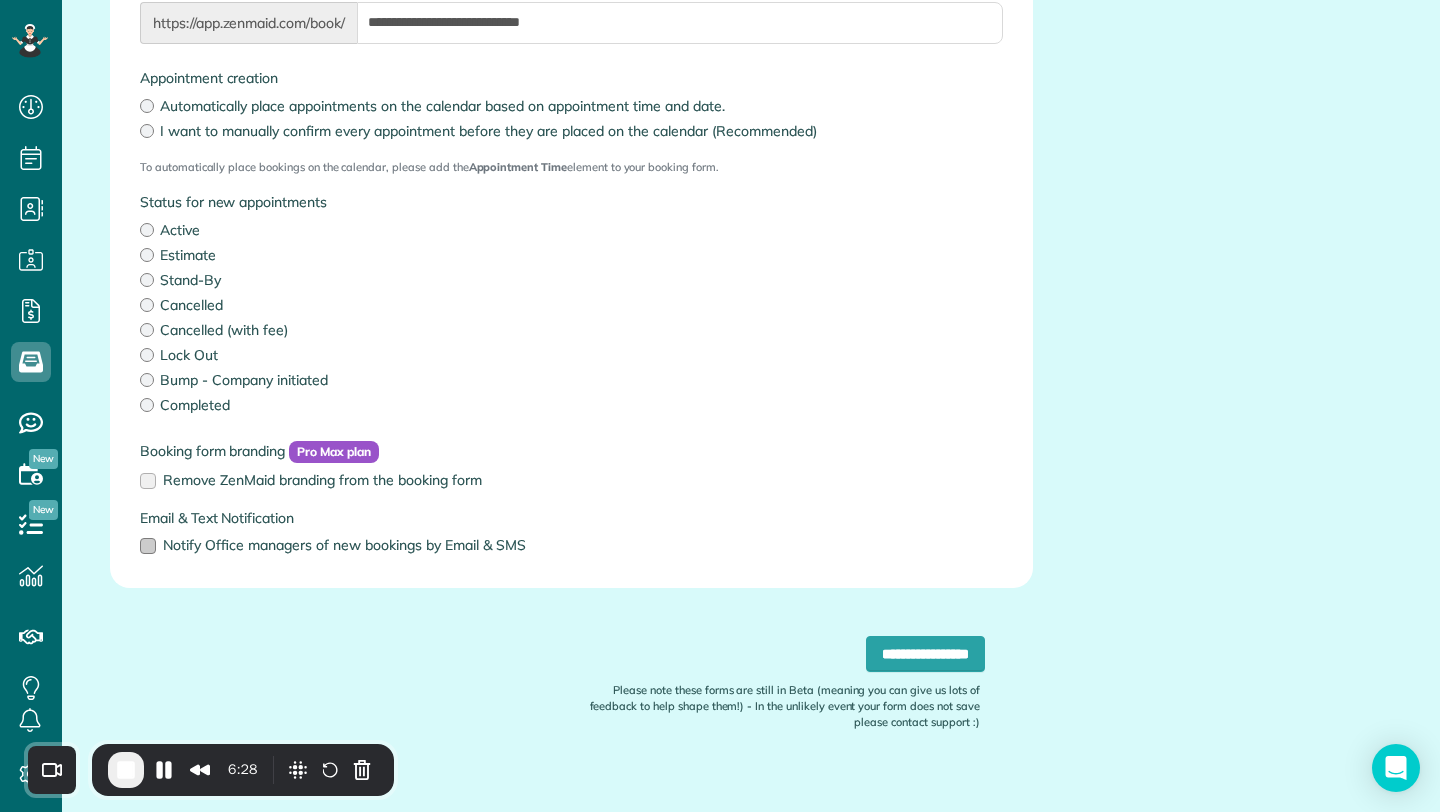 click at bounding box center (148, 546) 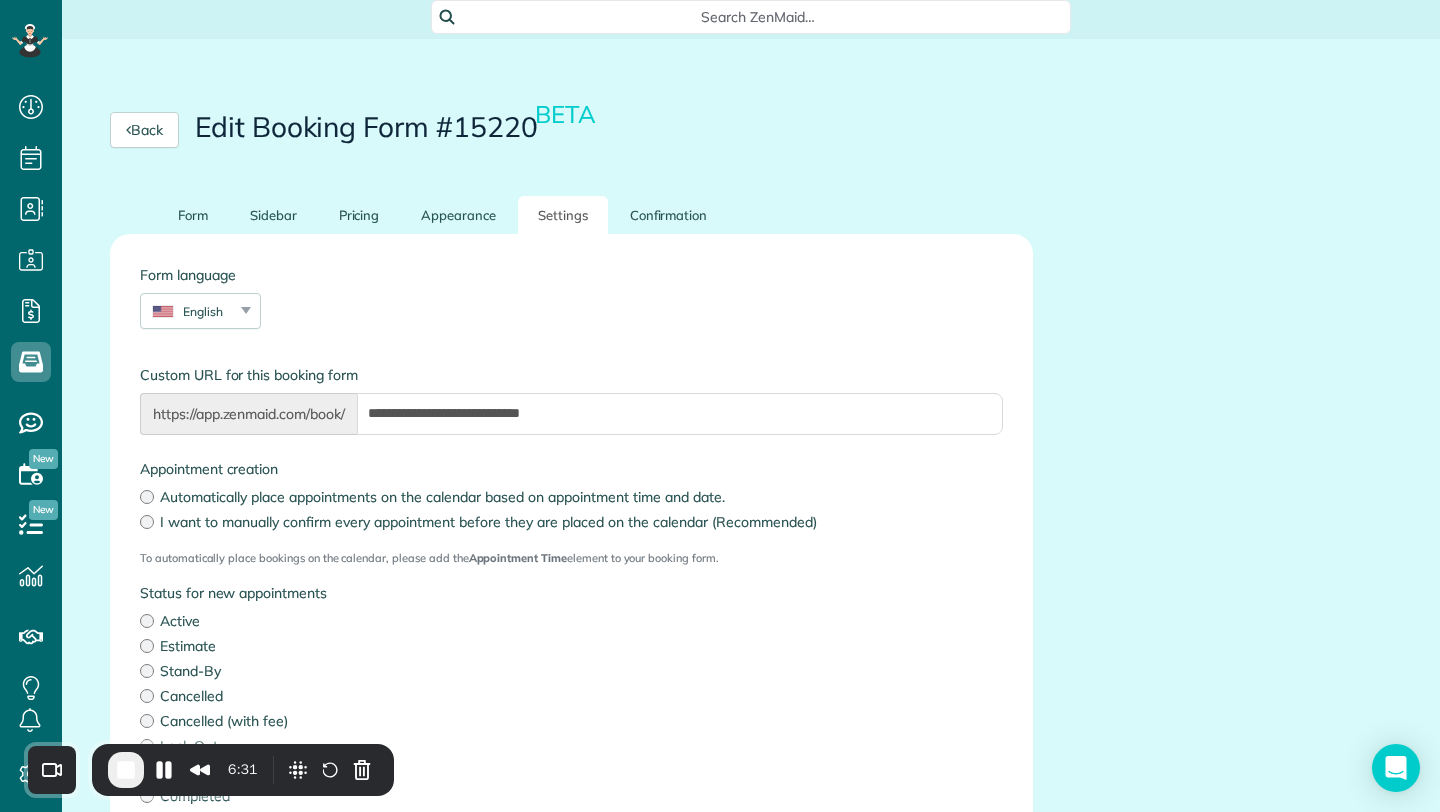 scroll, scrollTop: 0, scrollLeft: 0, axis: both 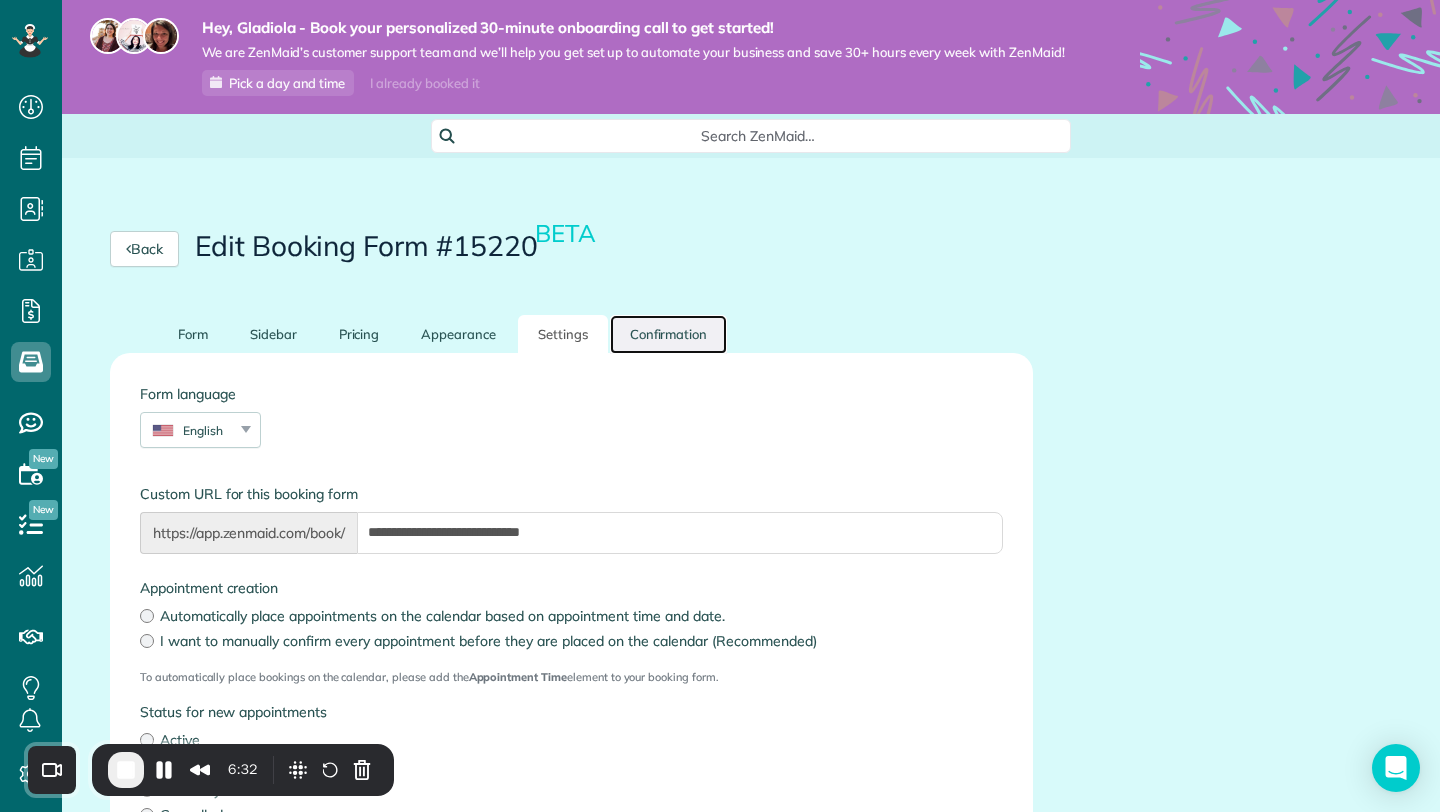 click on "Confirmation" at bounding box center [669, 334] 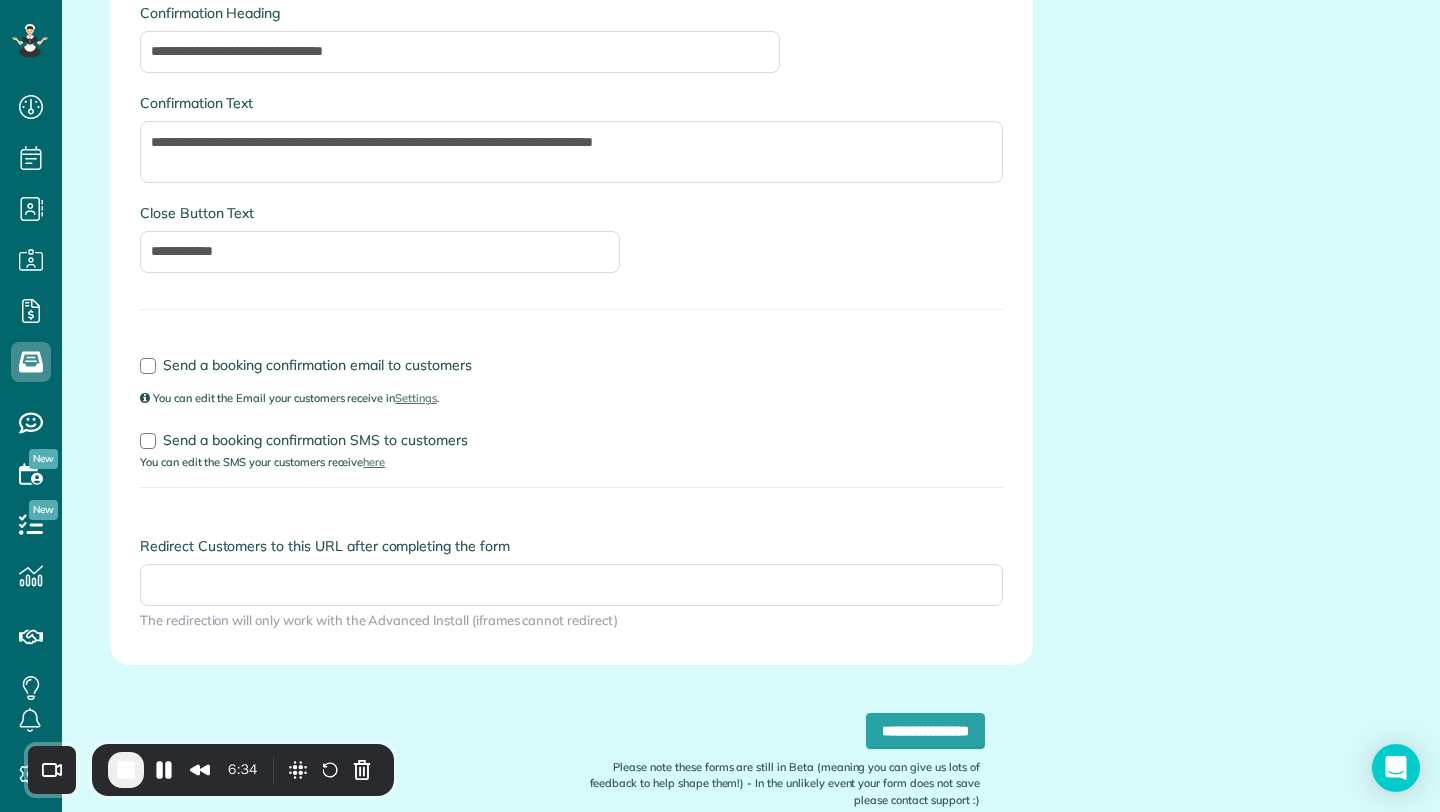 scroll, scrollTop: 383, scrollLeft: 0, axis: vertical 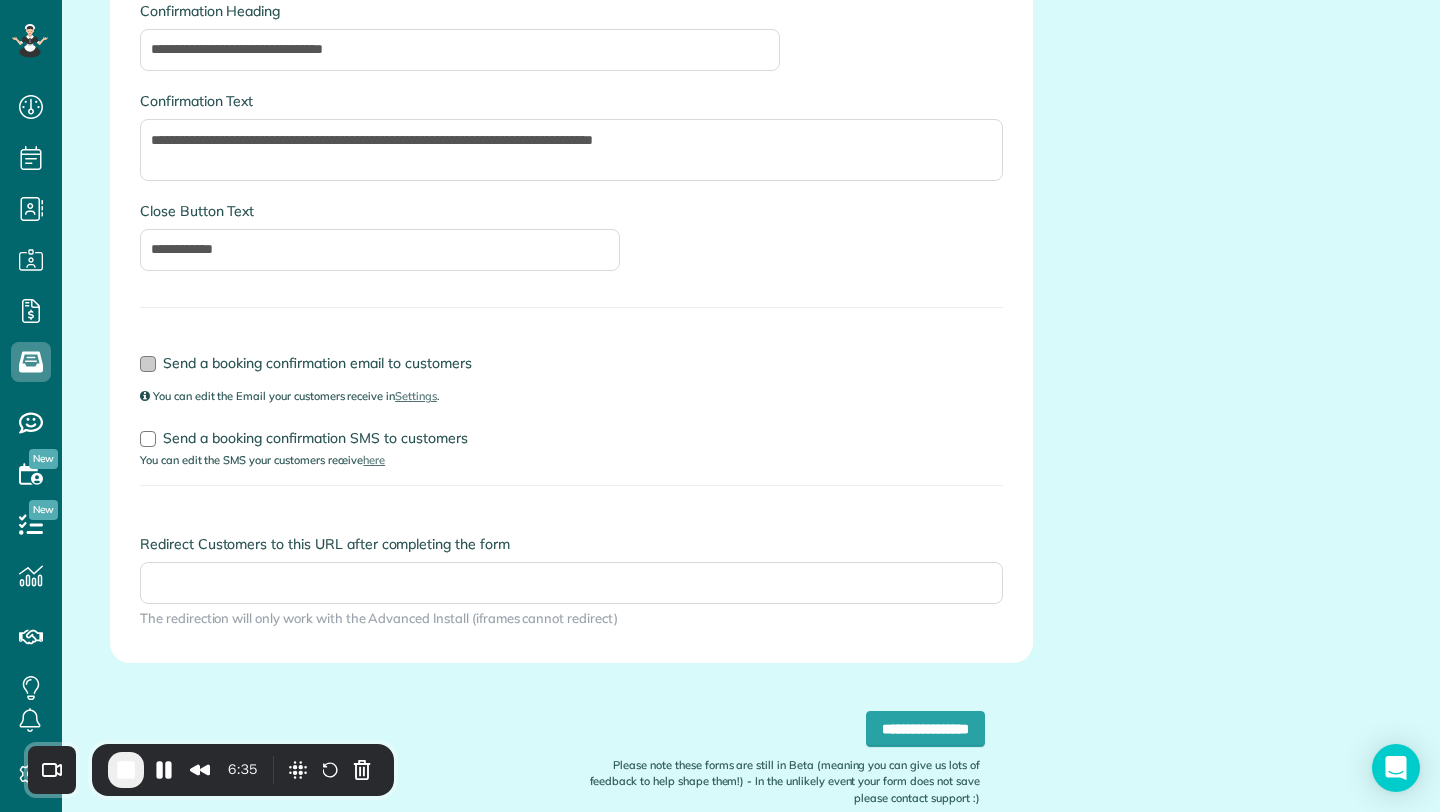 click at bounding box center [148, 364] 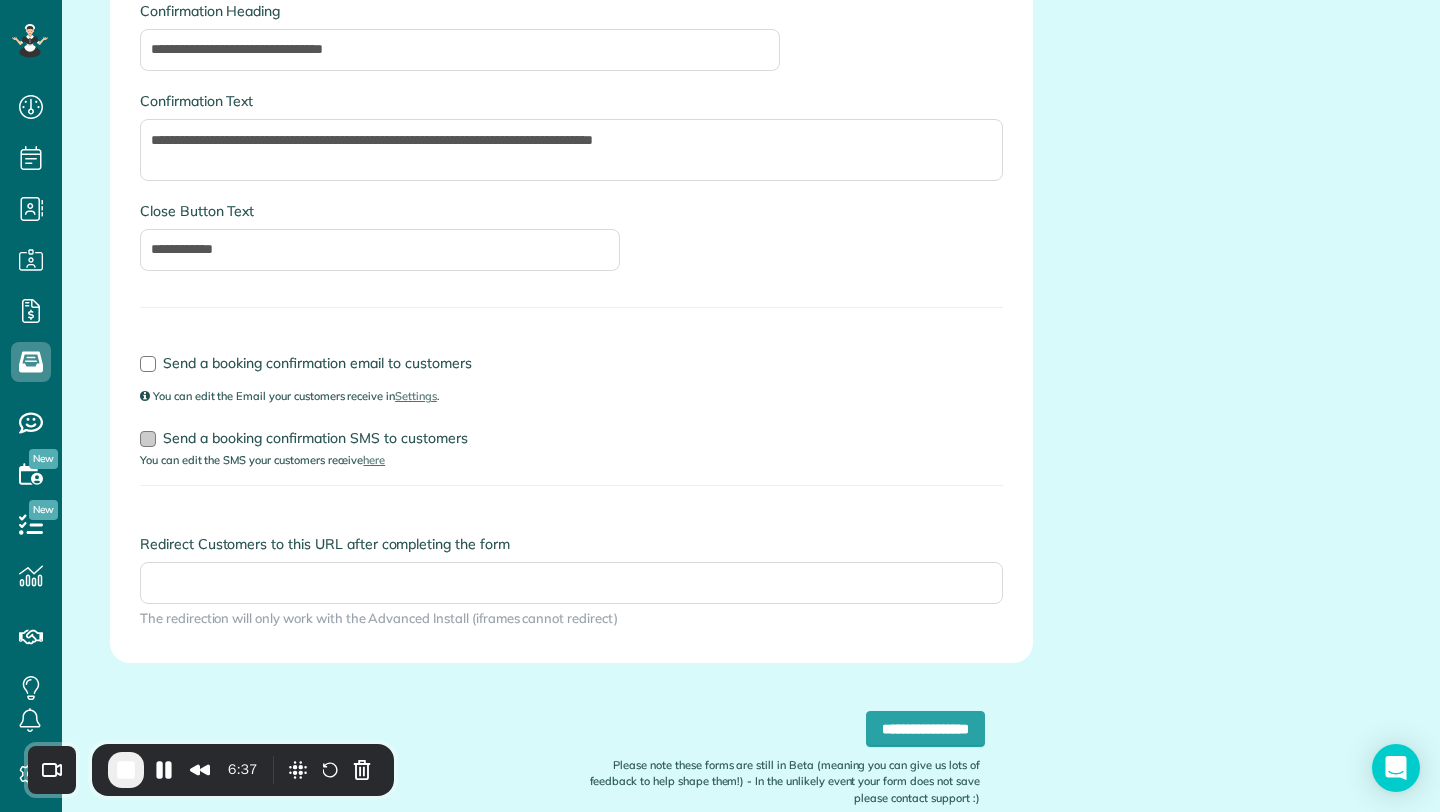 click at bounding box center [148, 439] 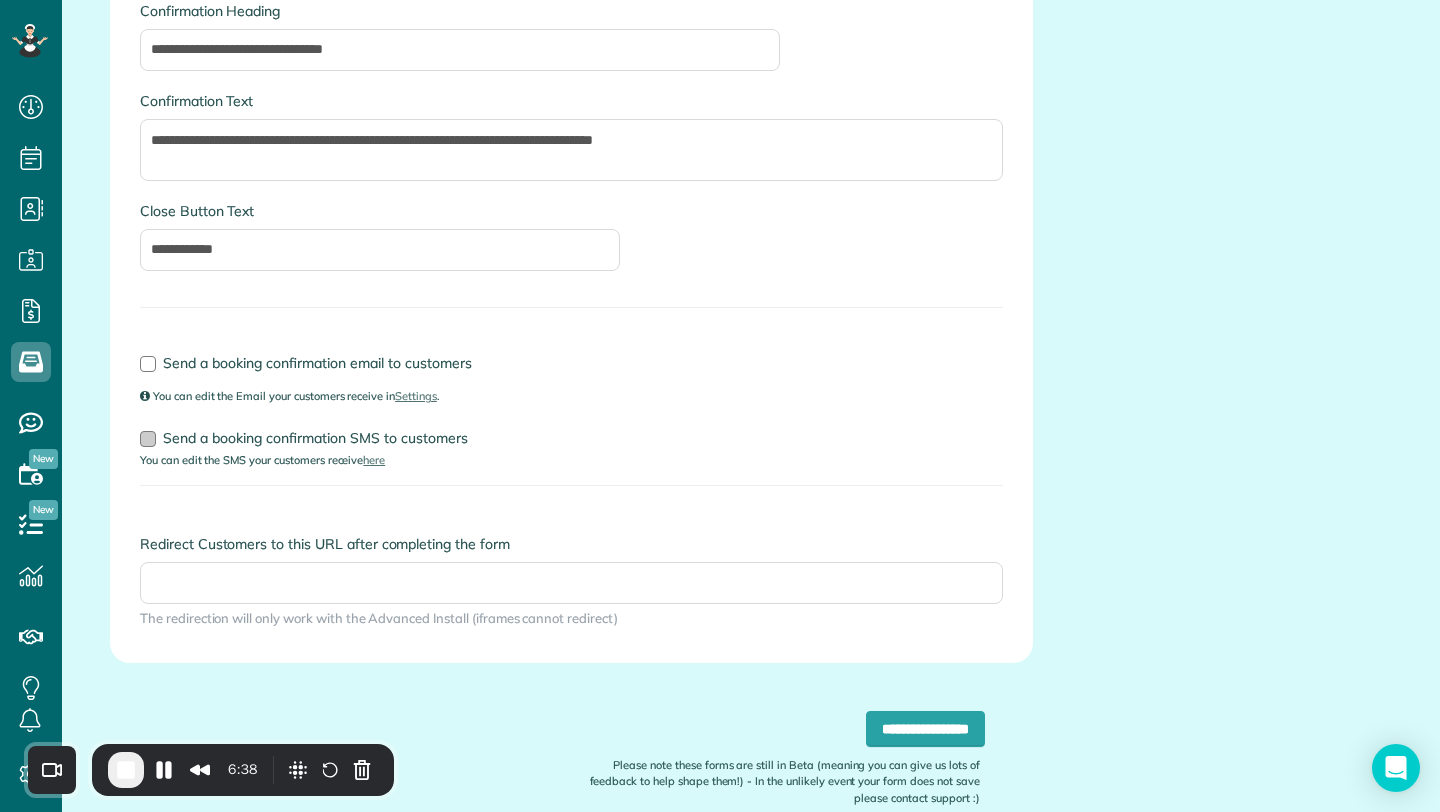 scroll, scrollTop: 482, scrollLeft: 0, axis: vertical 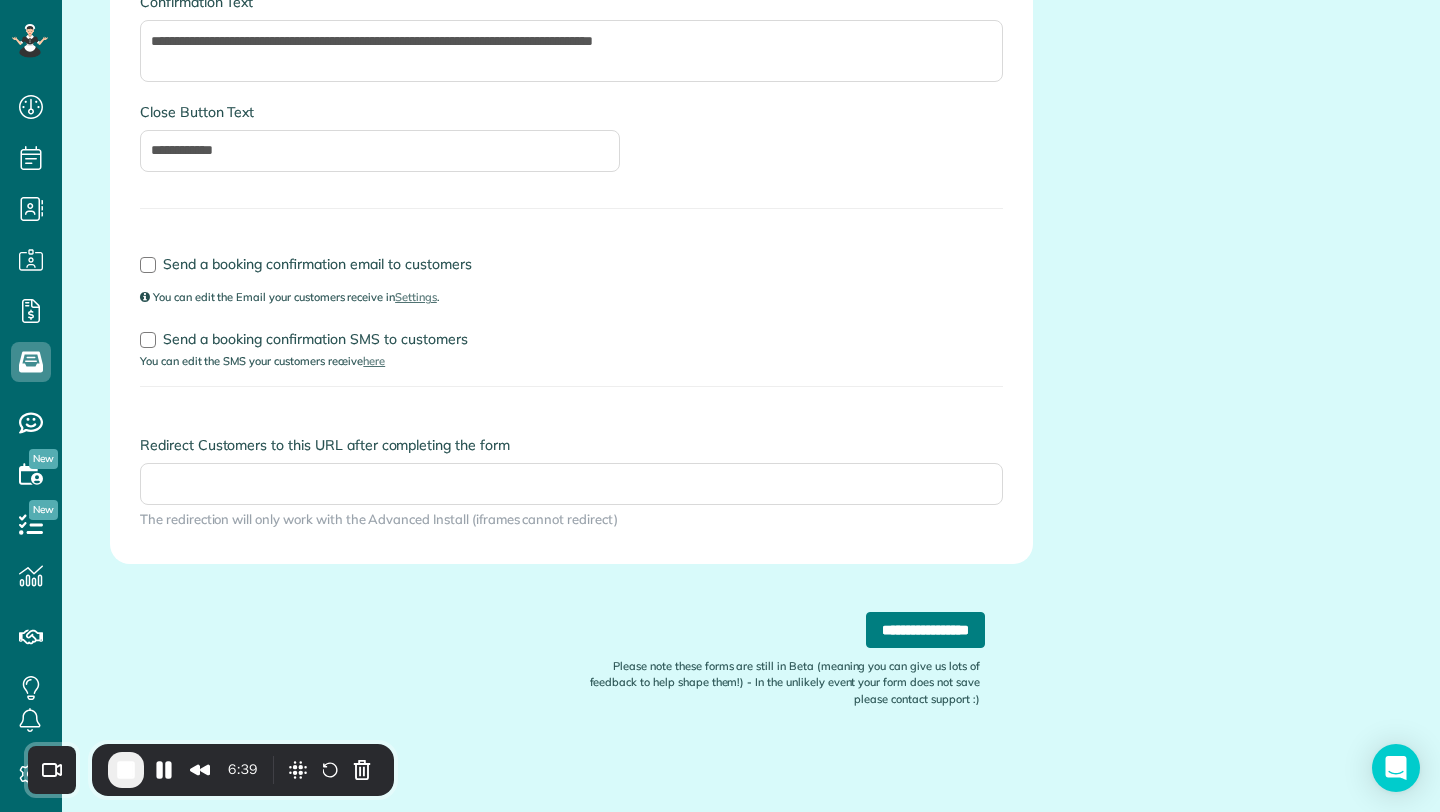 click on "**********" at bounding box center (925, 630) 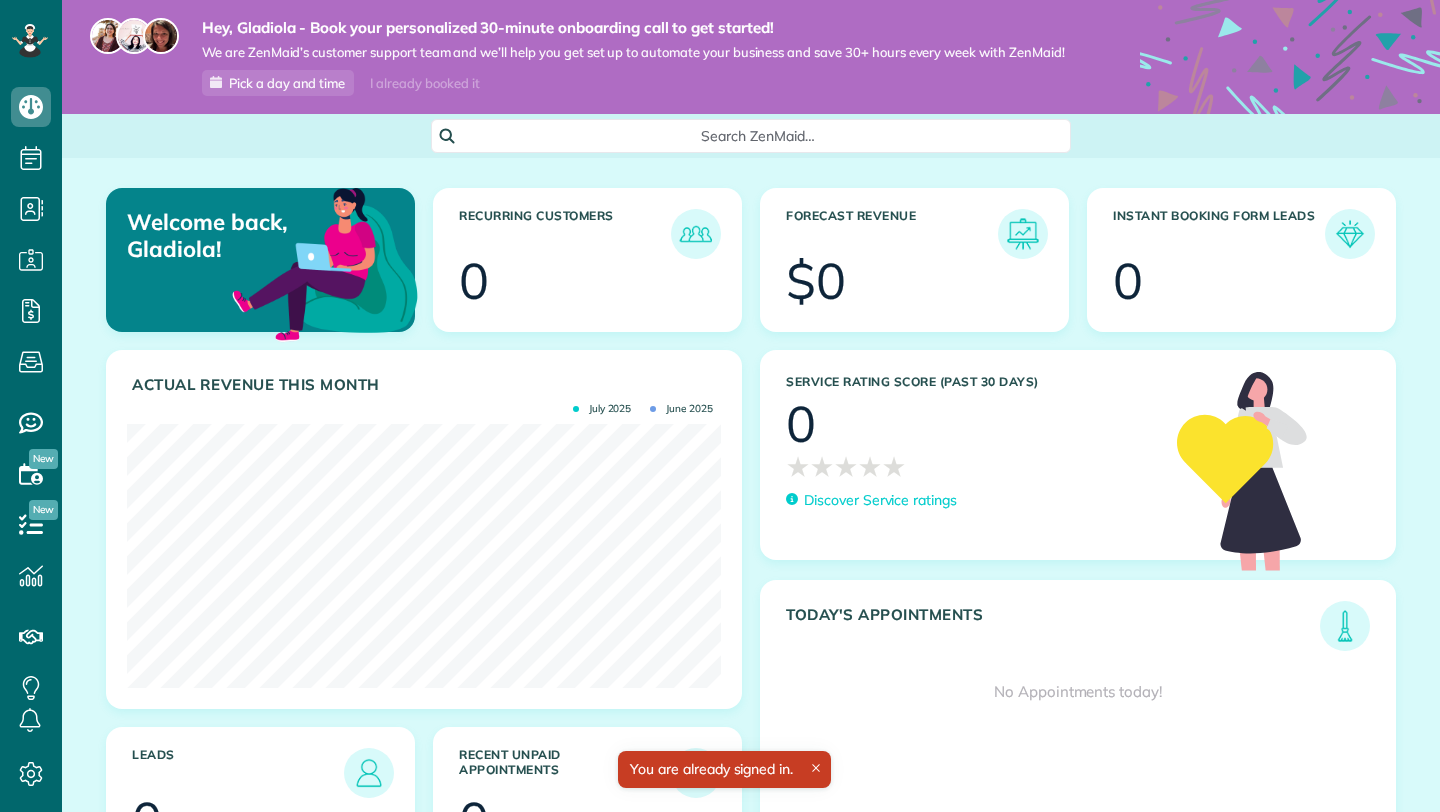 scroll, scrollTop: 0, scrollLeft: 0, axis: both 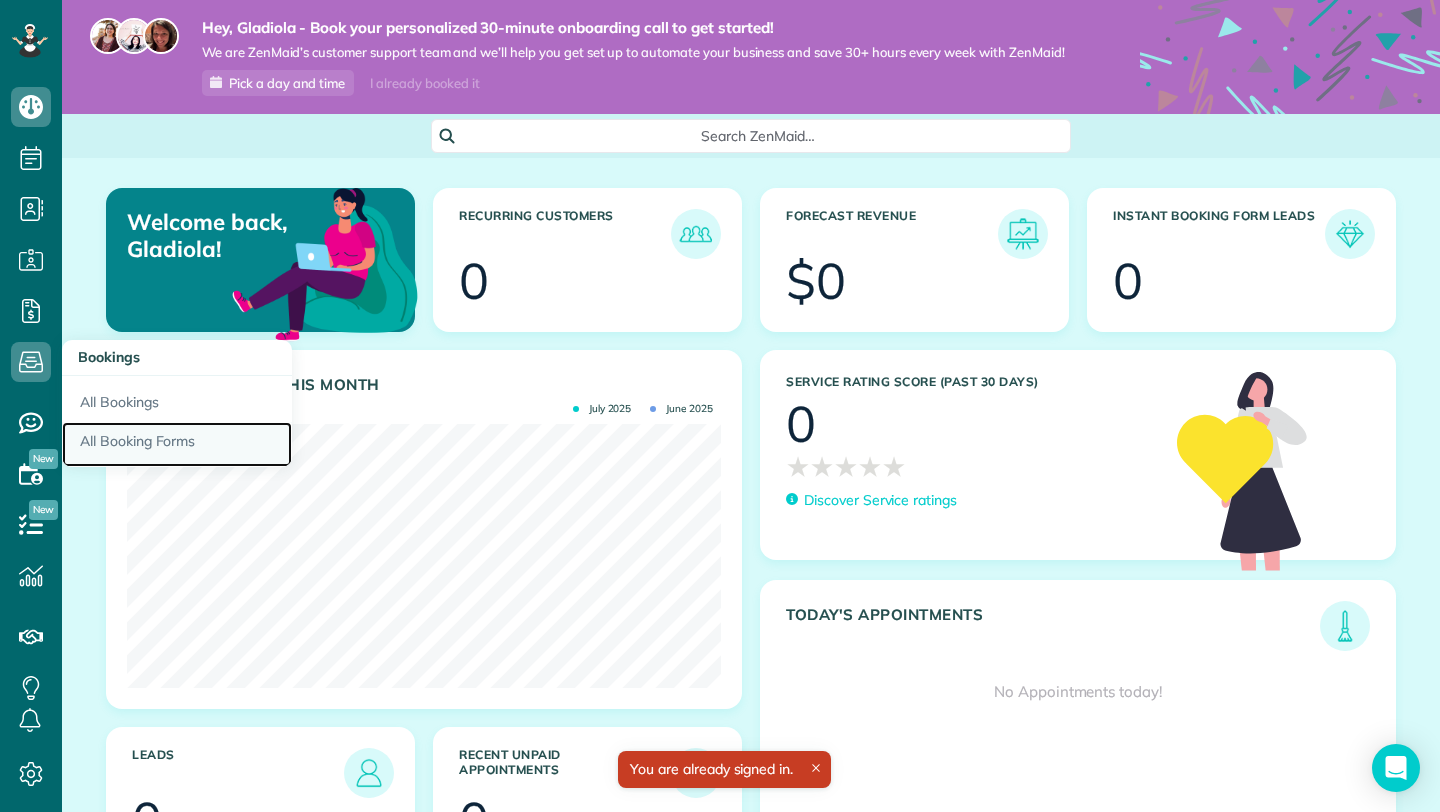click on "All Booking Forms" at bounding box center [177, 445] 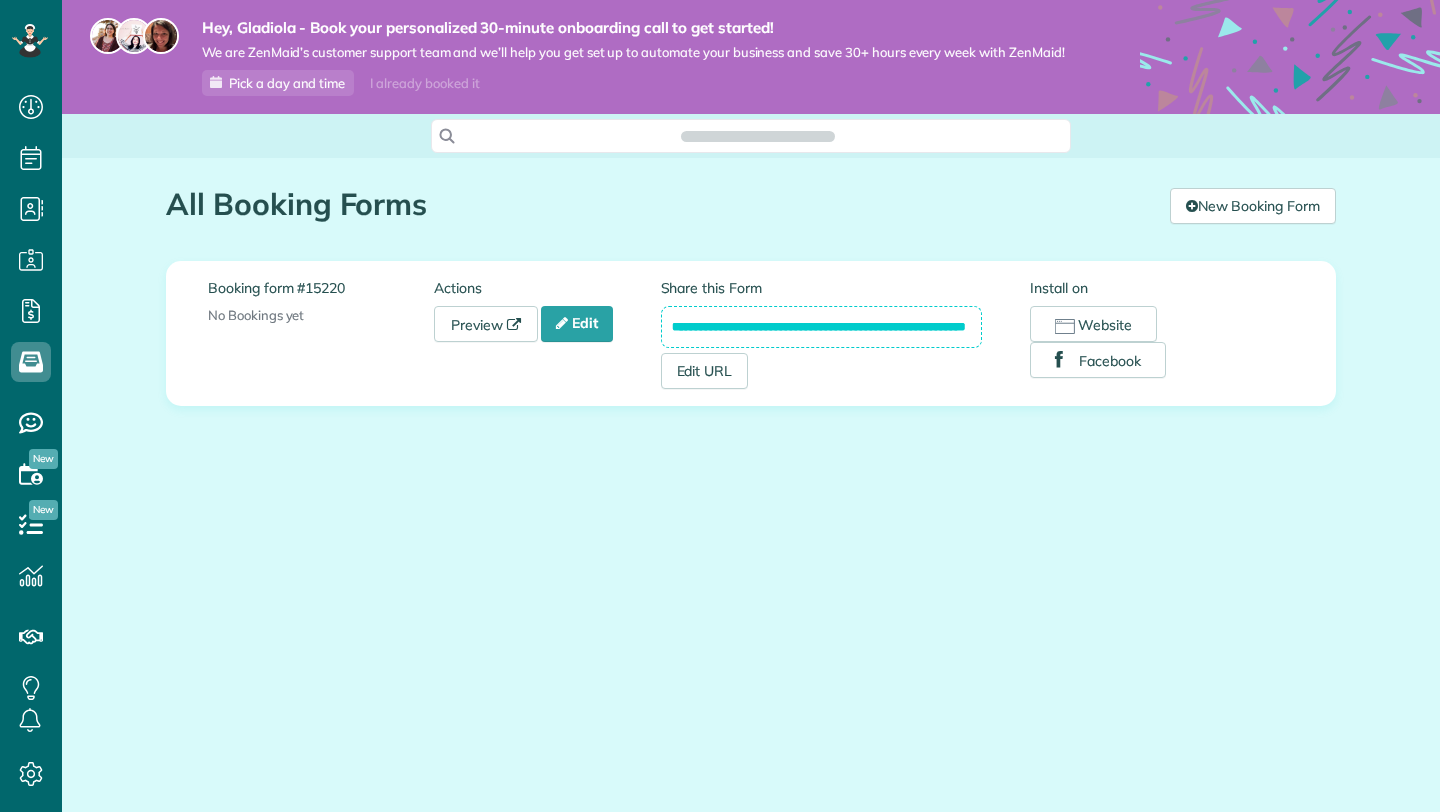 scroll, scrollTop: 0, scrollLeft: 0, axis: both 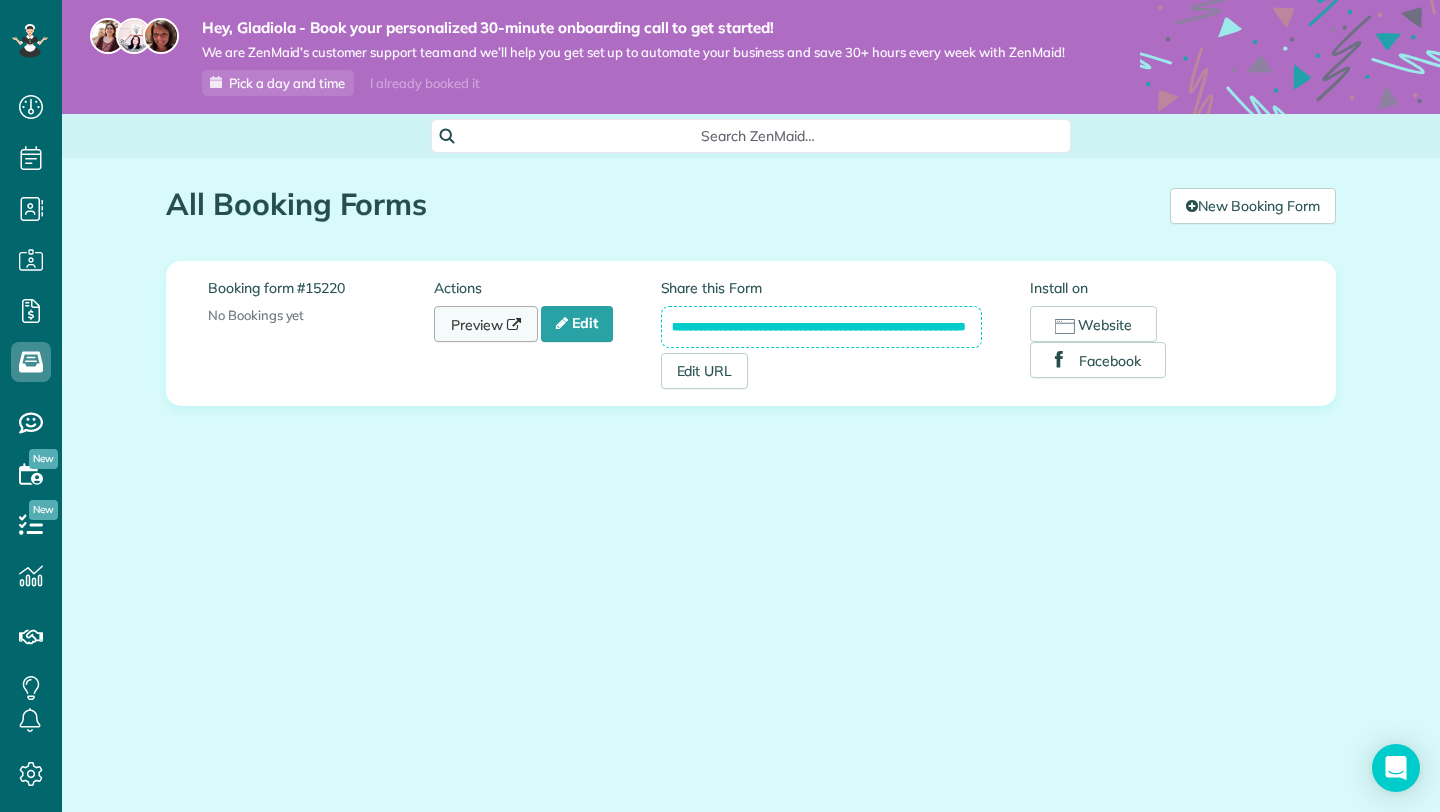 click on "Preview" at bounding box center (486, 324) 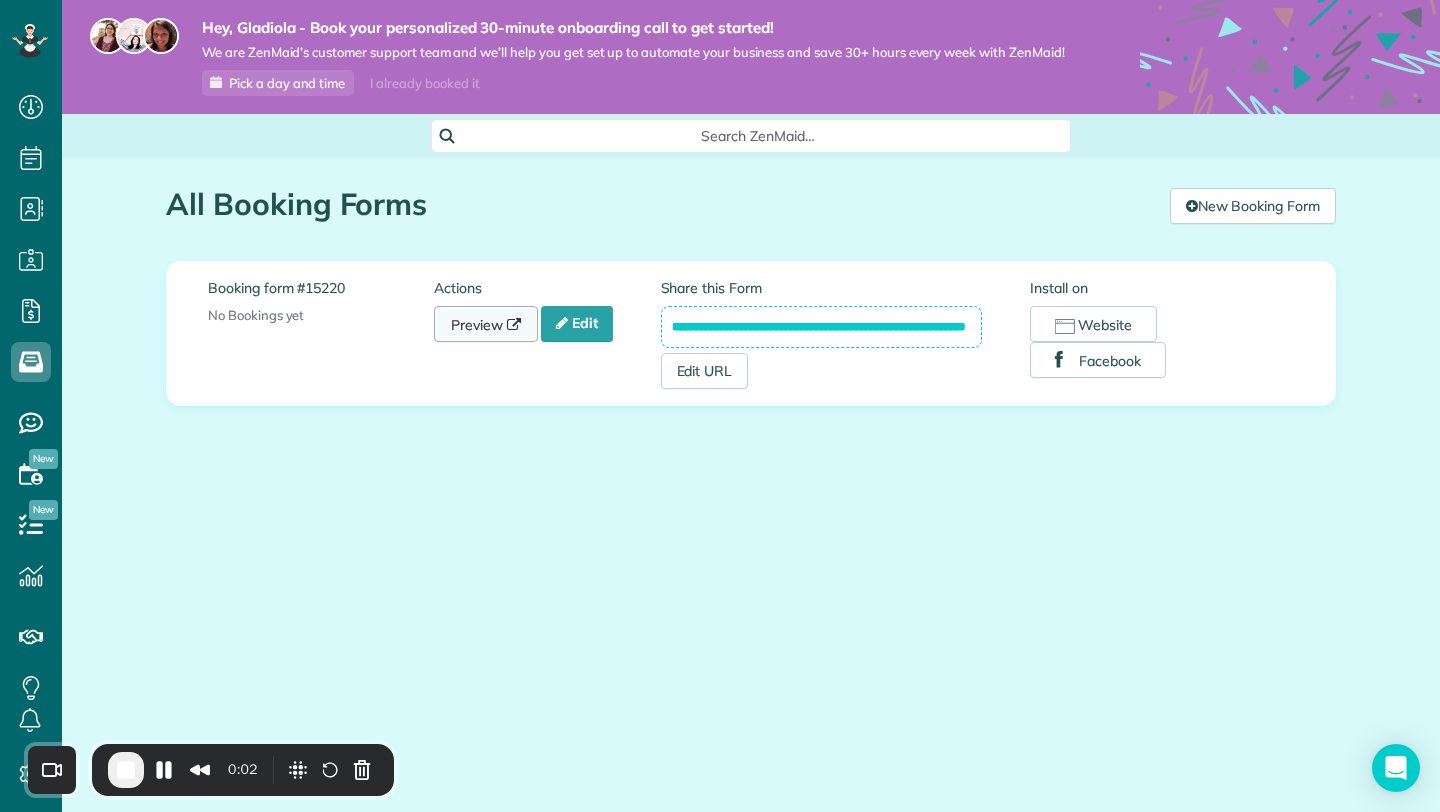 click at bounding box center [514, 325] 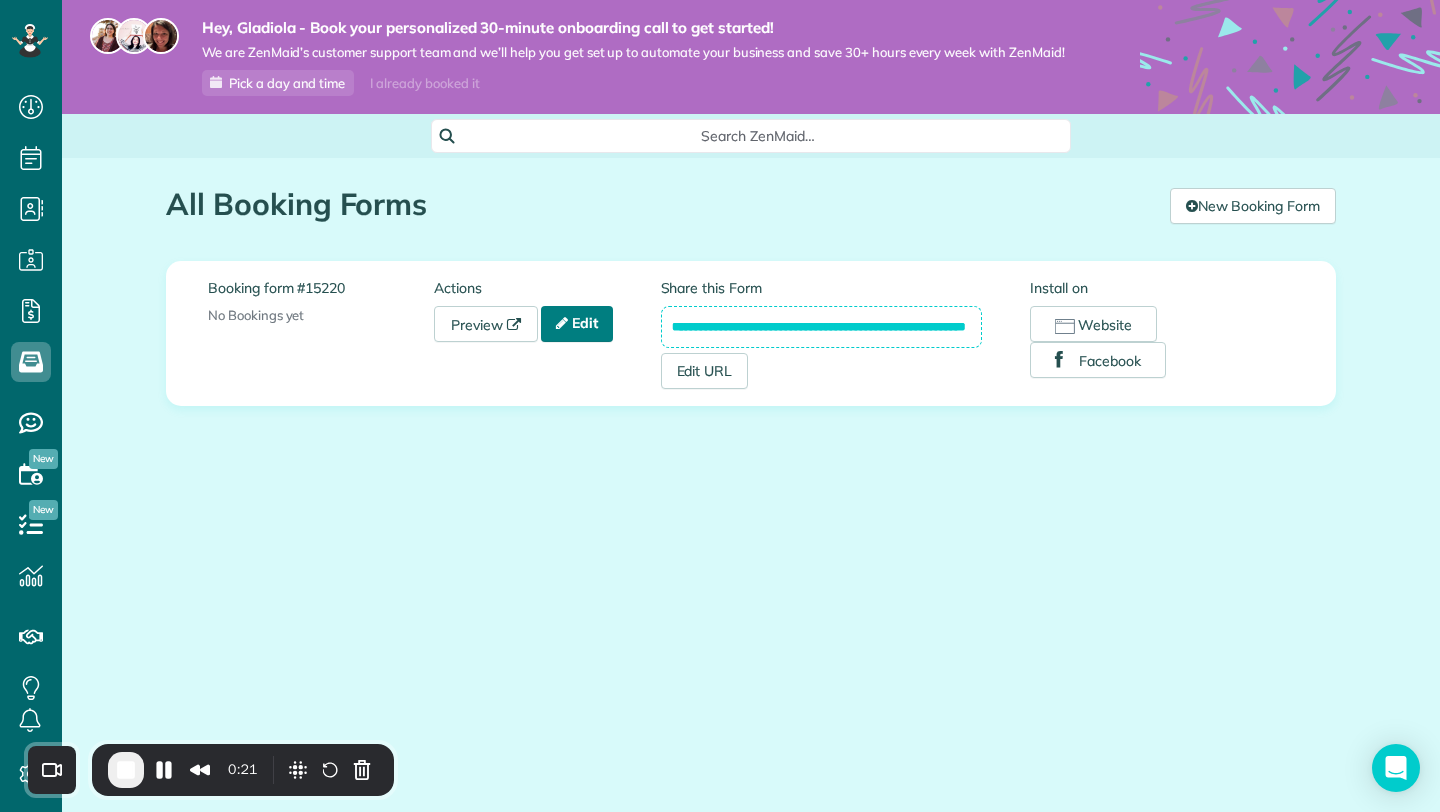 click on "Edit" at bounding box center [577, 324] 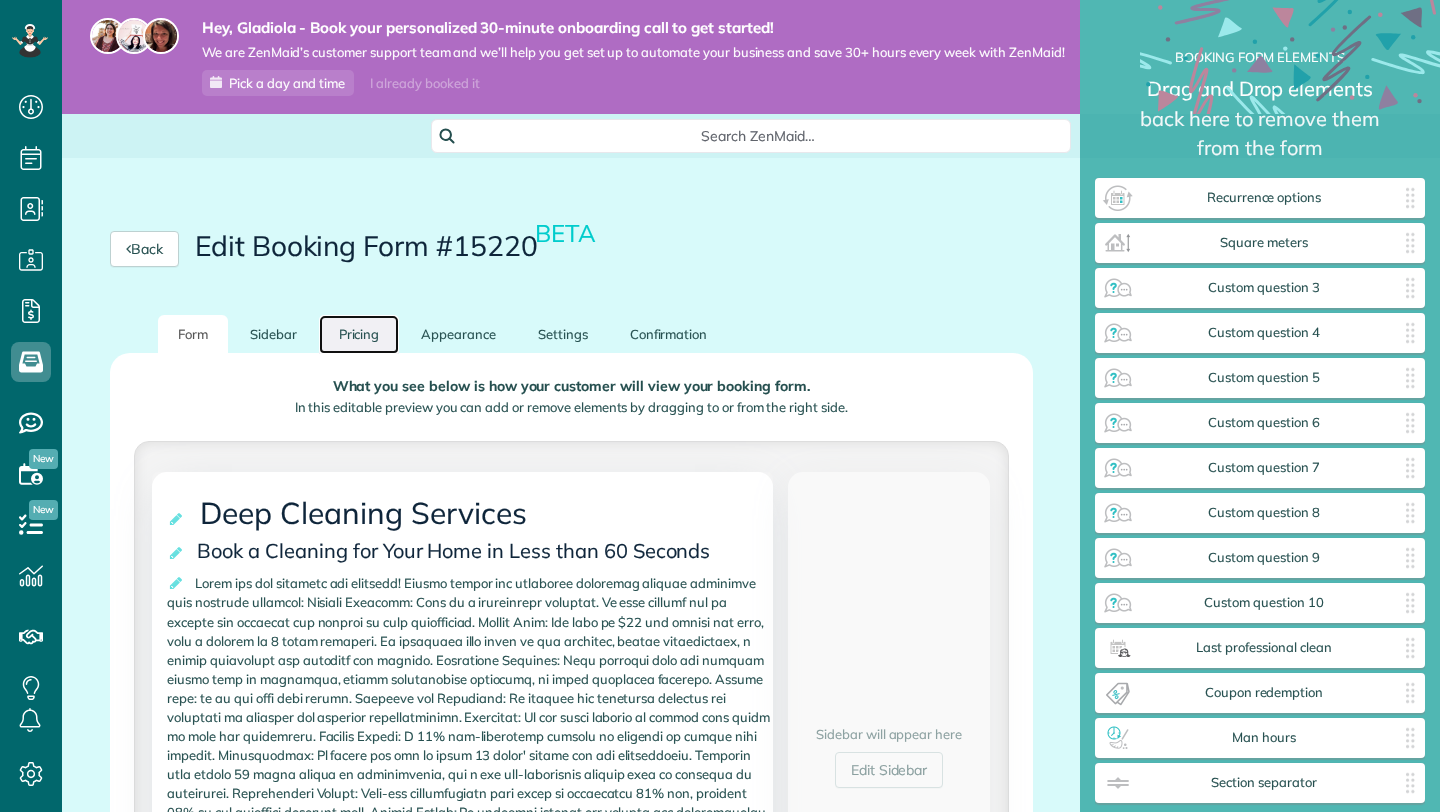 click on "Pricing" at bounding box center (359, 334) 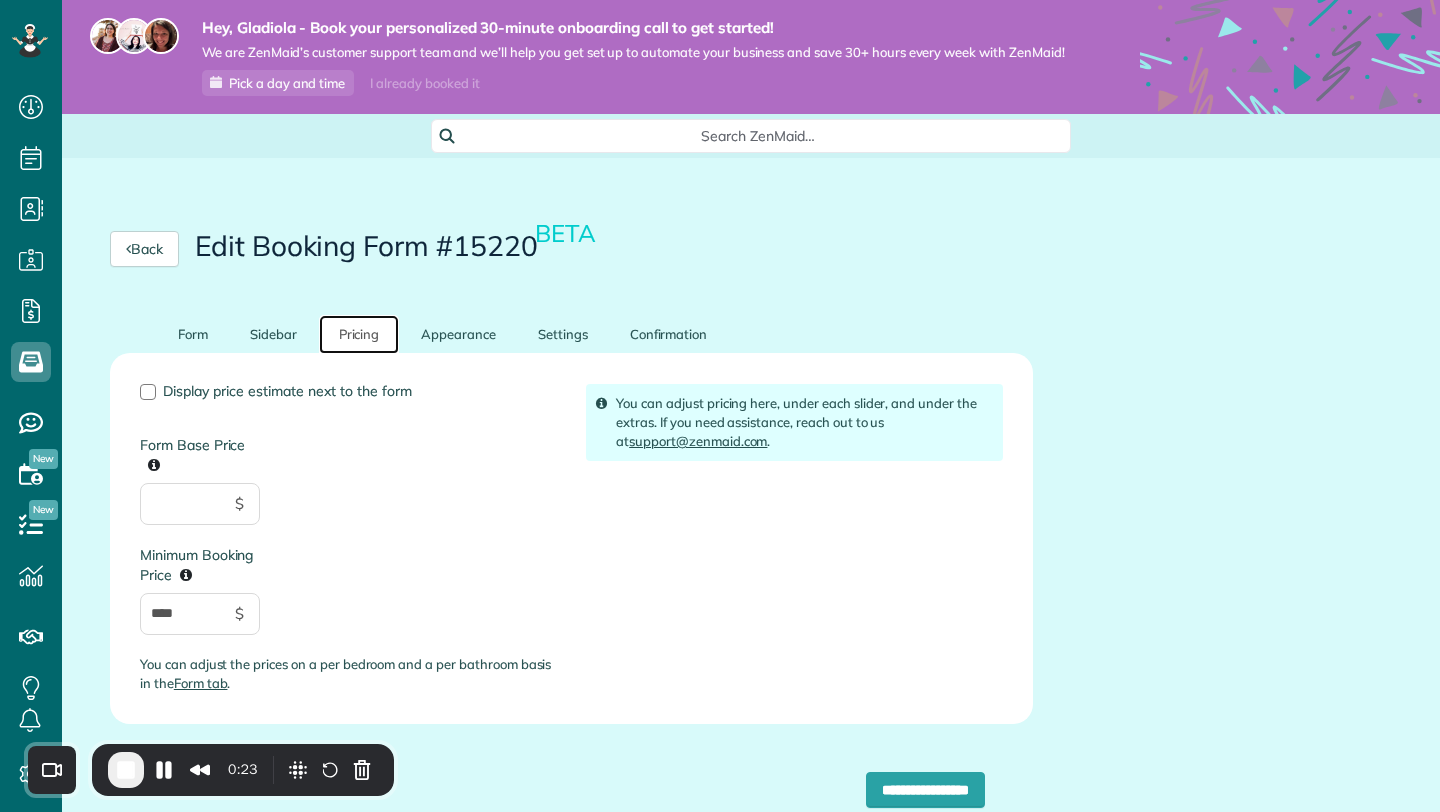 scroll, scrollTop: 812, scrollLeft: 62, axis: both 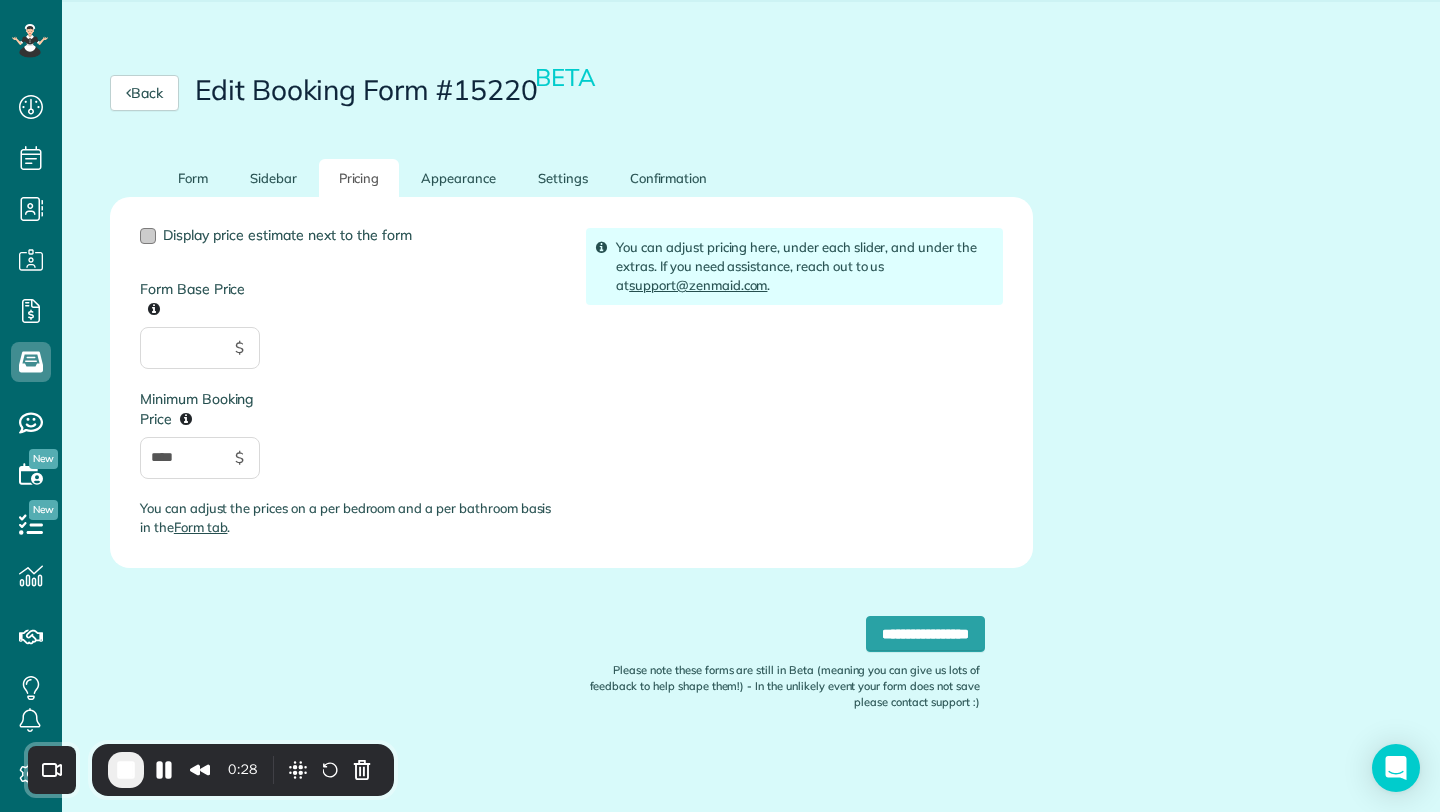 click at bounding box center [148, 236] 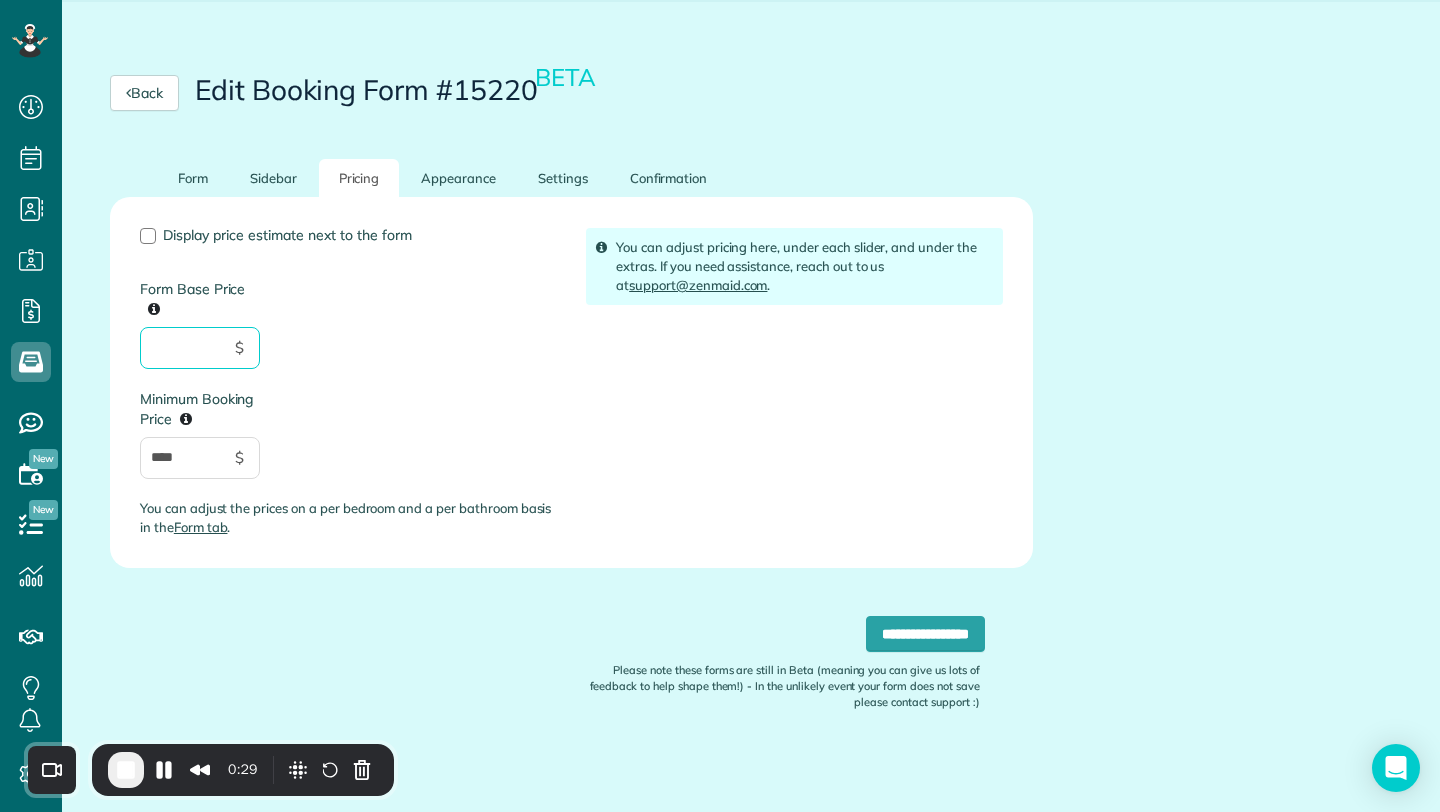 click on "Form Base Price" at bounding box center (200, 348) 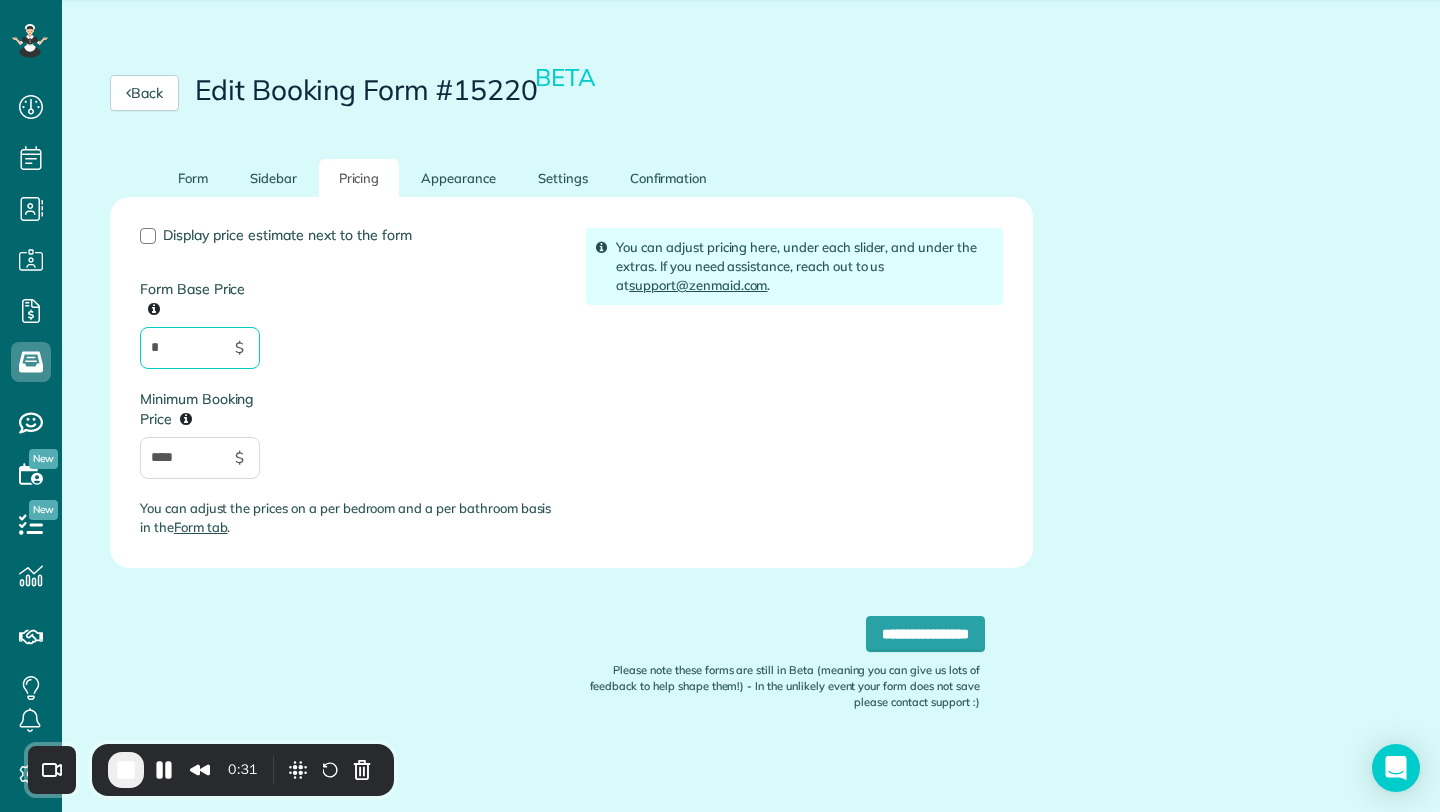 type on "*" 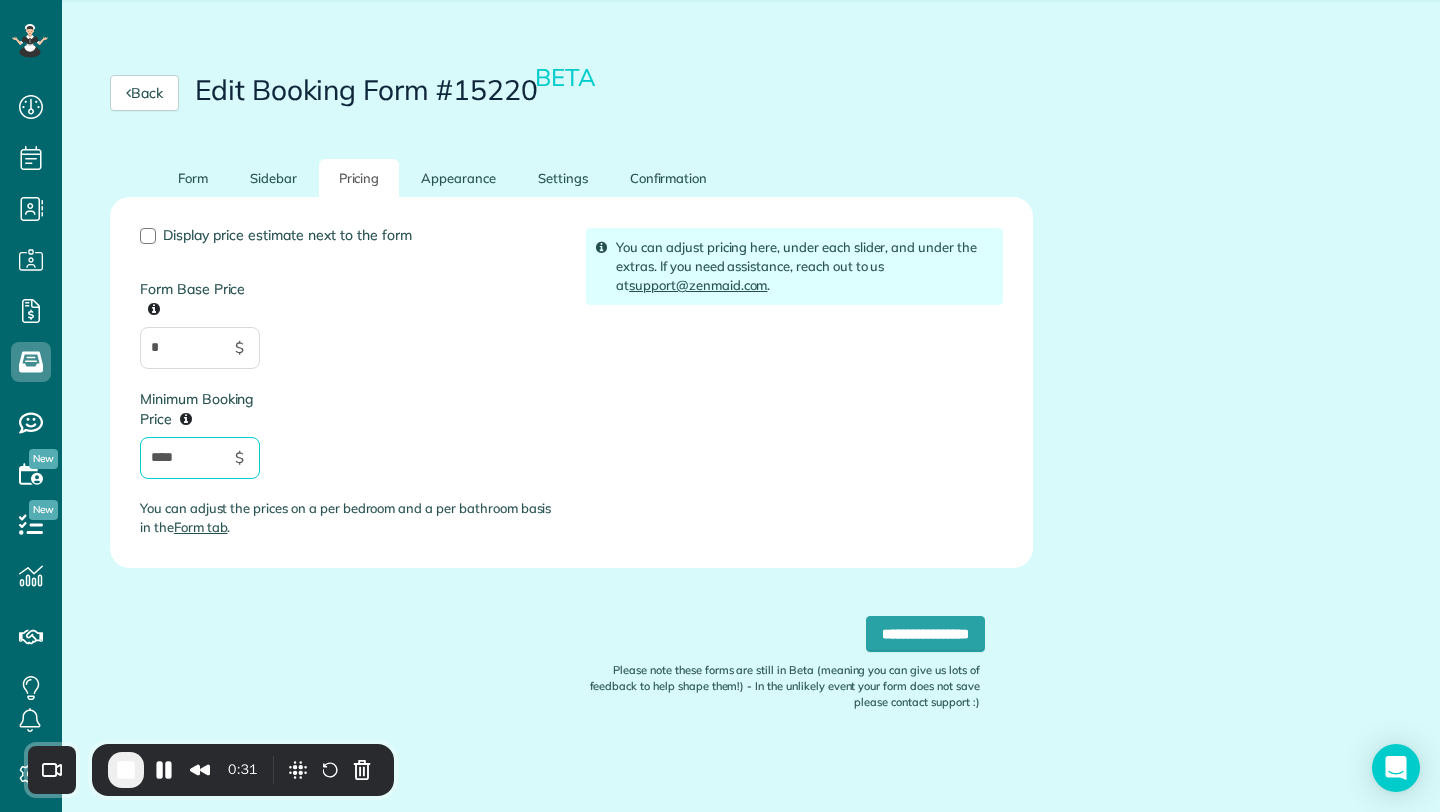 drag, startPoint x: 205, startPoint y: 458, endPoint x: 97, endPoint y: 446, distance: 108.66462 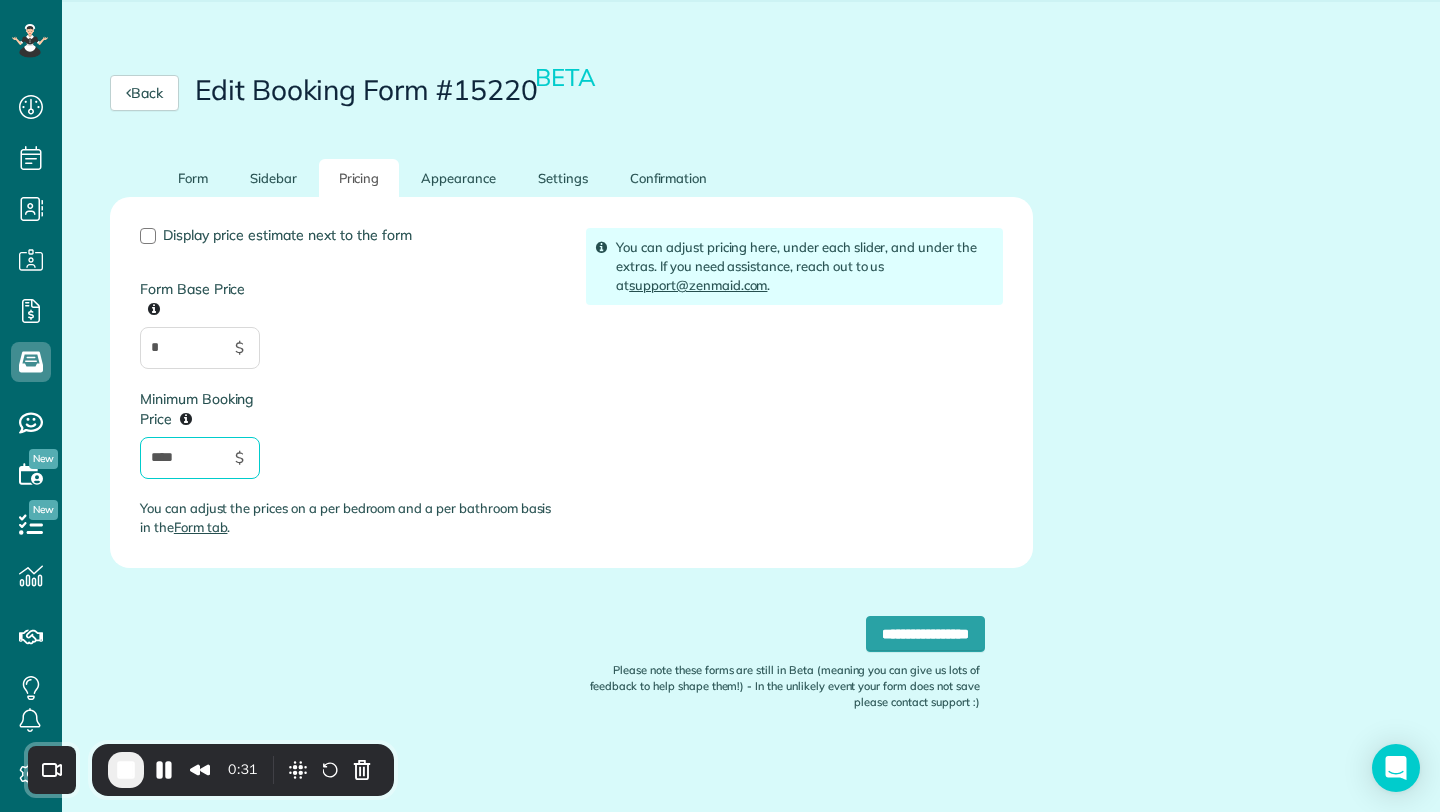 click on "**********" at bounding box center [571, 487] 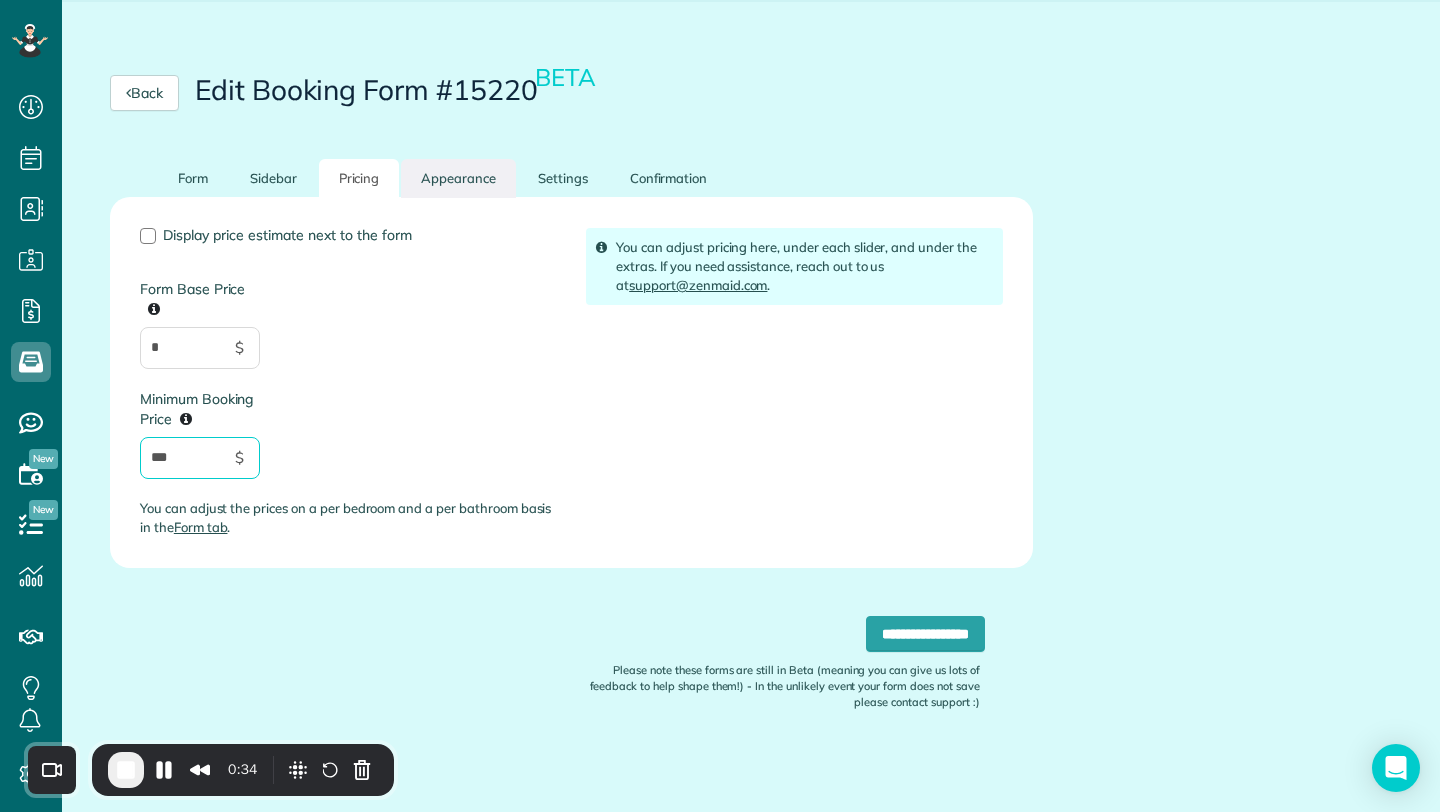 type on "***" 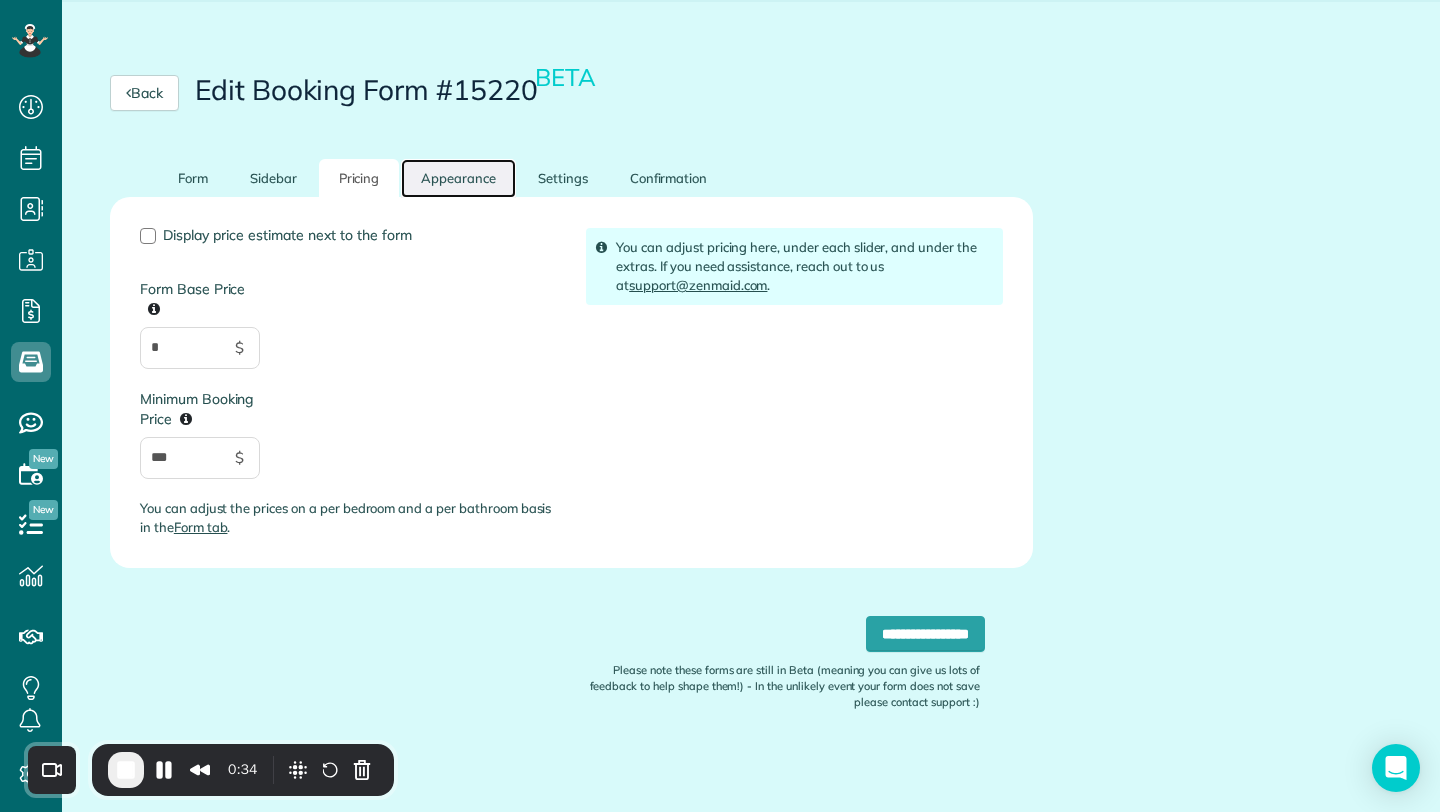 click on "Appearance" at bounding box center (458, 178) 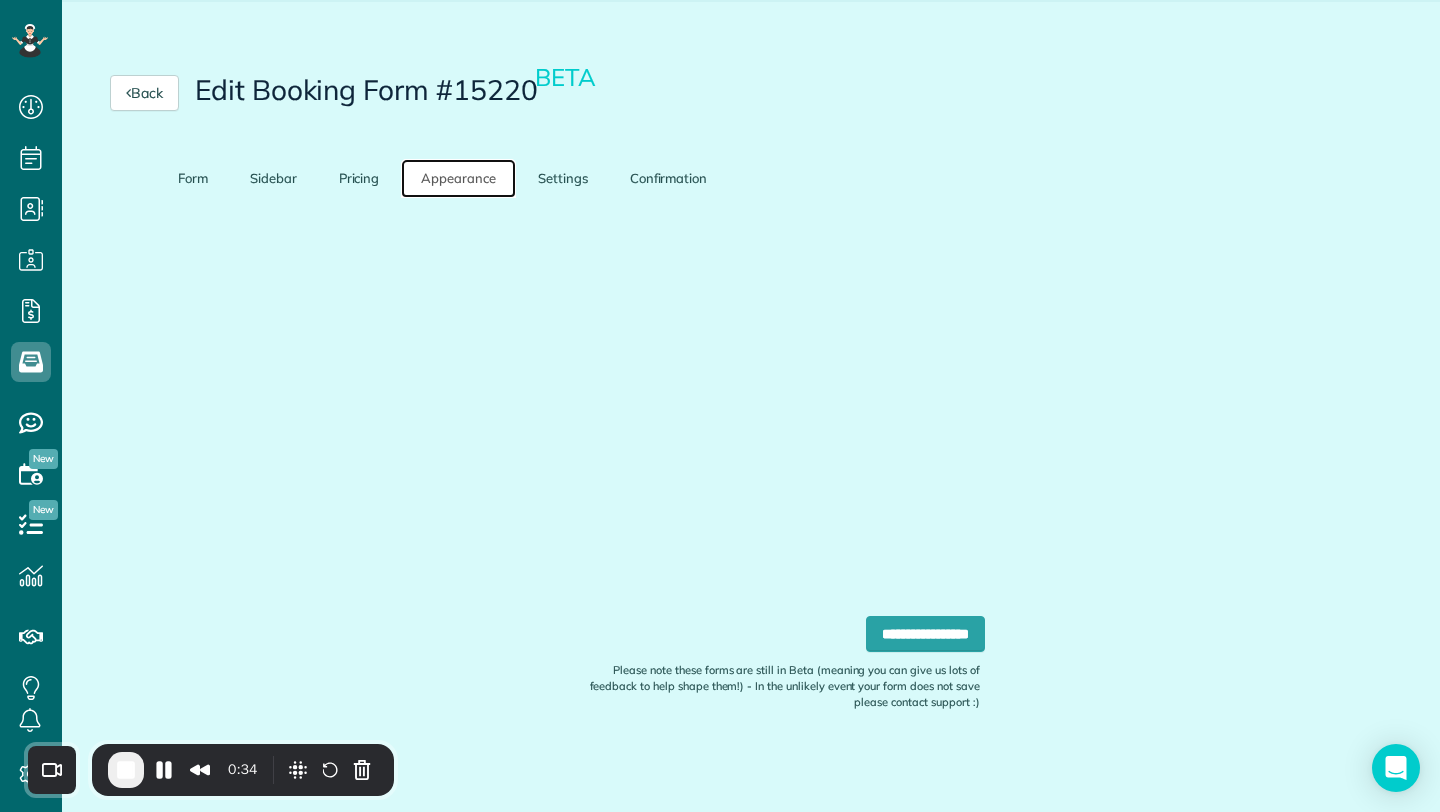 scroll, scrollTop: 149, scrollLeft: 0, axis: vertical 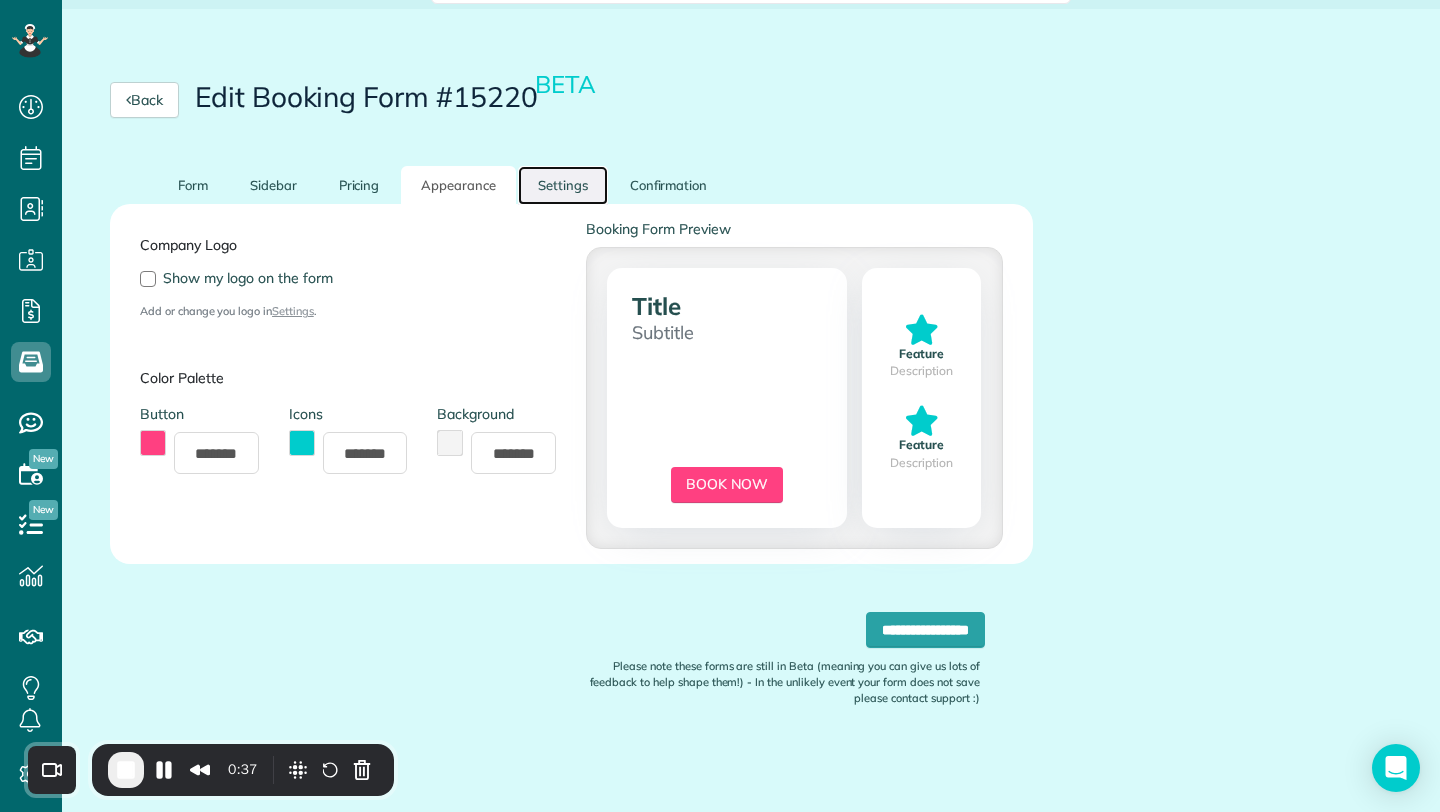 click on "Settings" at bounding box center (563, 185) 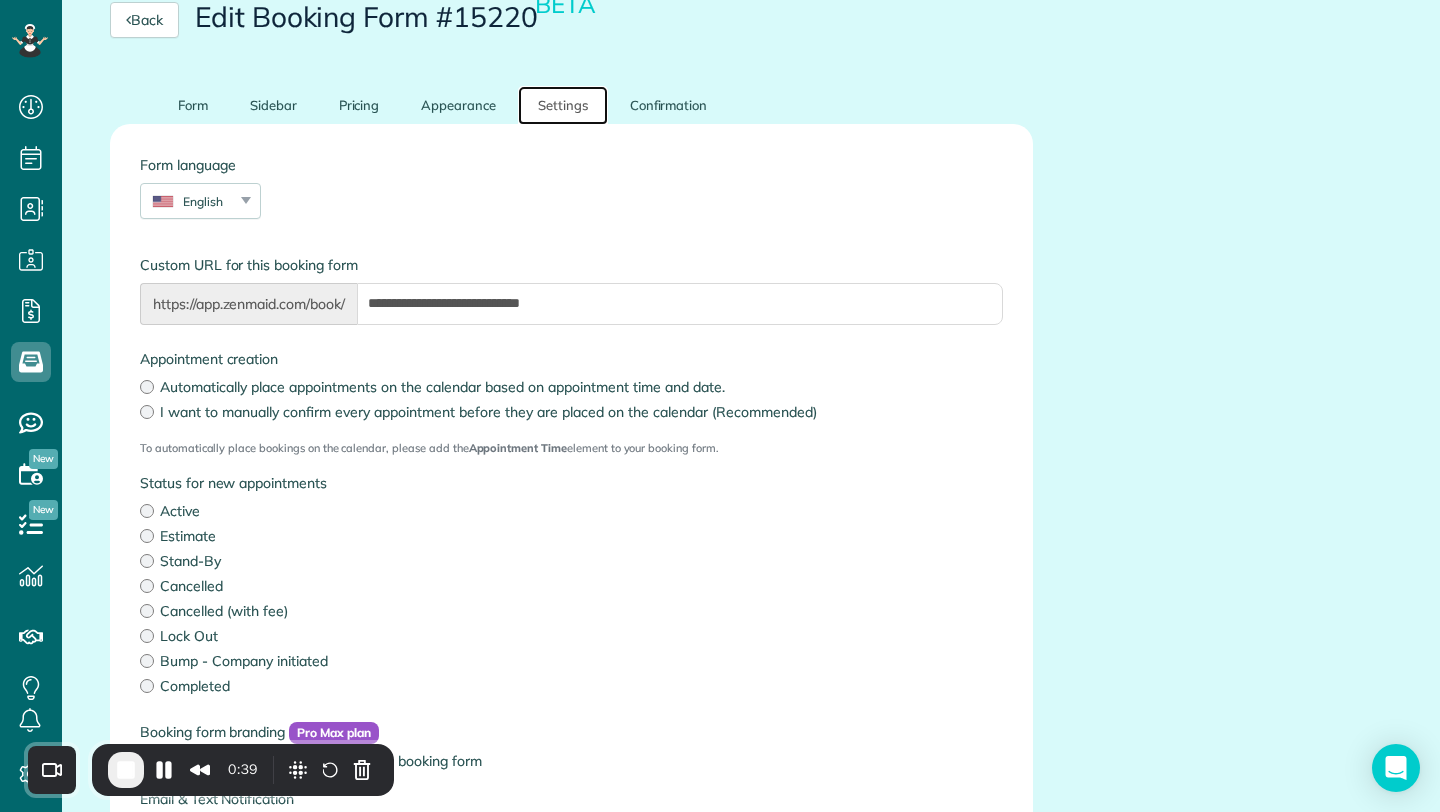 scroll, scrollTop: 251, scrollLeft: 0, axis: vertical 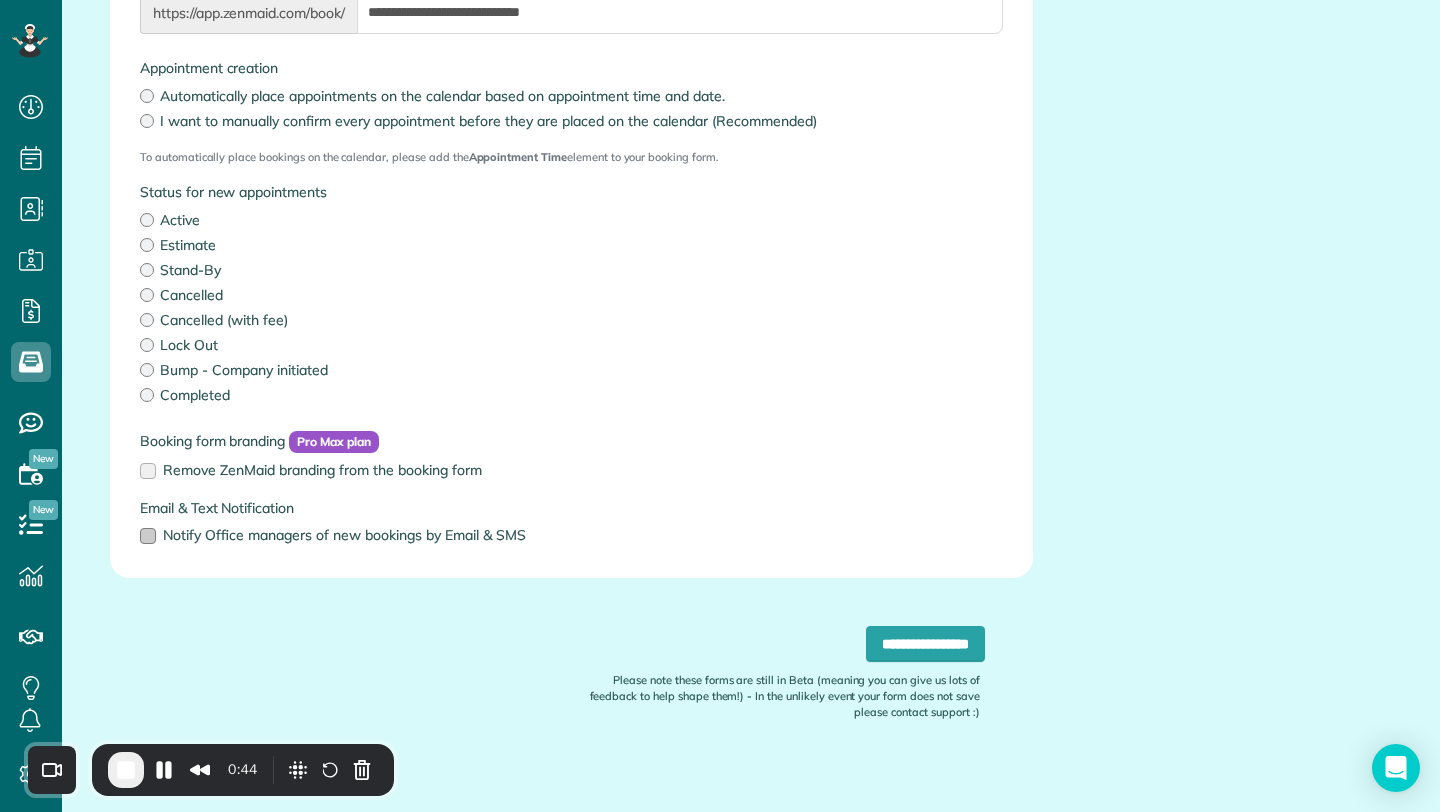 click at bounding box center [148, 536] 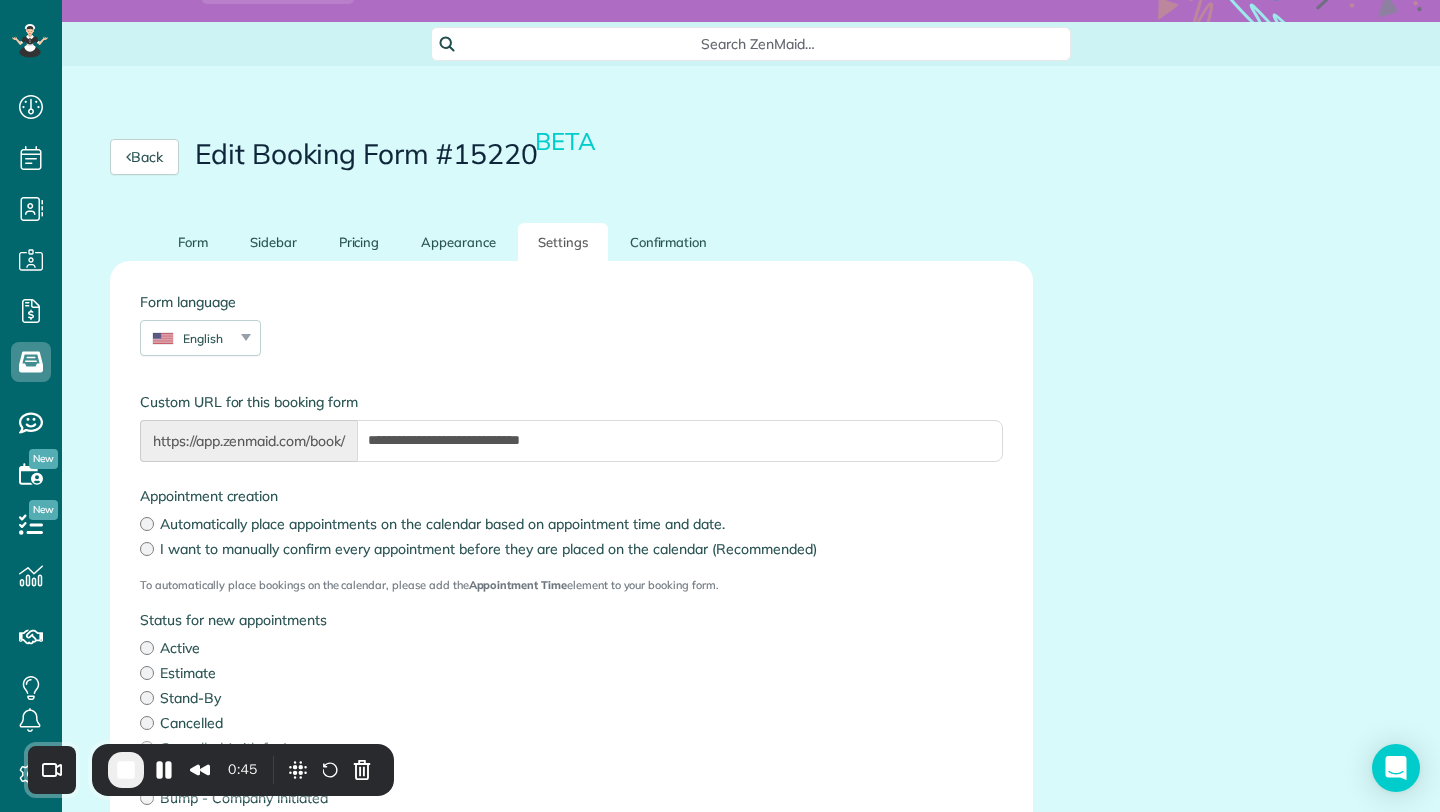 scroll, scrollTop: 0, scrollLeft: 0, axis: both 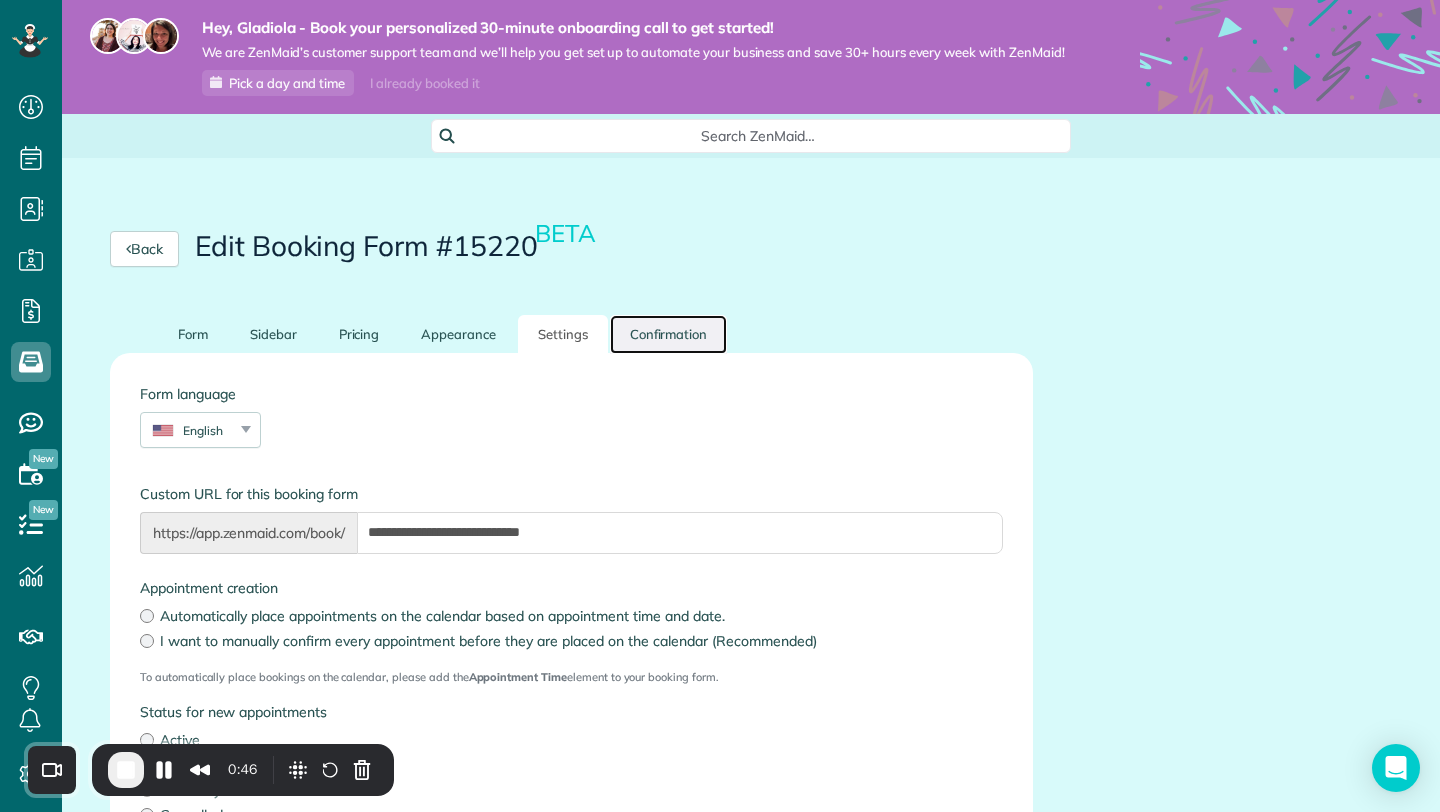 click on "Confirmation" at bounding box center (669, 334) 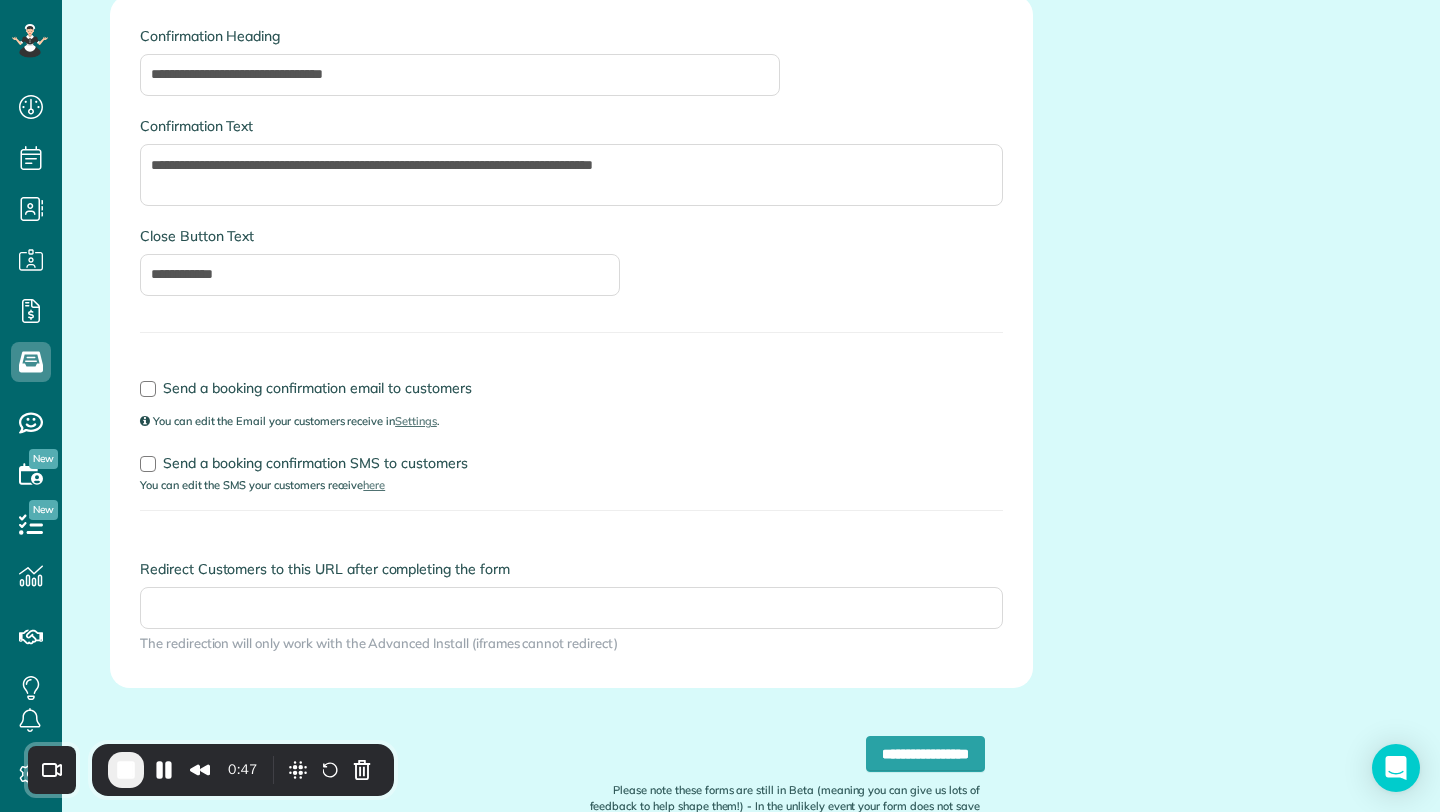 scroll, scrollTop: 482, scrollLeft: 0, axis: vertical 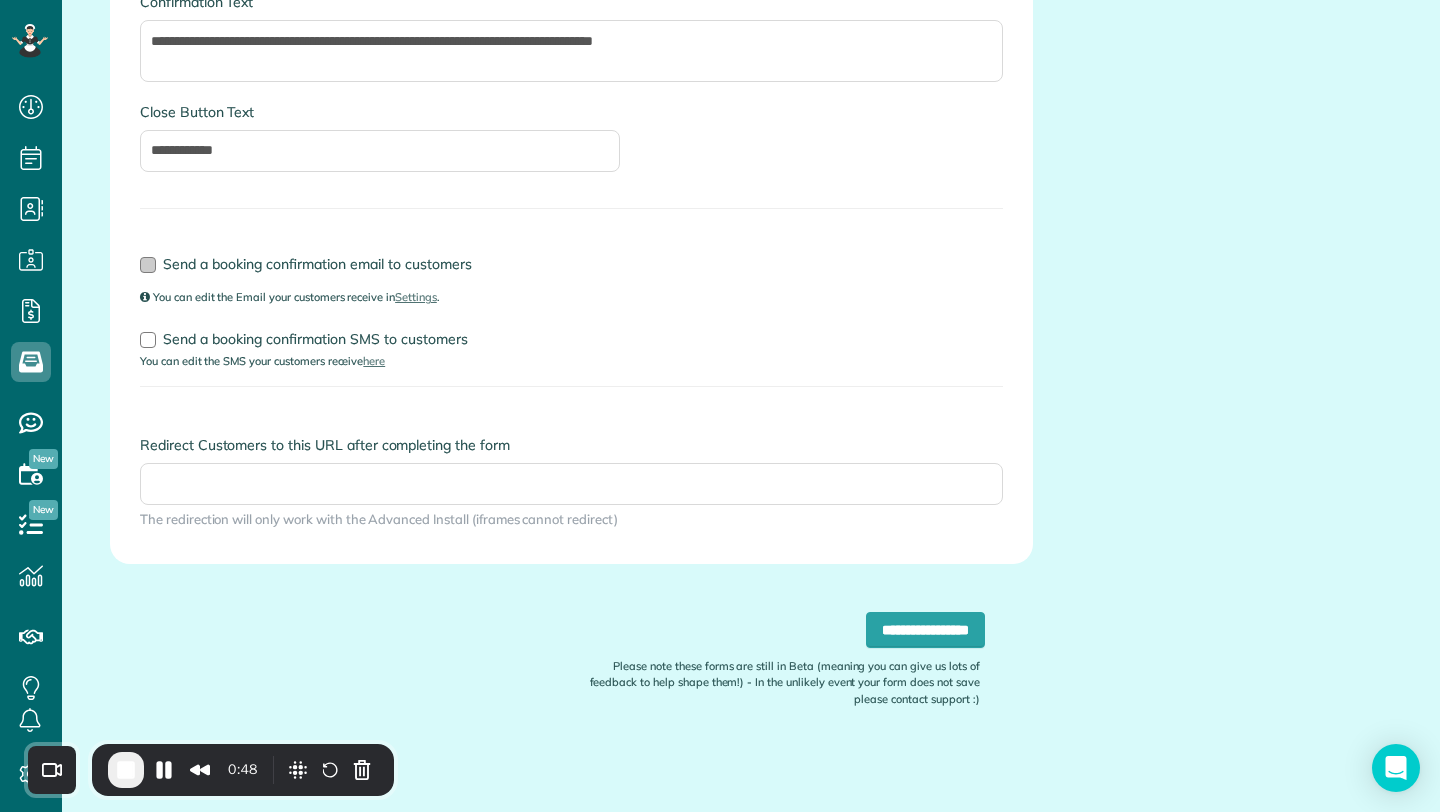 click at bounding box center [148, 265] 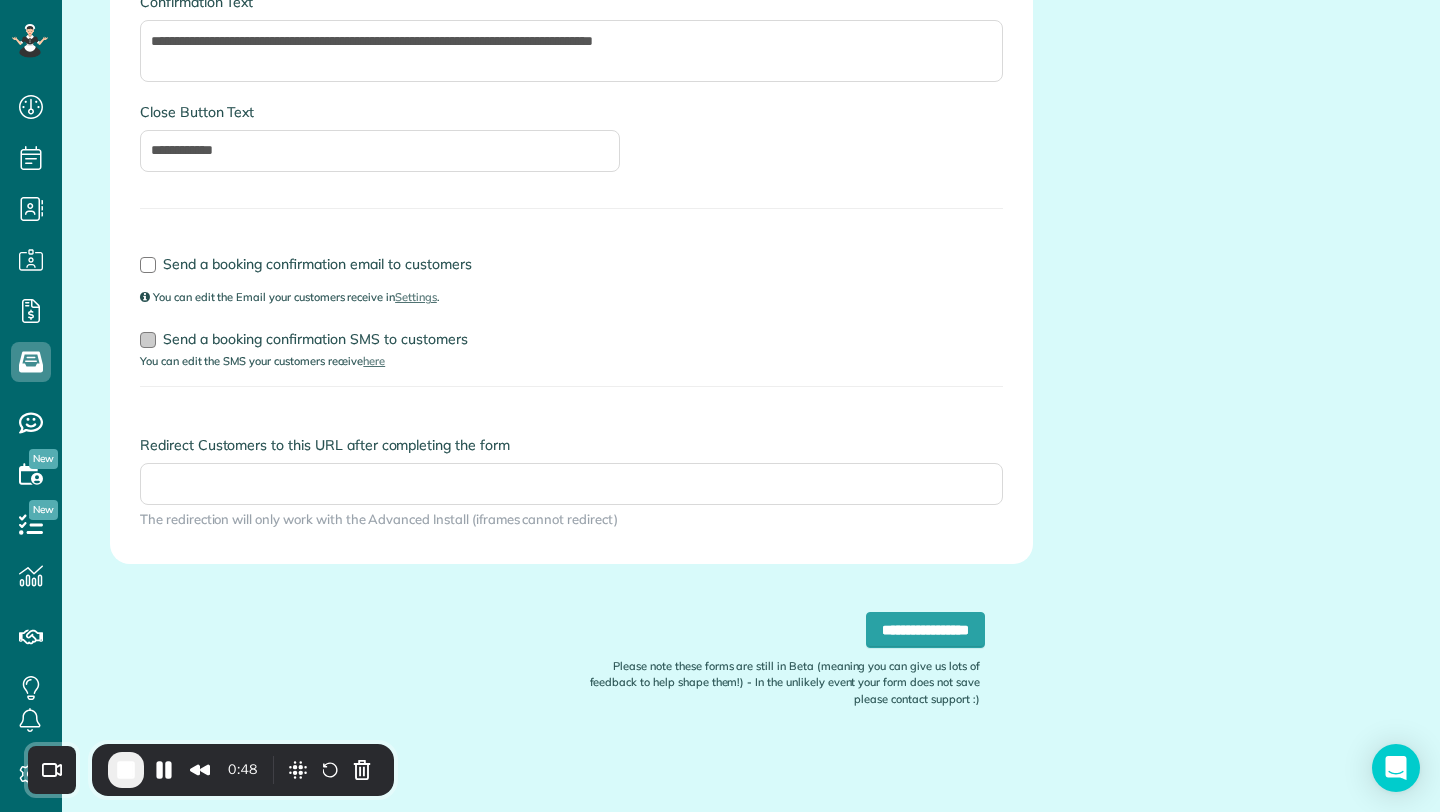 click at bounding box center [148, 340] 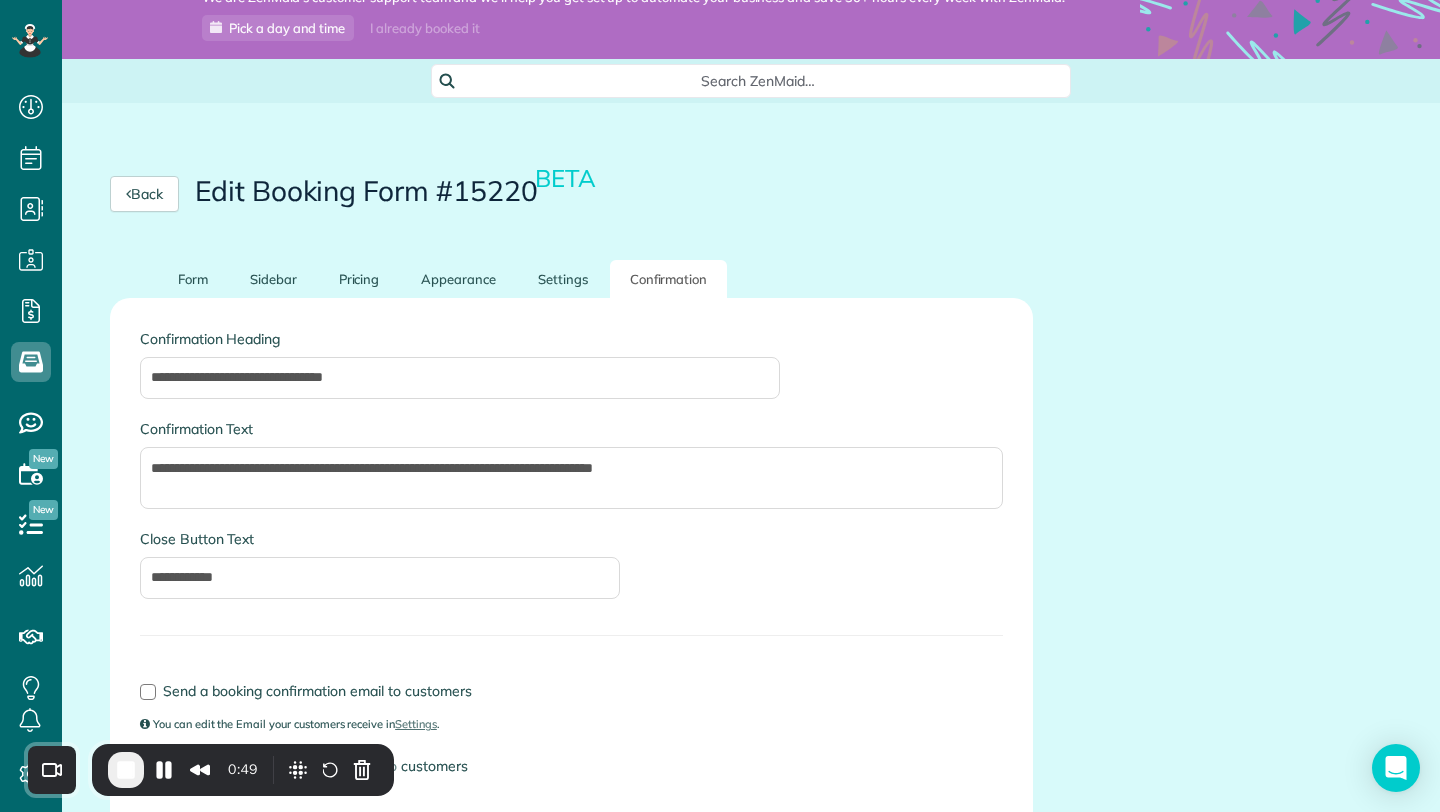 scroll, scrollTop: 0, scrollLeft: 0, axis: both 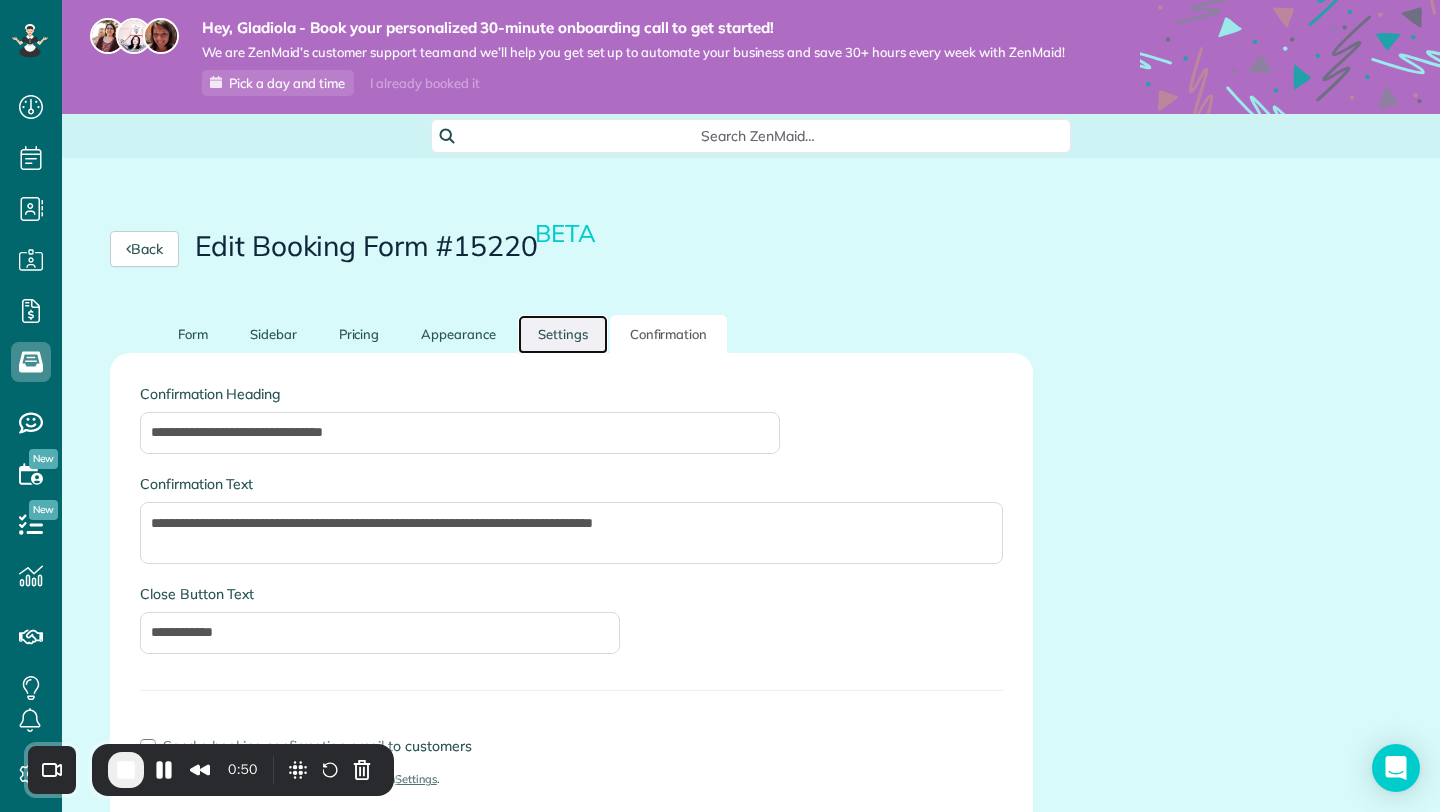 click on "Settings" at bounding box center (563, 334) 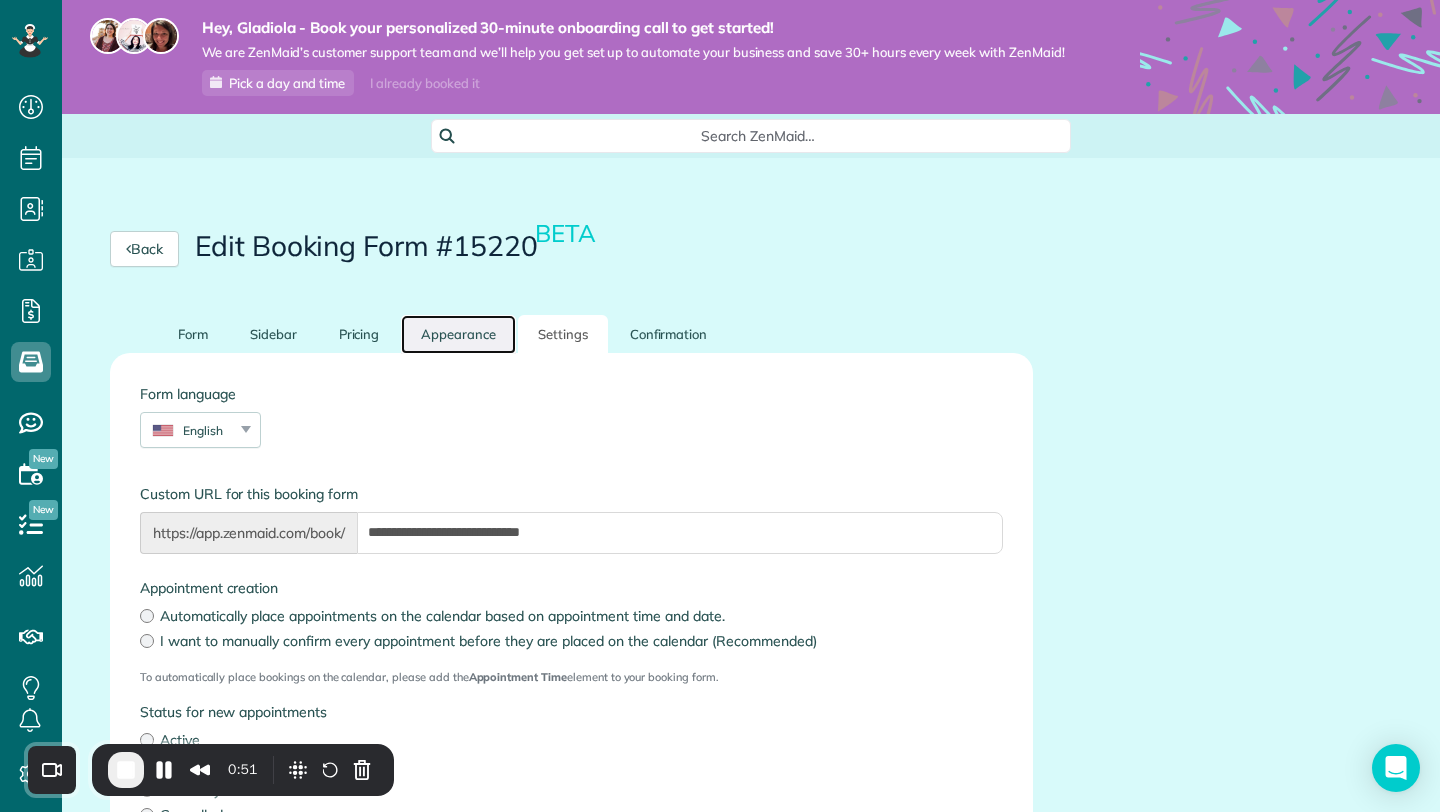 click on "Appearance" at bounding box center (458, 334) 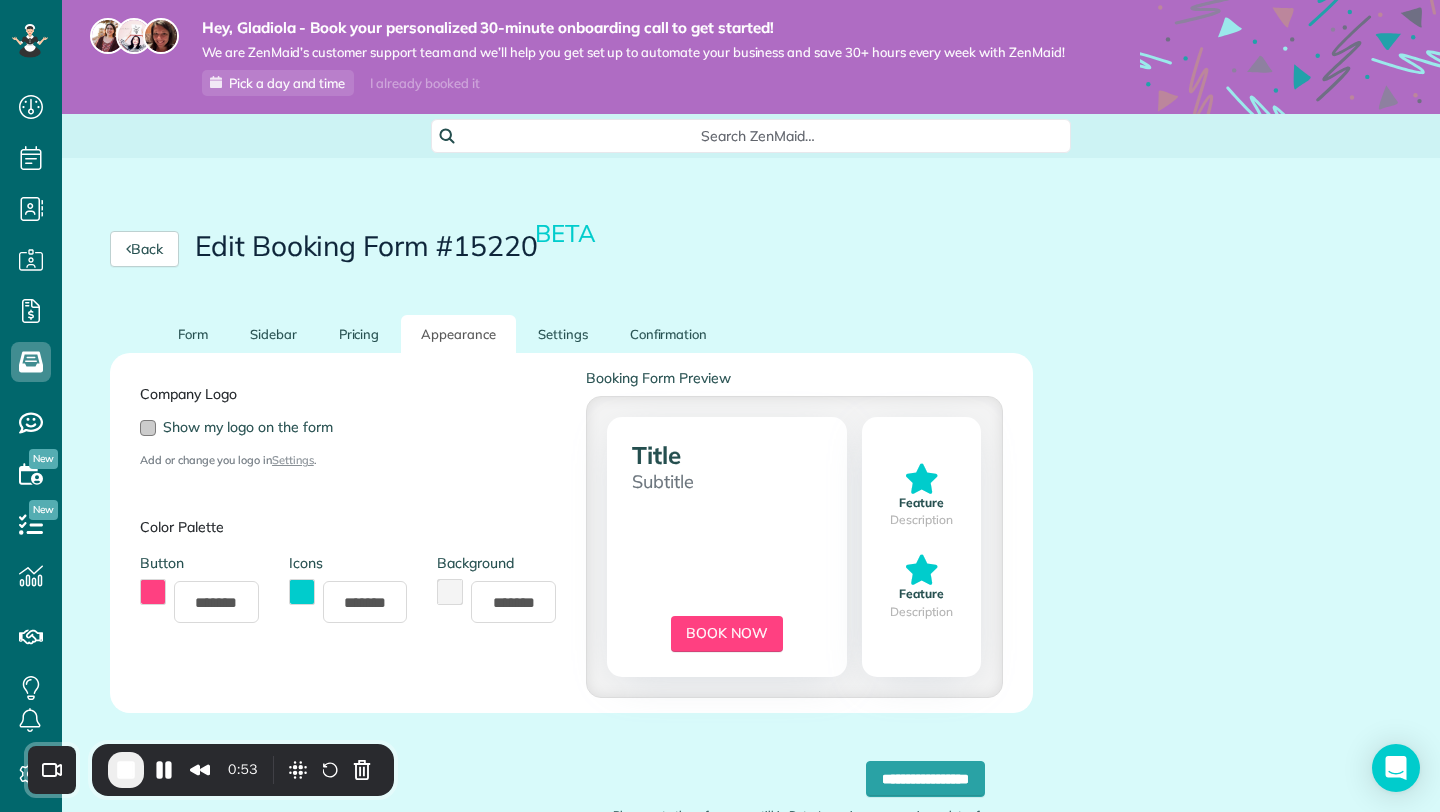 click at bounding box center (148, 428) 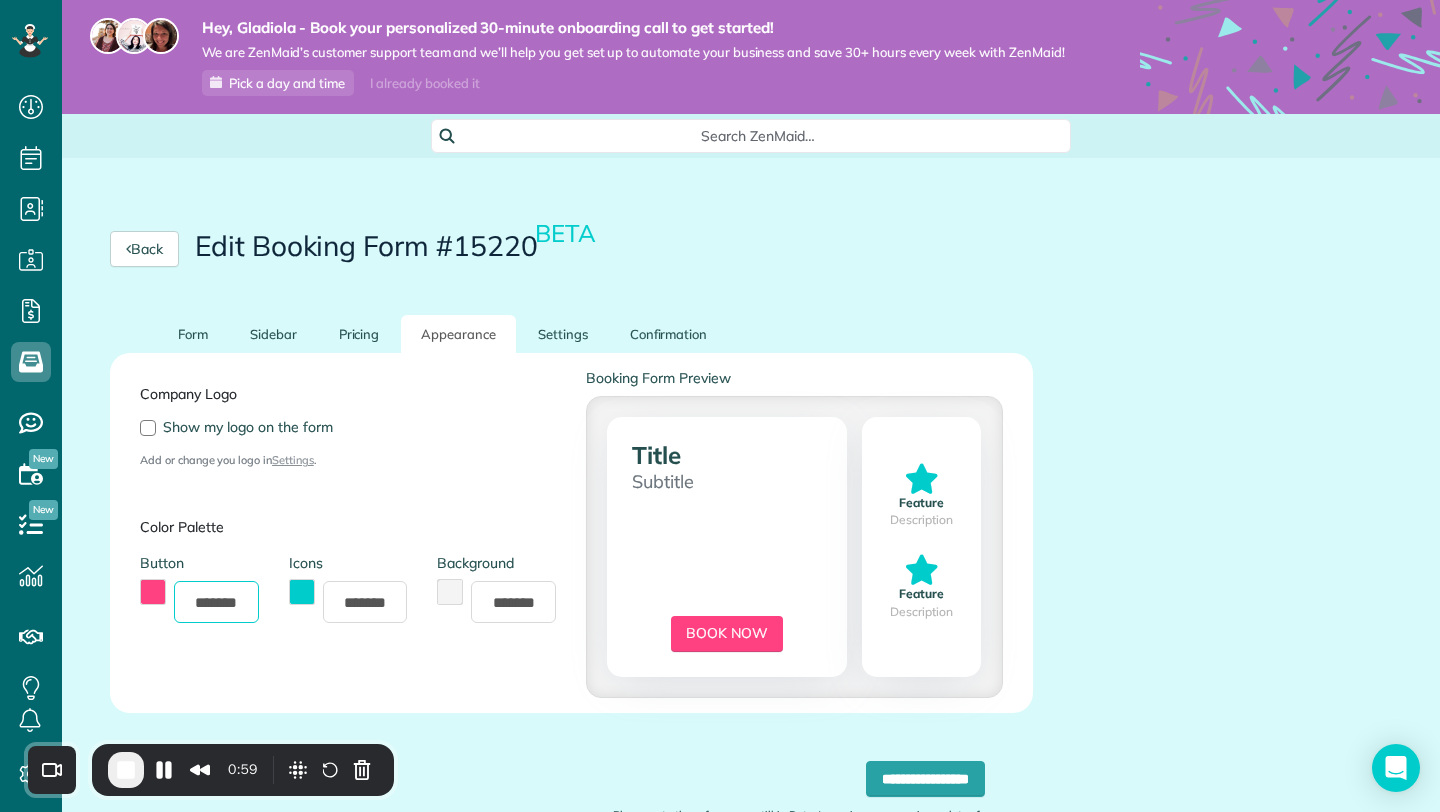 drag, startPoint x: 195, startPoint y: 598, endPoint x: 290, endPoint y: 604, distance: 95.189285 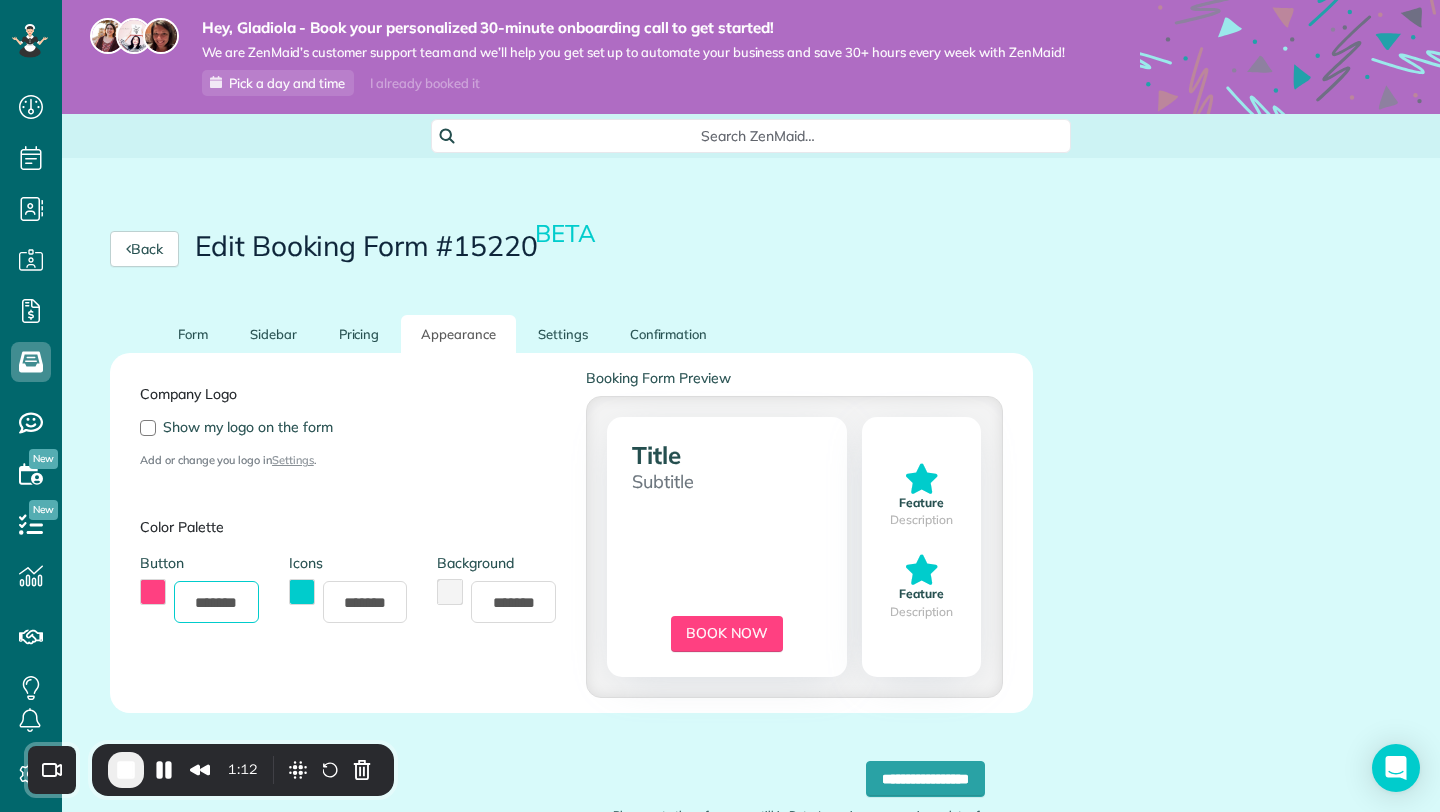 drag, startPoint x: 191, startPoint y: 601, endPoint x: 255, endPoint y: 602, distance: 64.00781 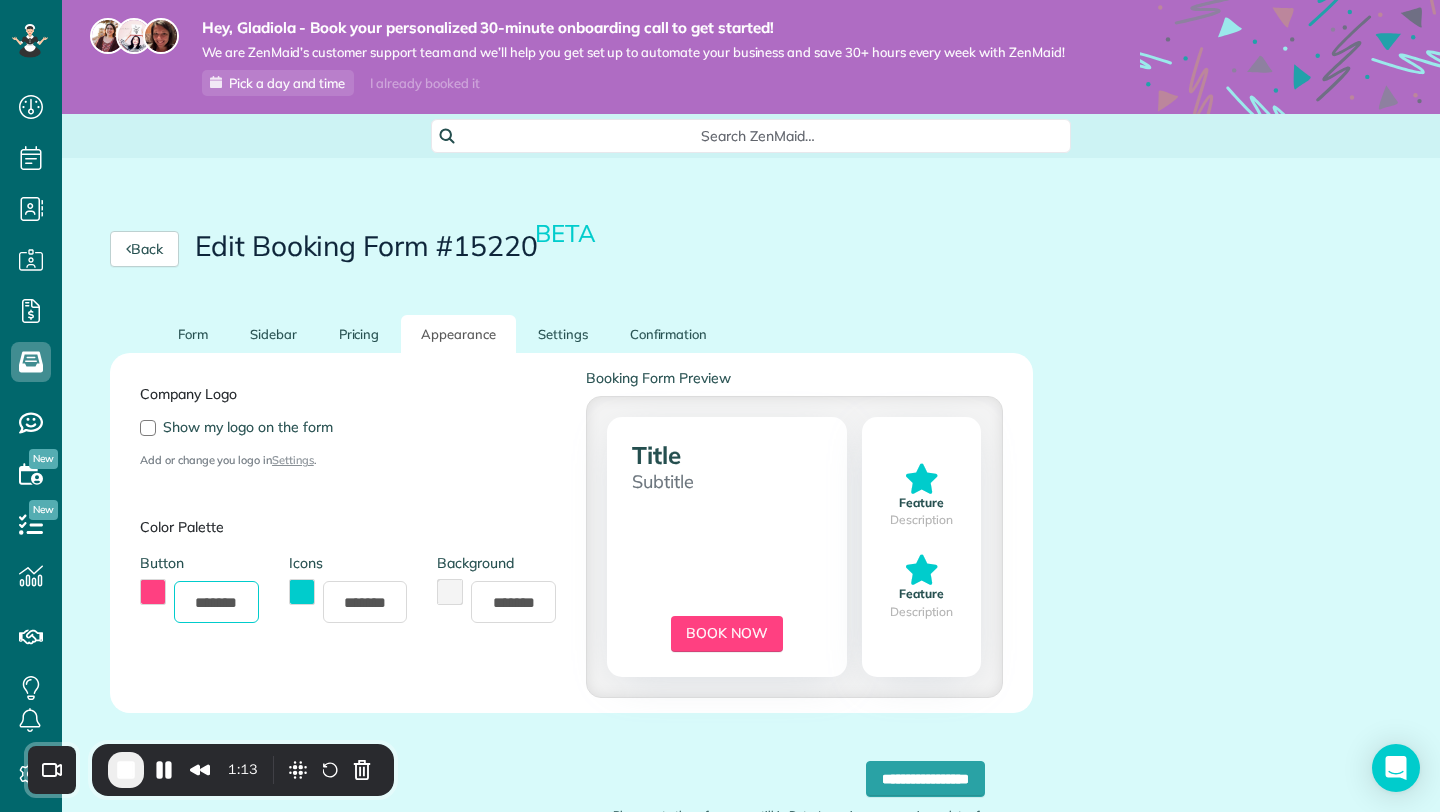 type on "*******" 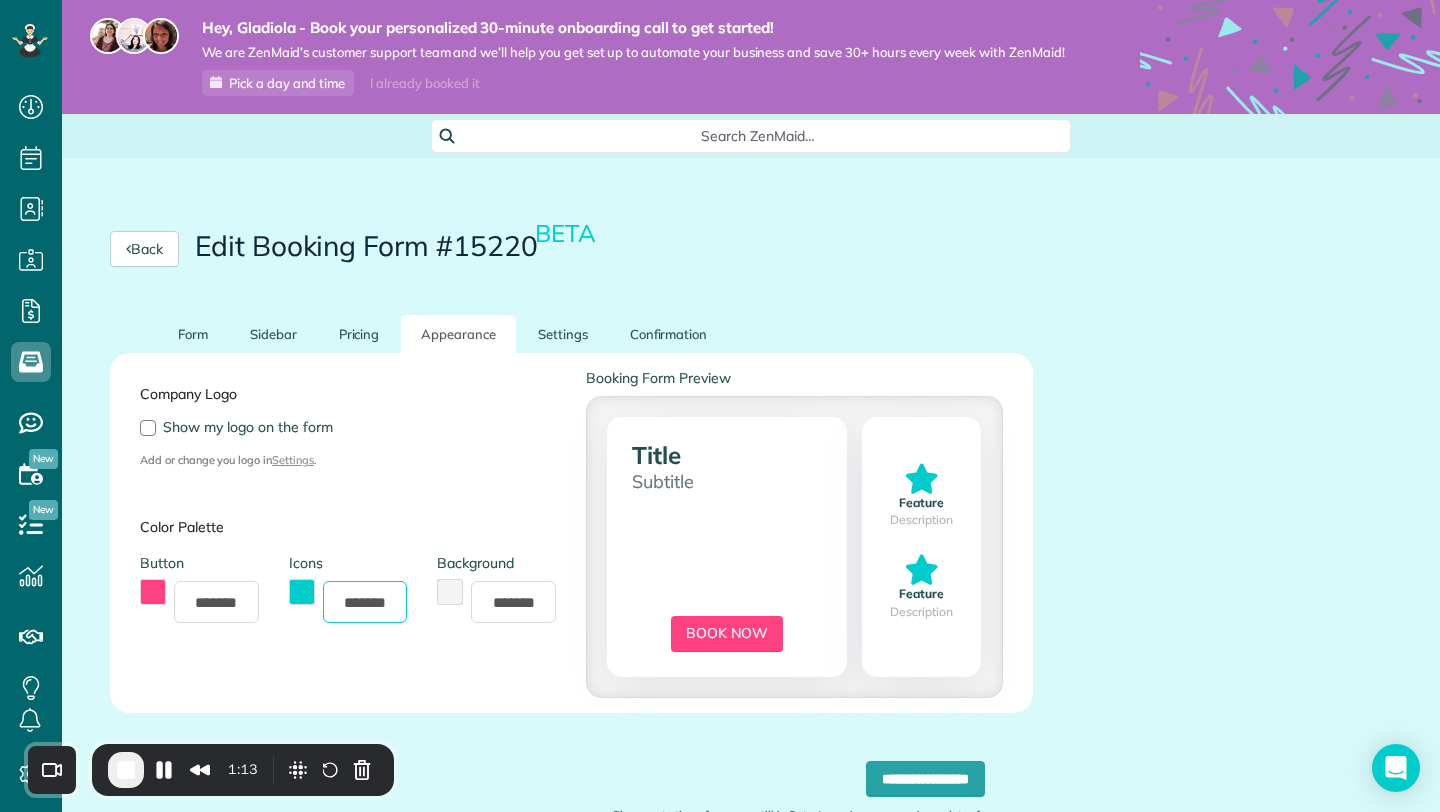 click on "*******" at bounding box center [365, 602] 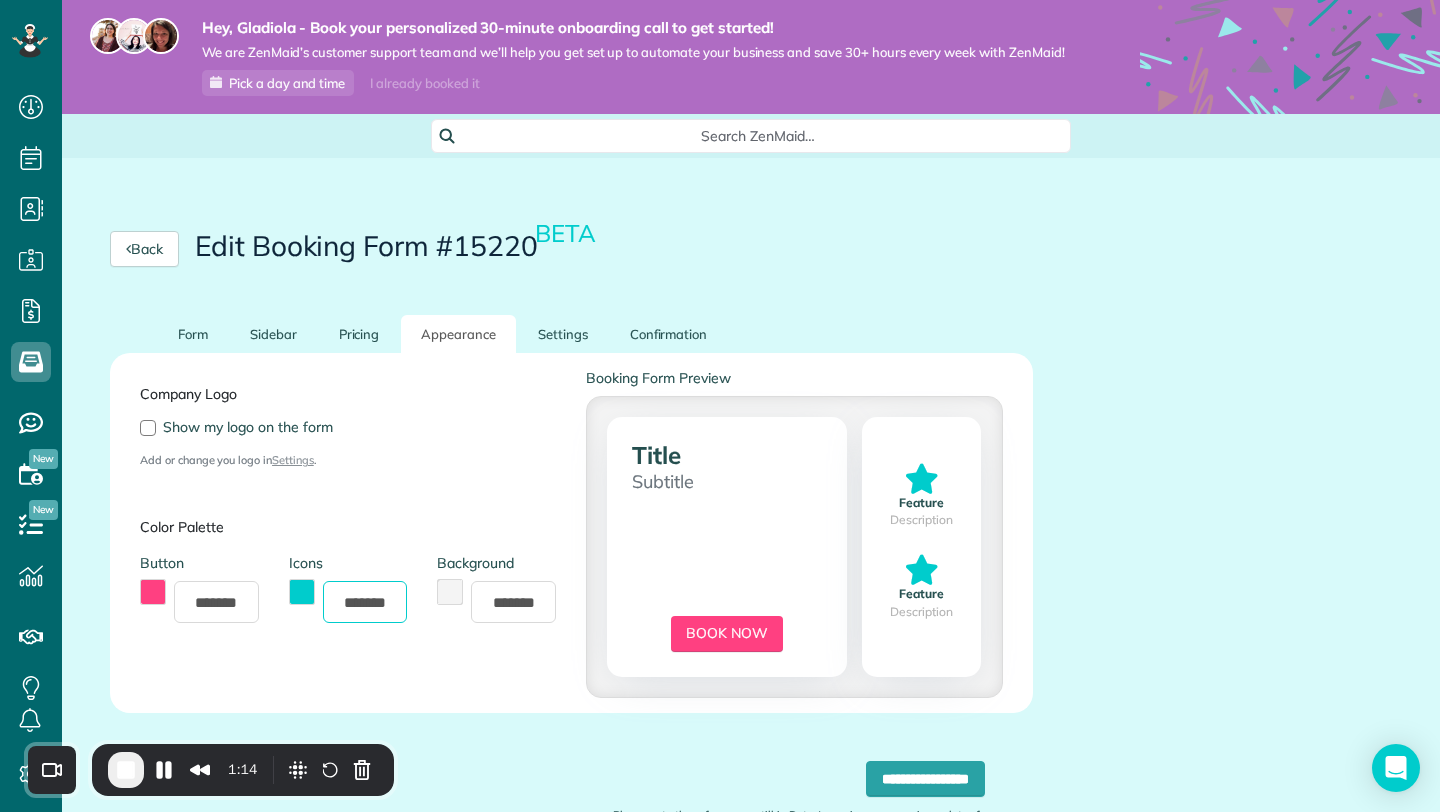 drag, startPoint x: 345, startPoint y: 603, endPoint x: 437, endPoint y: 598, distance: 92.13577 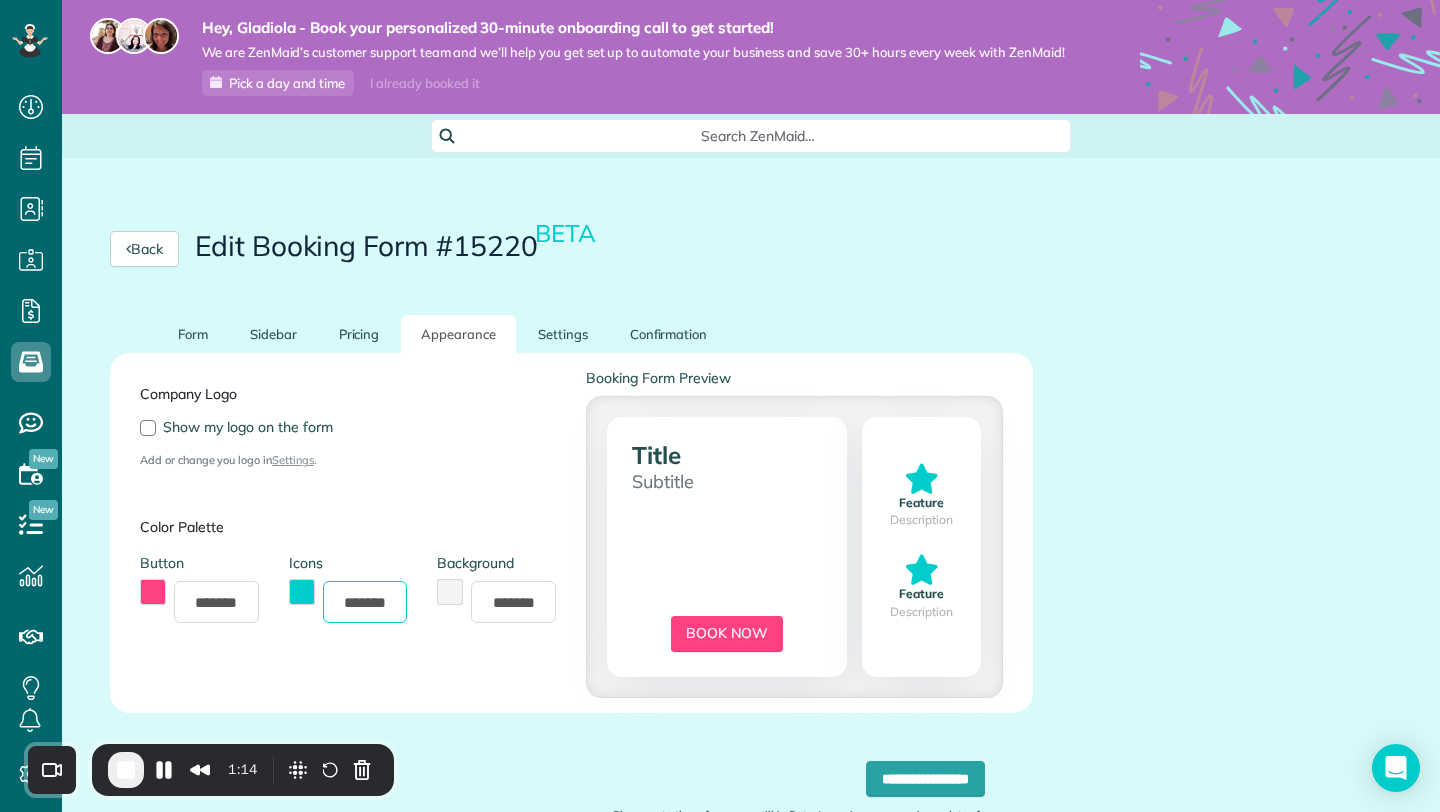 click on "Button
*******
Icons
*******
Background
*******" at bounding box center [348, 598] 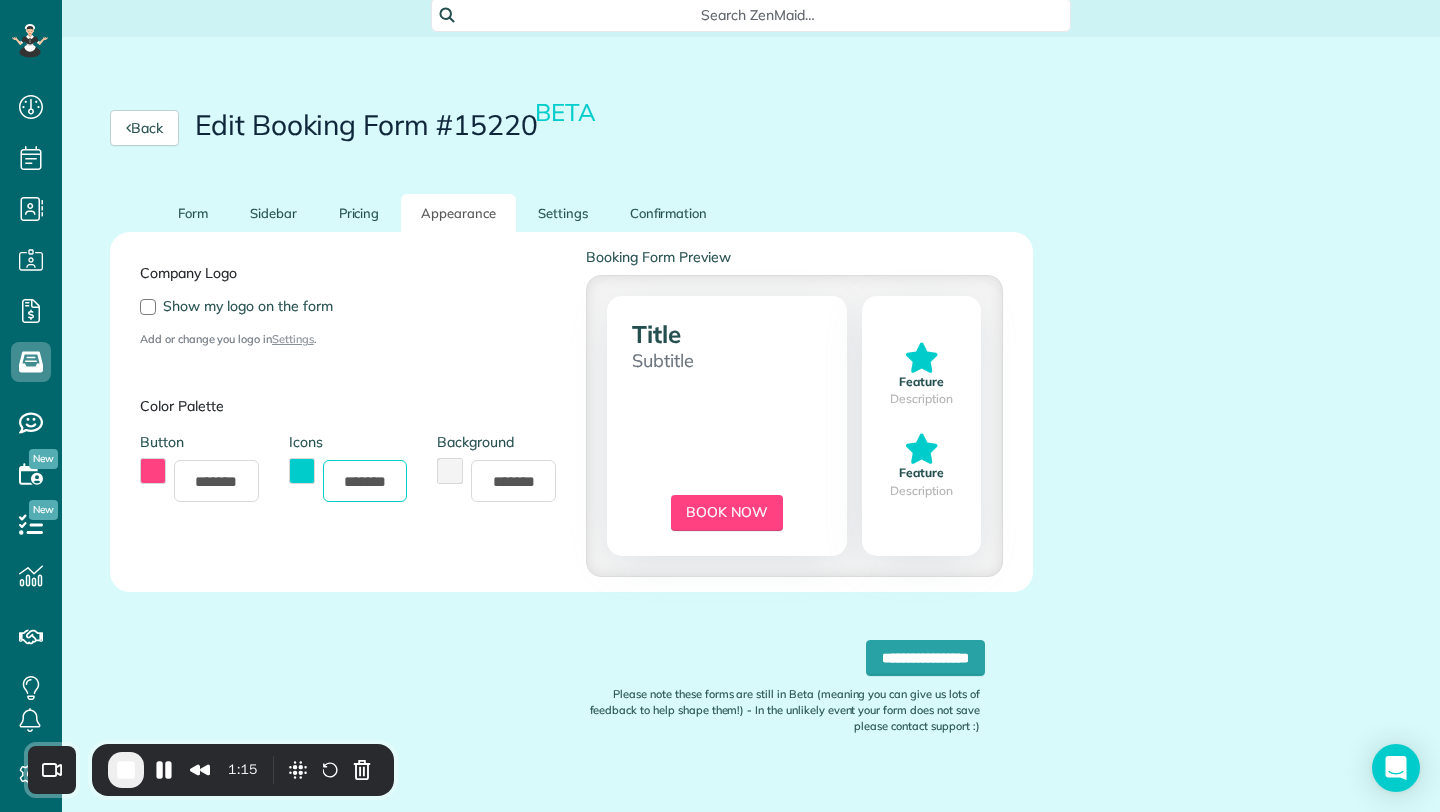 scroll, scrollTop: 149, scrollLeft: 0, axis: vertical 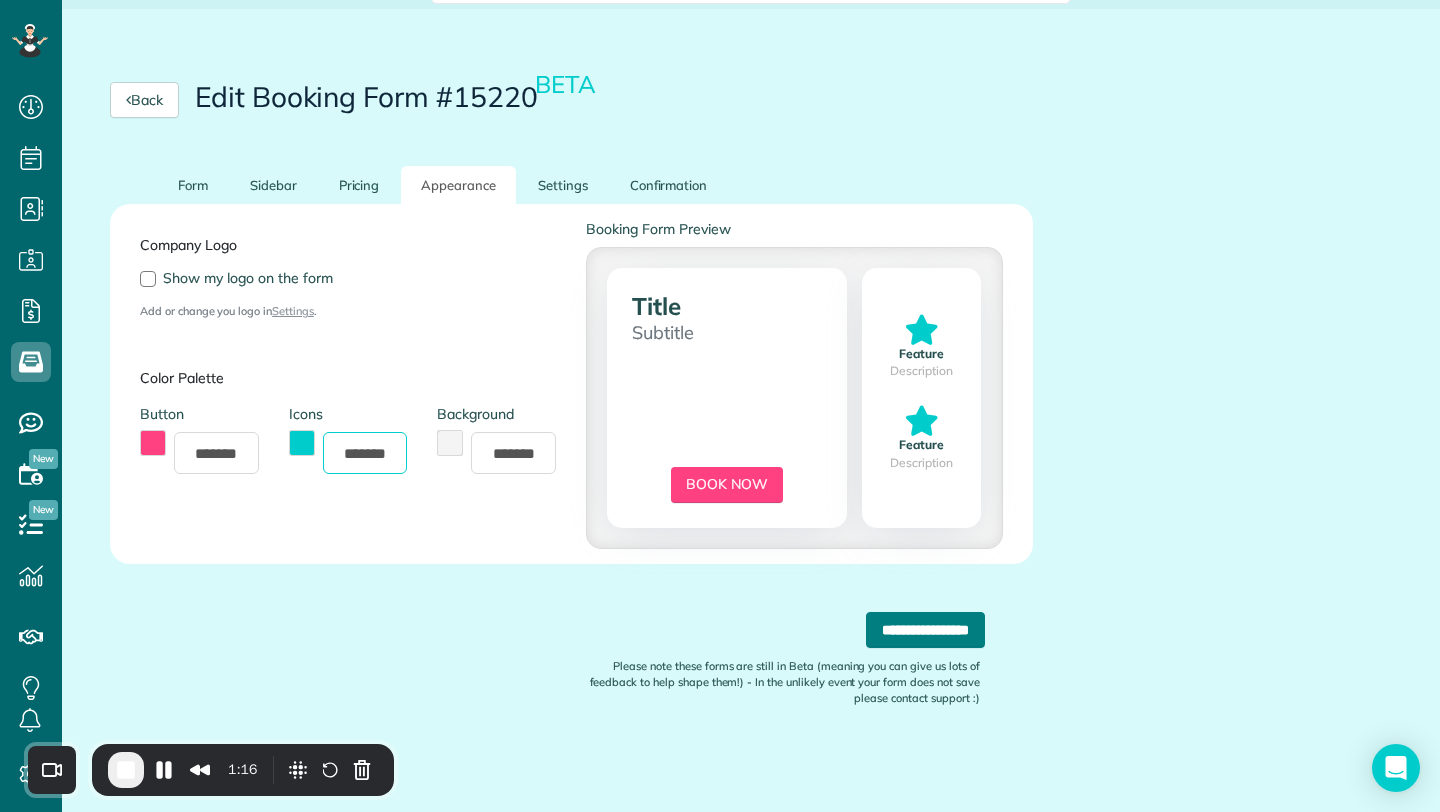 type on "*******" 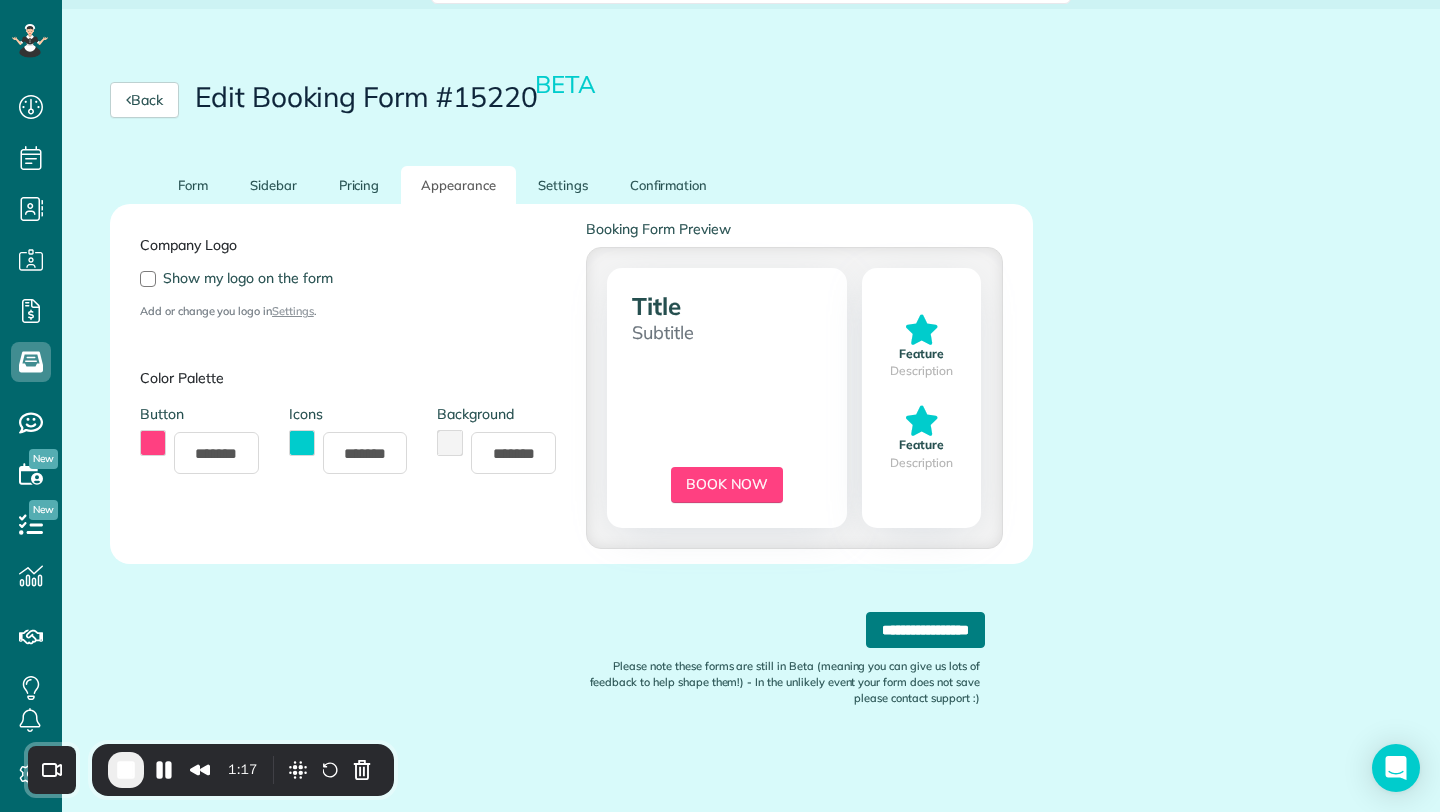 click on "**********" at bounding box center [925, 630] 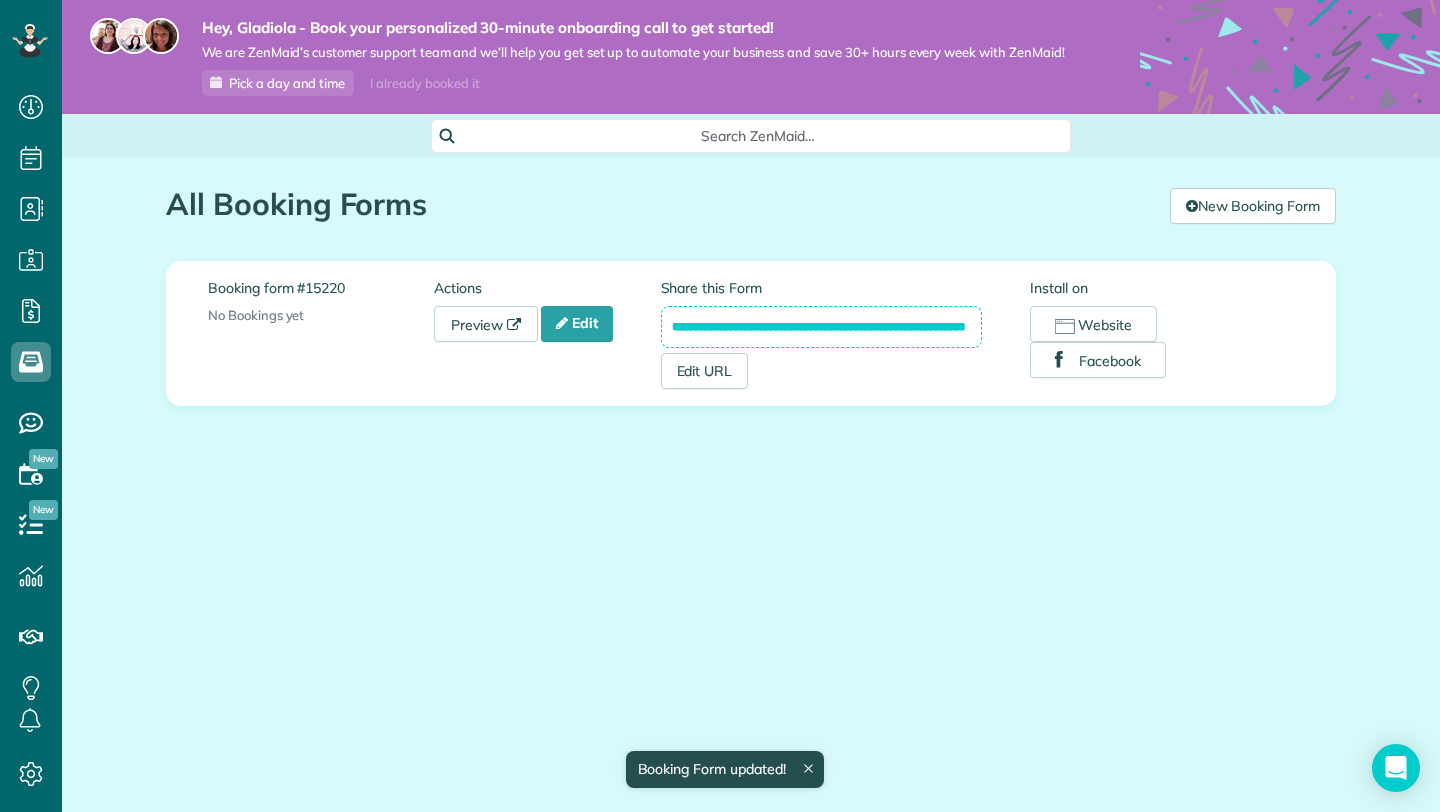 scroll, scrollTop: 0, scrollLeft: 0, axis: both 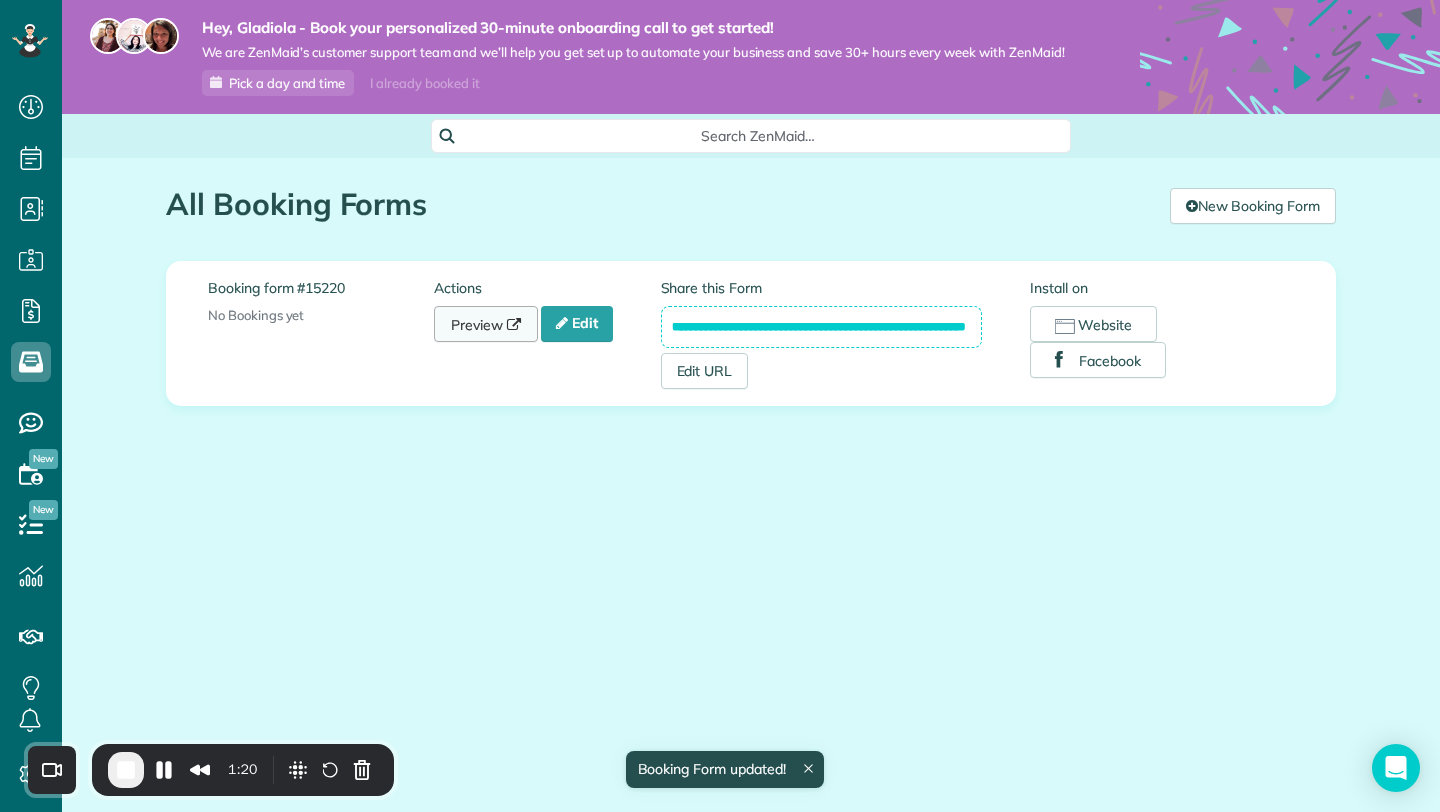 click on "Preview" at bounding box center [486, 324] 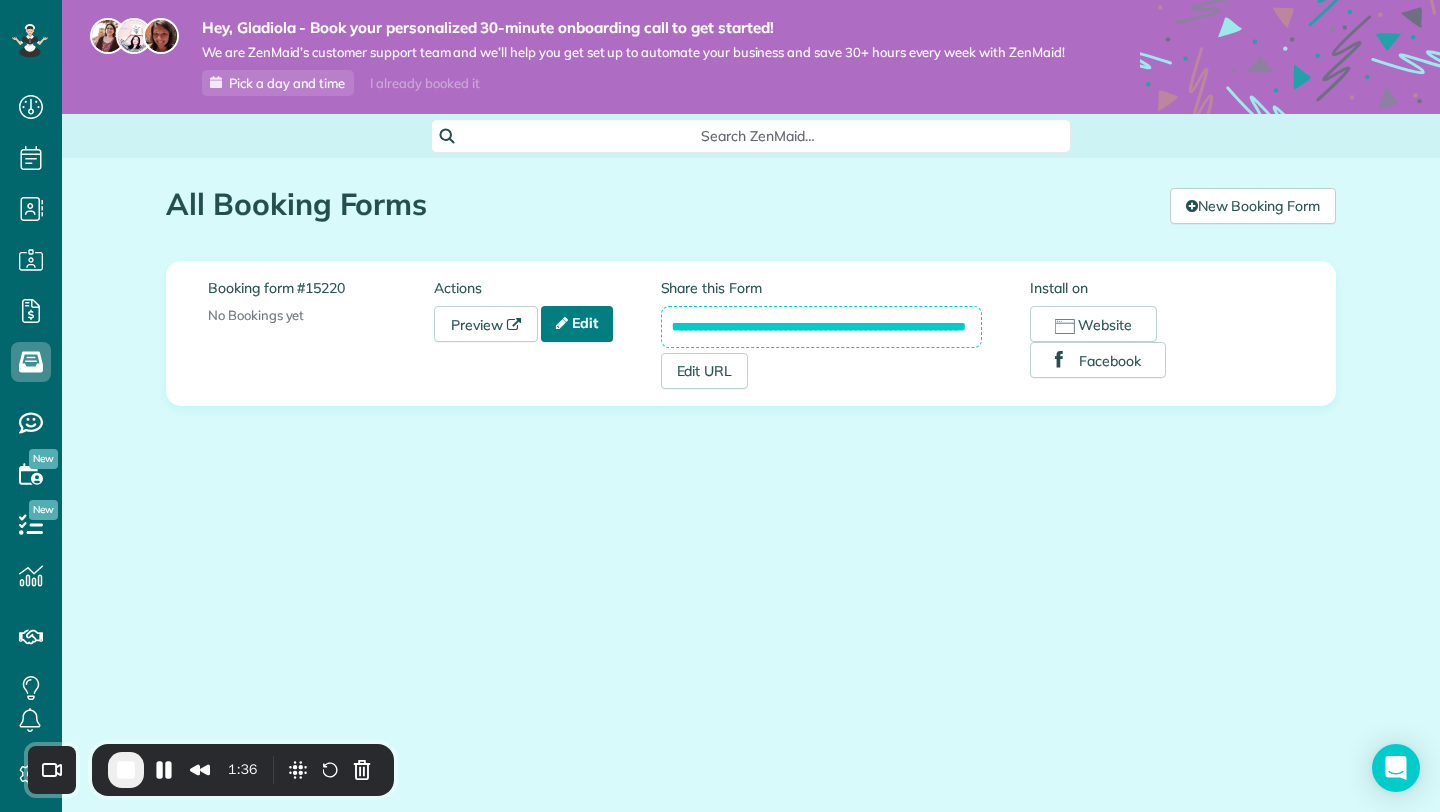 click on "Edit" at bounding box center [577, 324] 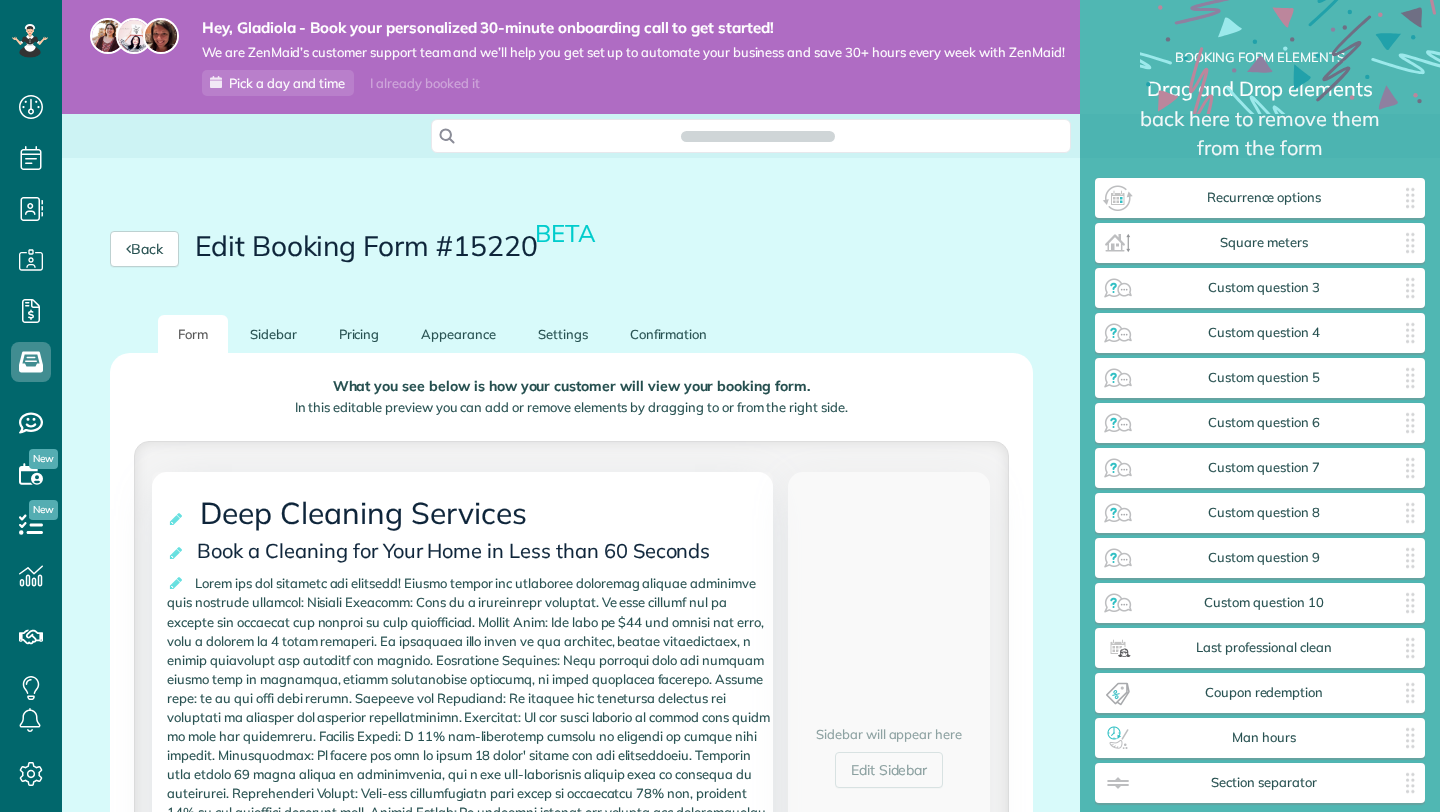 scroll, scrollTop: 0, scrollLeft: 0, axis: both 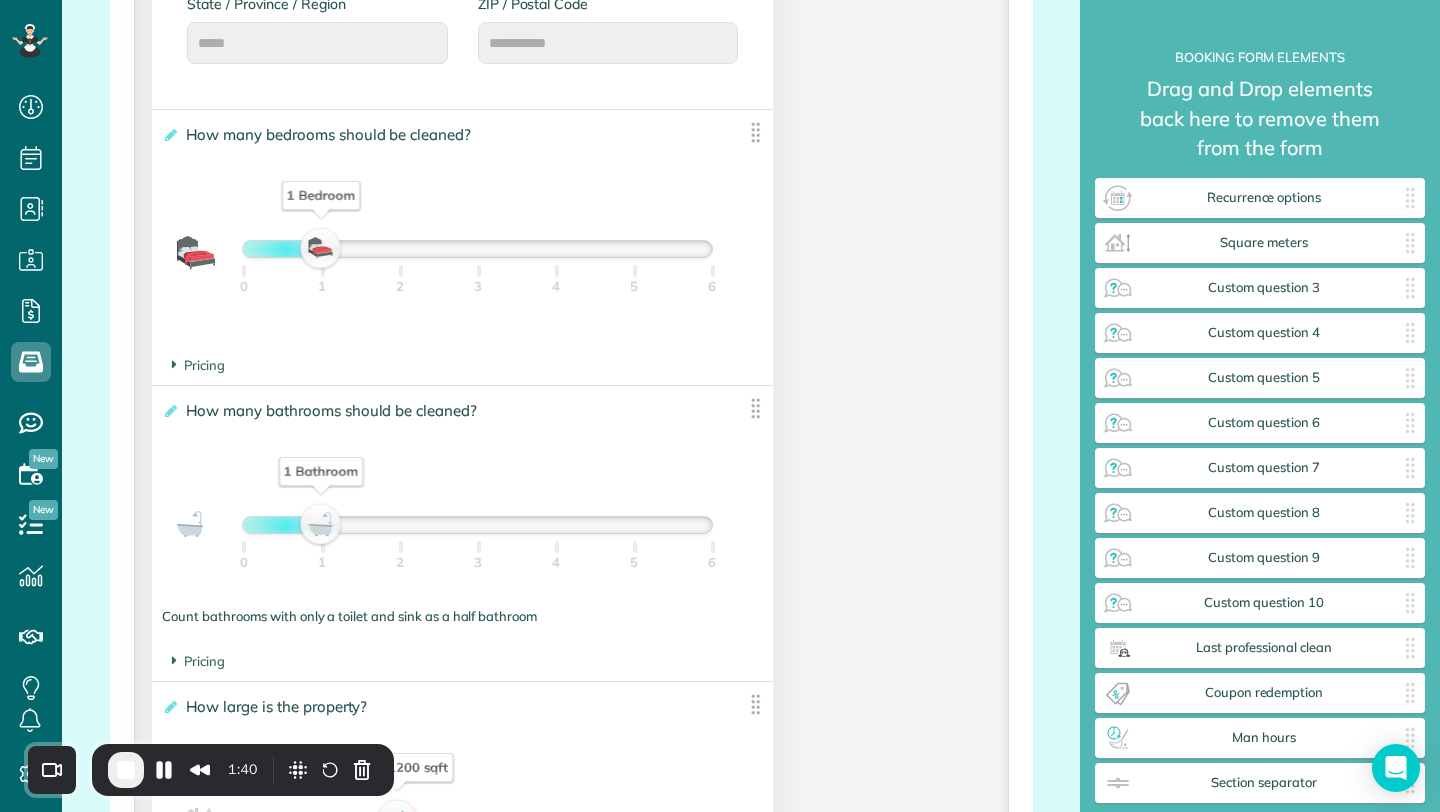 click on "Pricing
The base price per bedroom is
$" at bounding box center [462, 365] 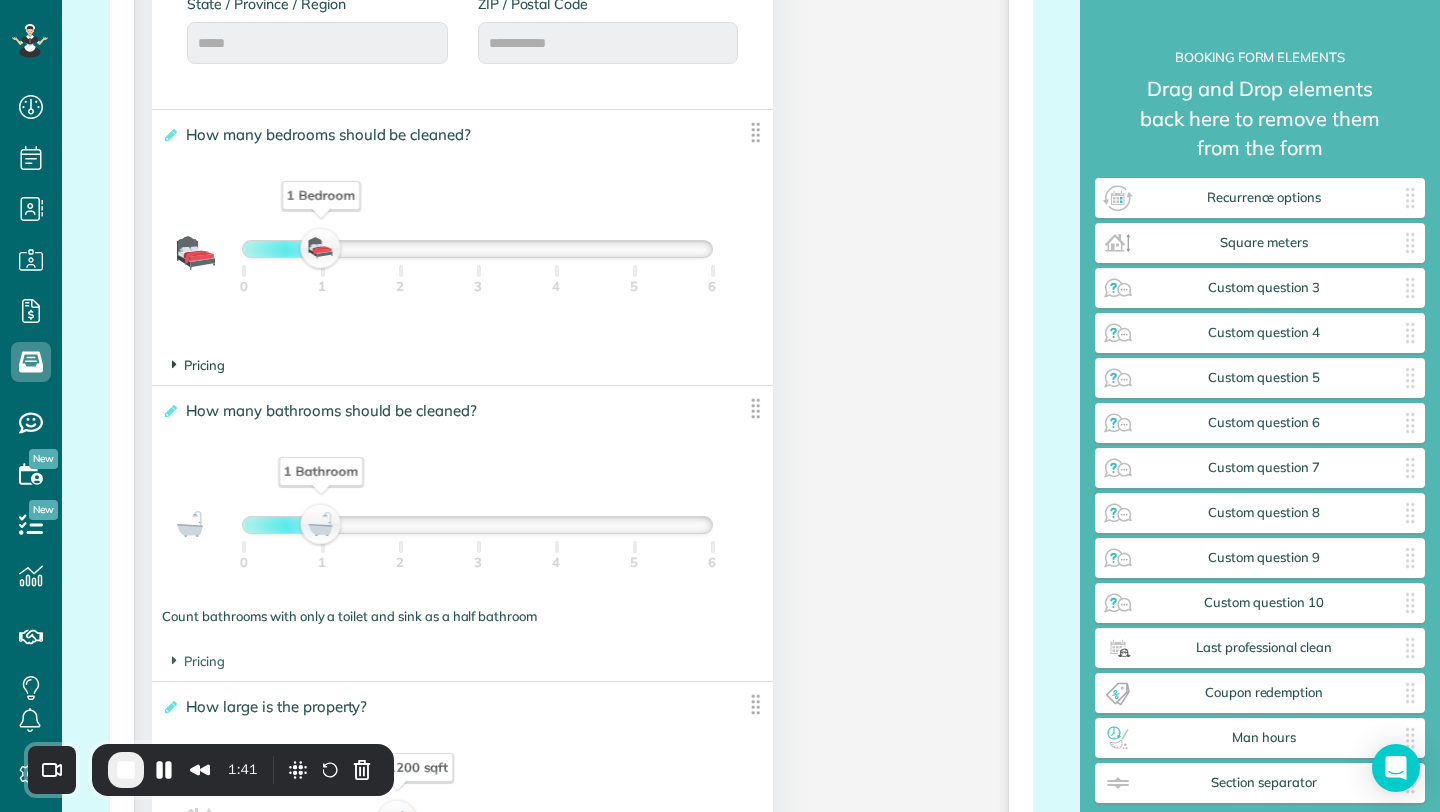 click on "Pricing" at bounding box center [198, 365] 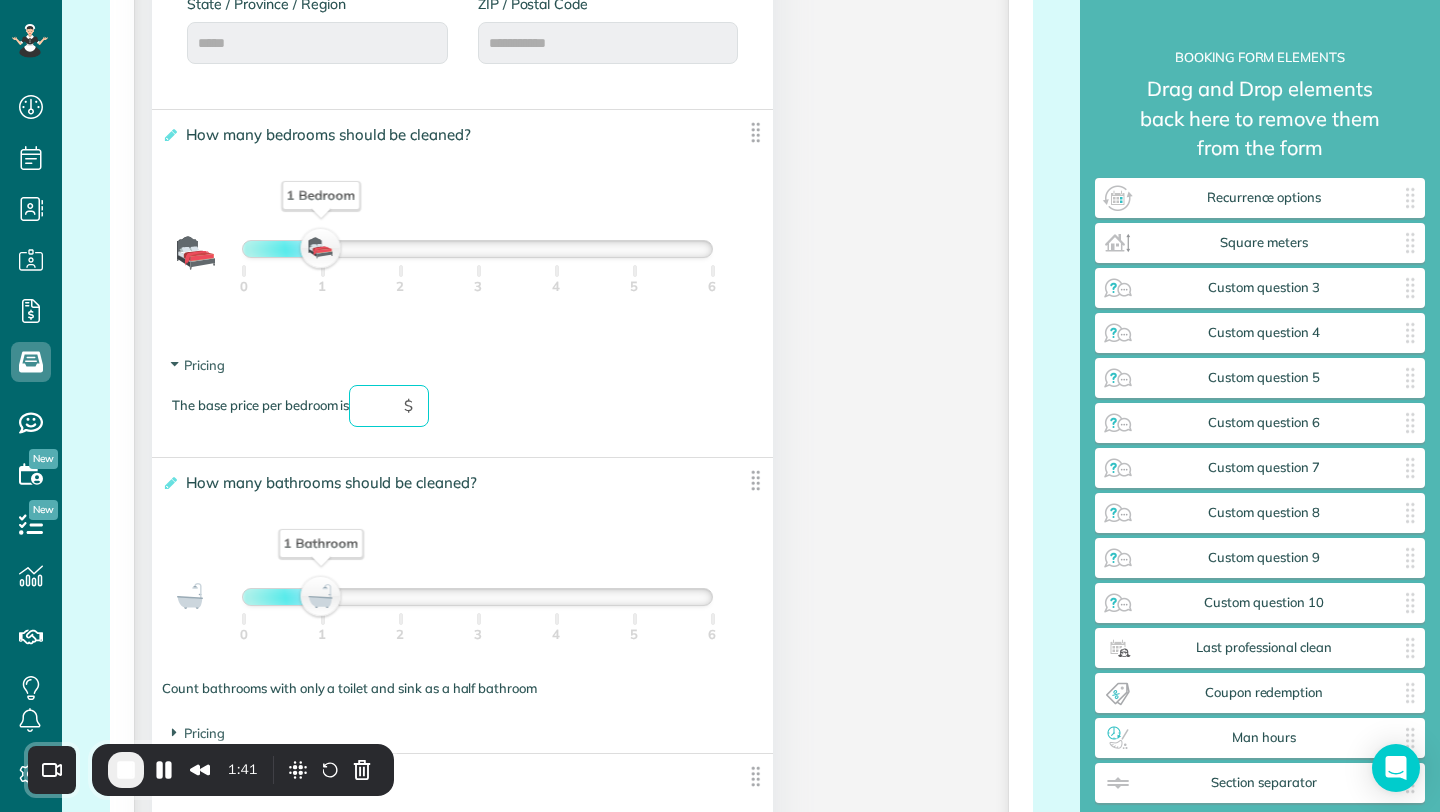 click at bounding box center (389, 406) 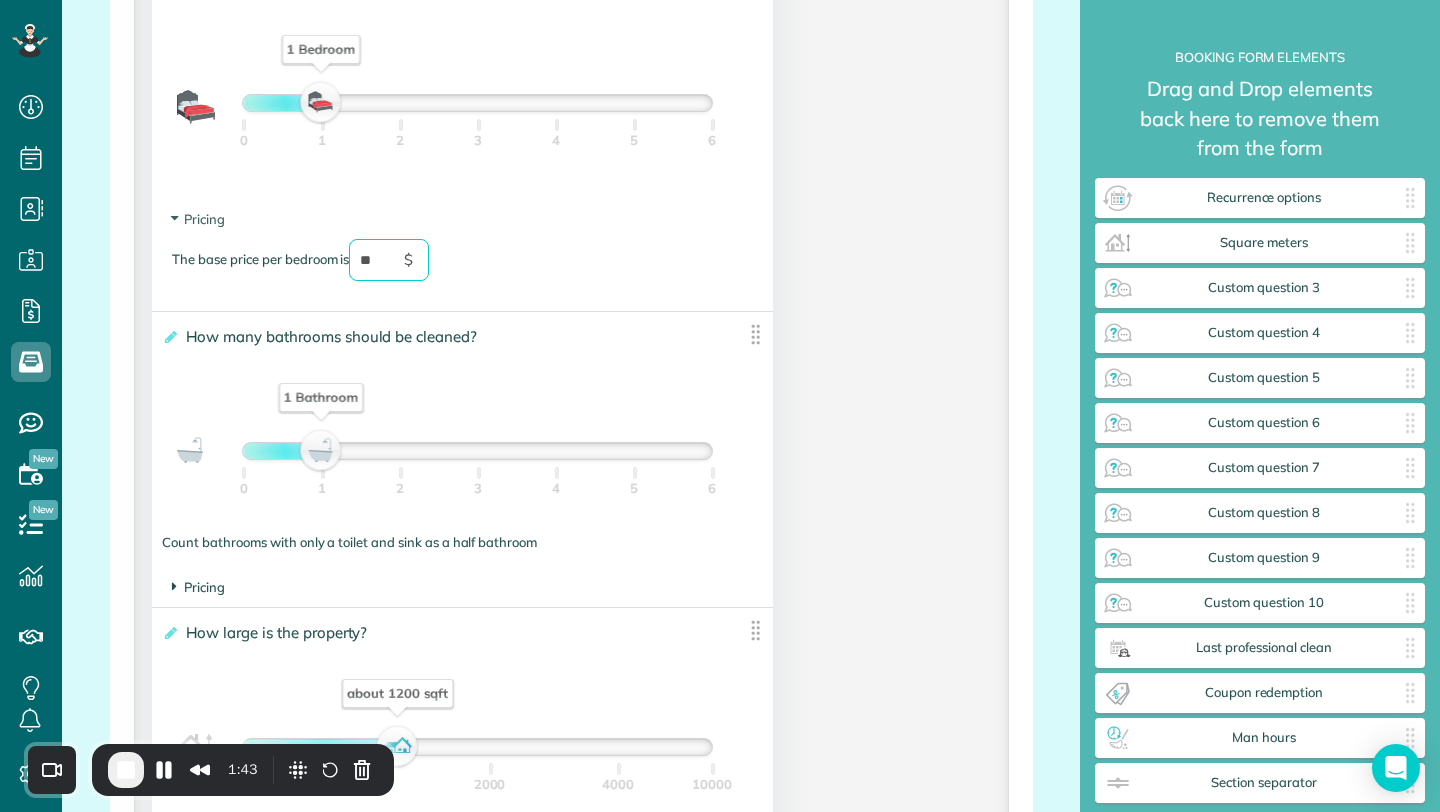 scroll, scrollTop: 1804, scrollLeft: 0, axis: vertical 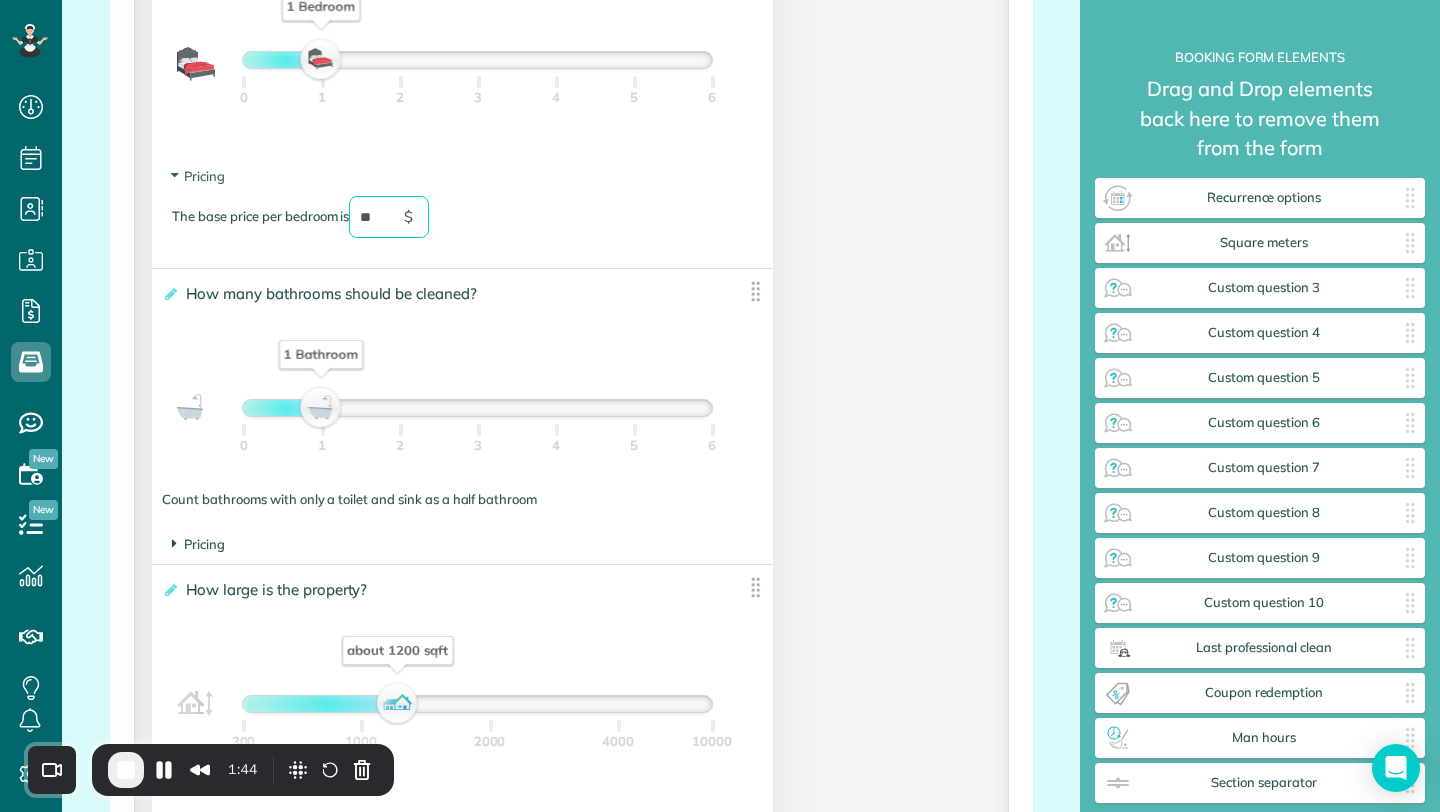 click on "Pricing" at bounding box center [198, 544] 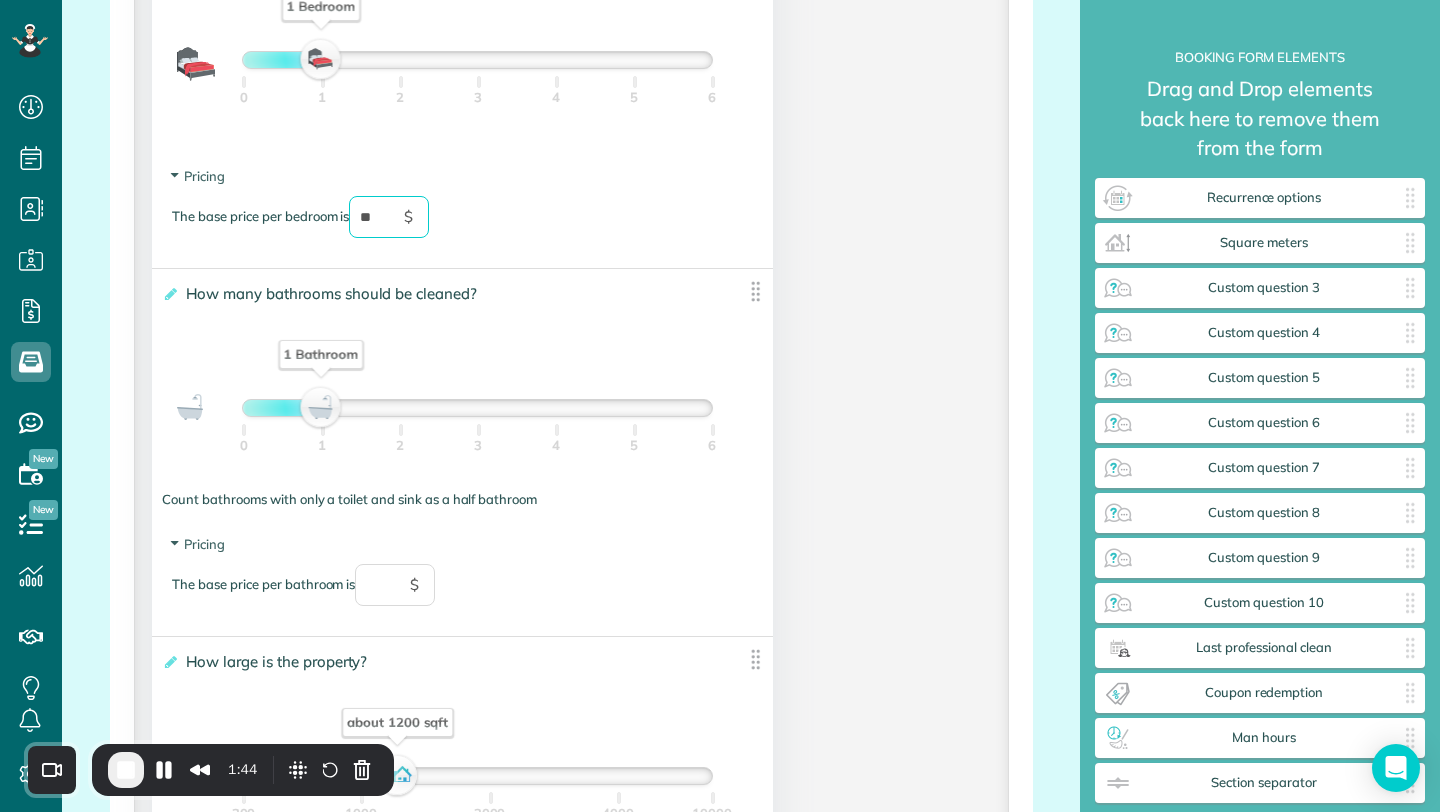 type on "**" 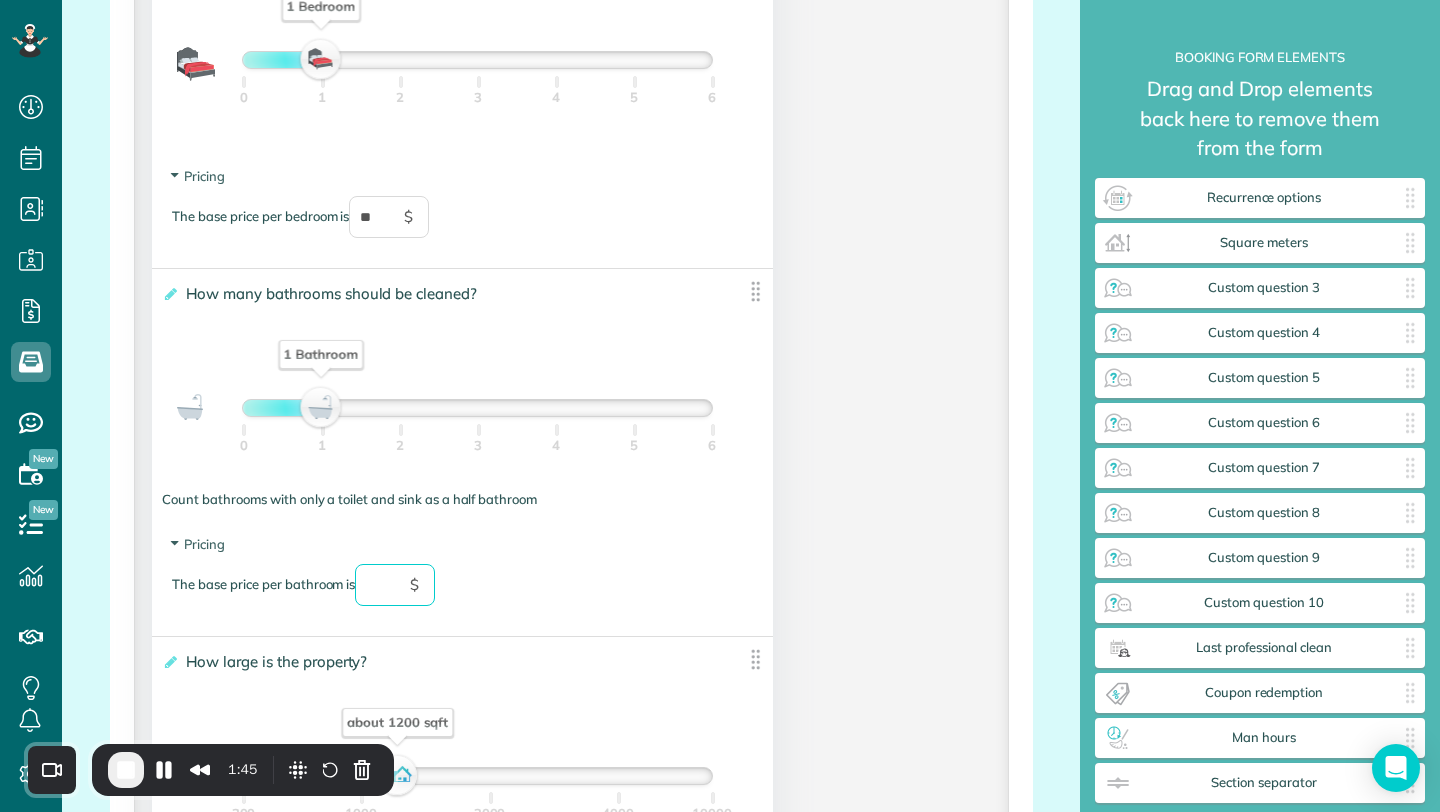 click at bounding box center [395, 585] 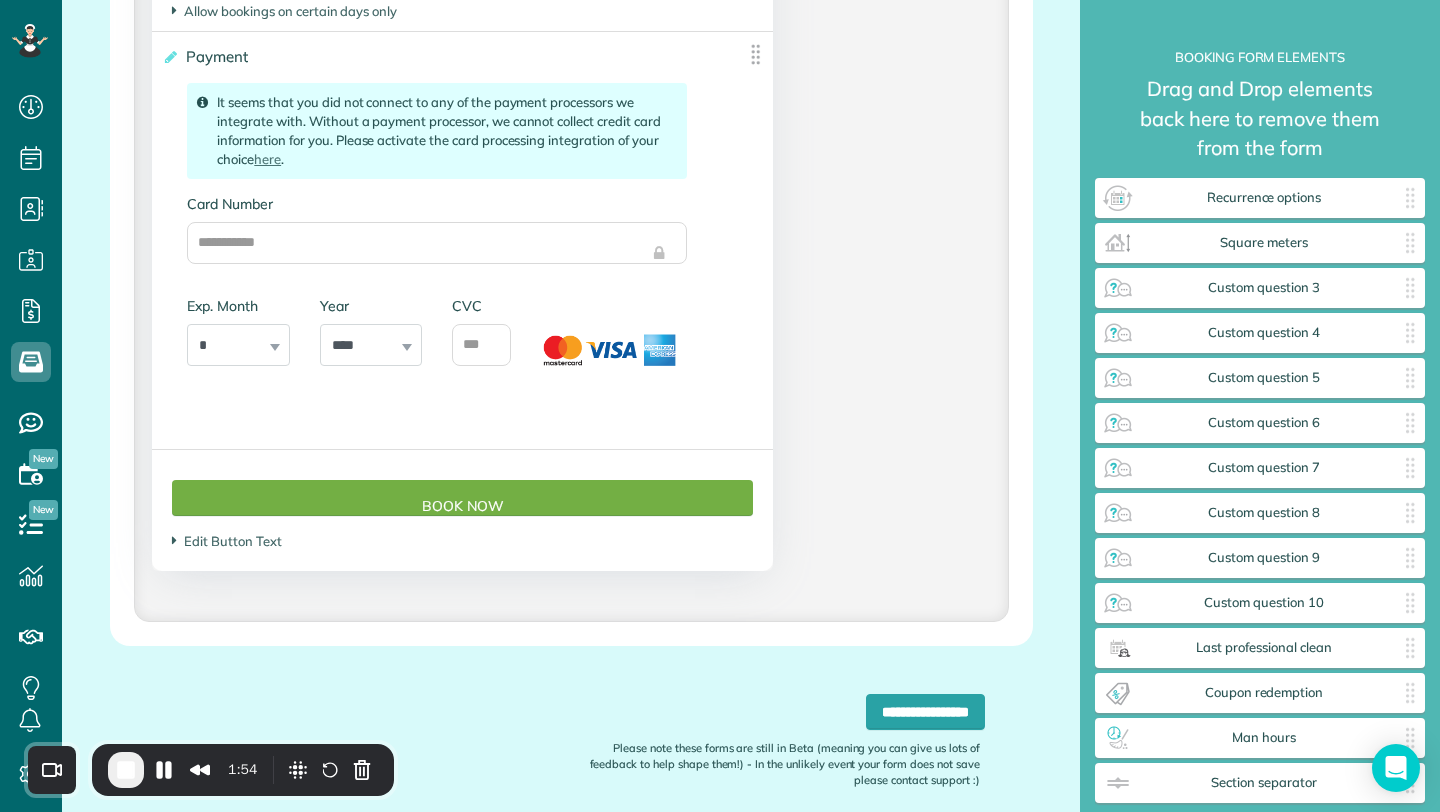 scroll, scrollTop: 5422, scrollLeft: 0, axis: vertical 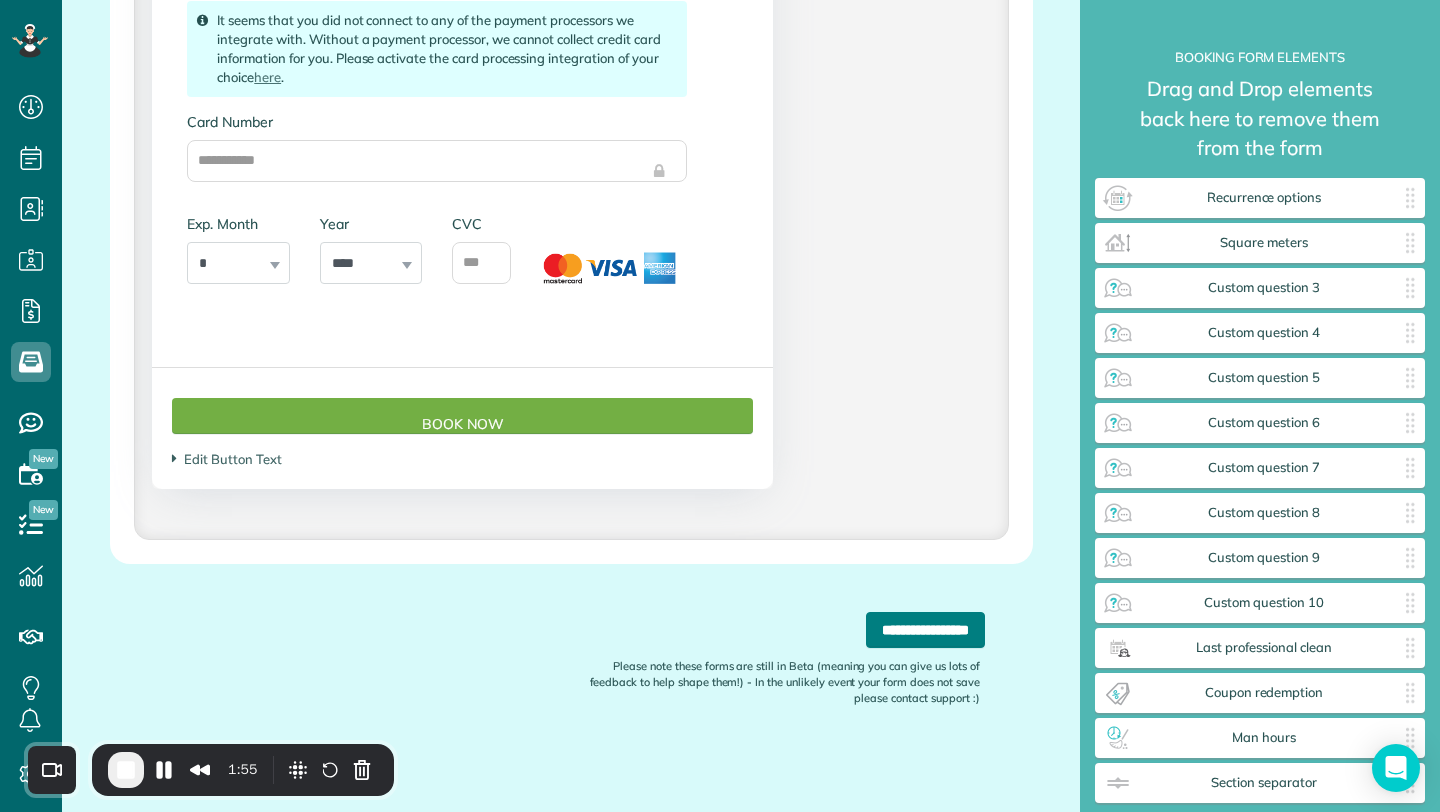 type on "**" 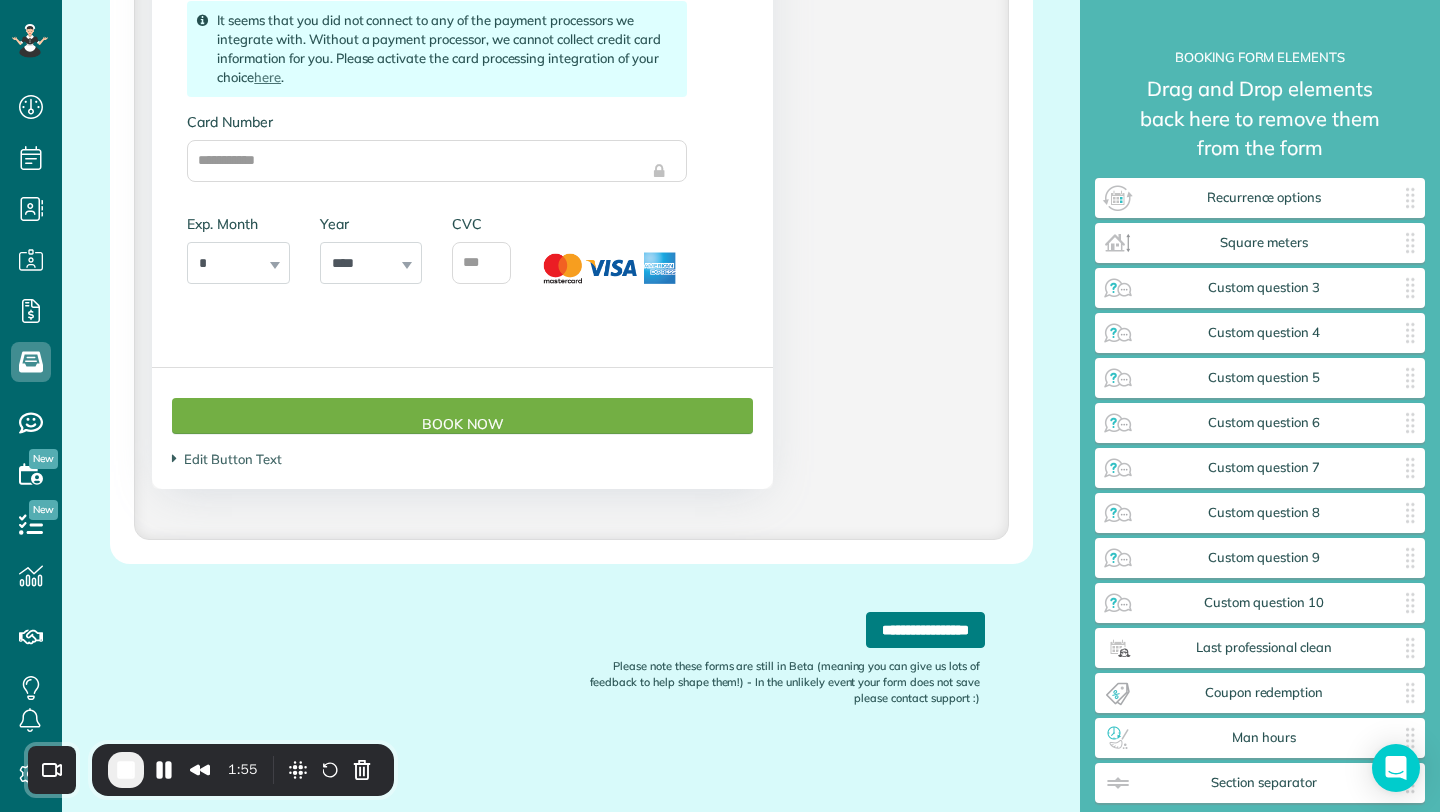 click on "**********" at bounding box center [925, 630] 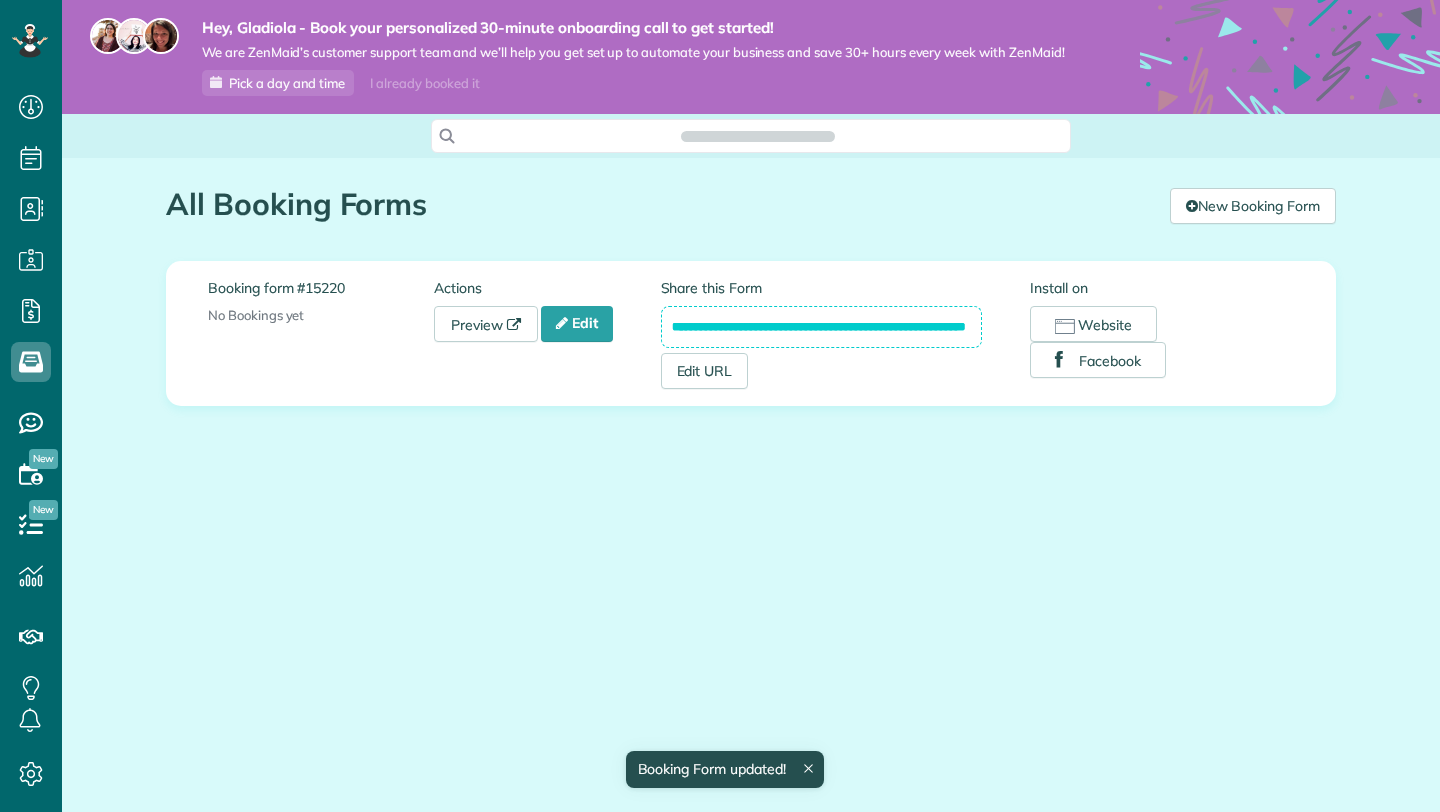 scroll, scrollTop: 0, scrollLeft: 0, axis: both 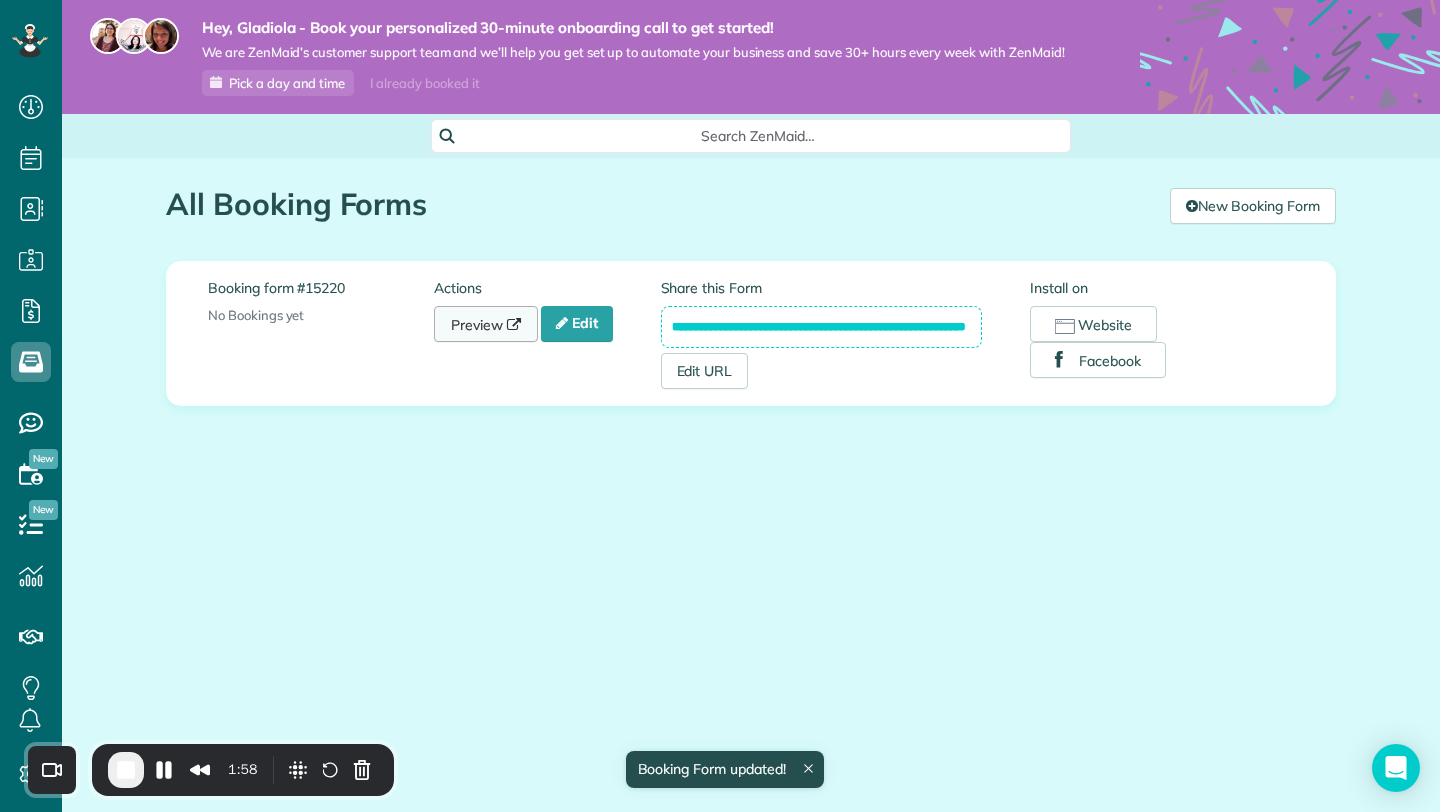 click on "Preview" at bounding box center [486, 324] 